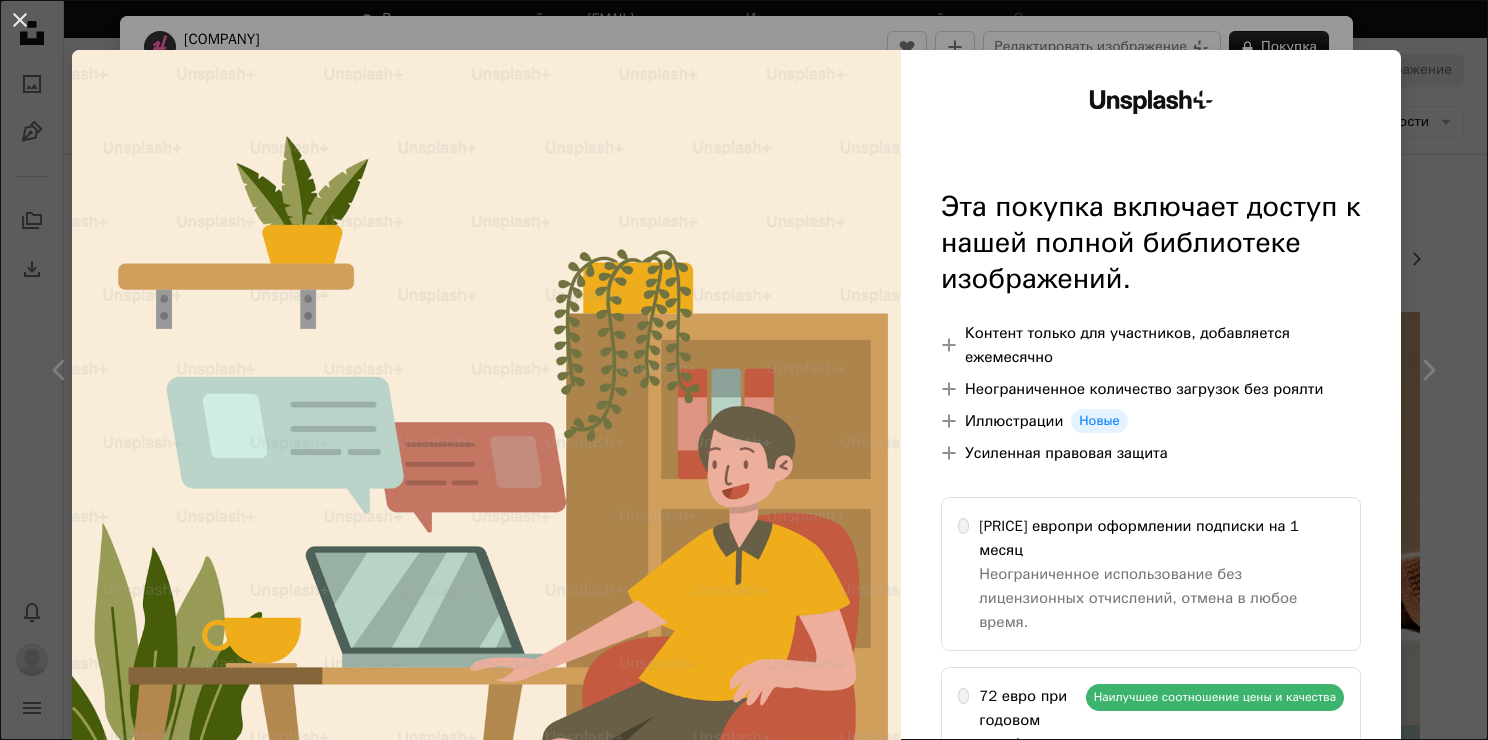 scroll, scrollTop: 2400, scrollLeft: 0, axis: vertical 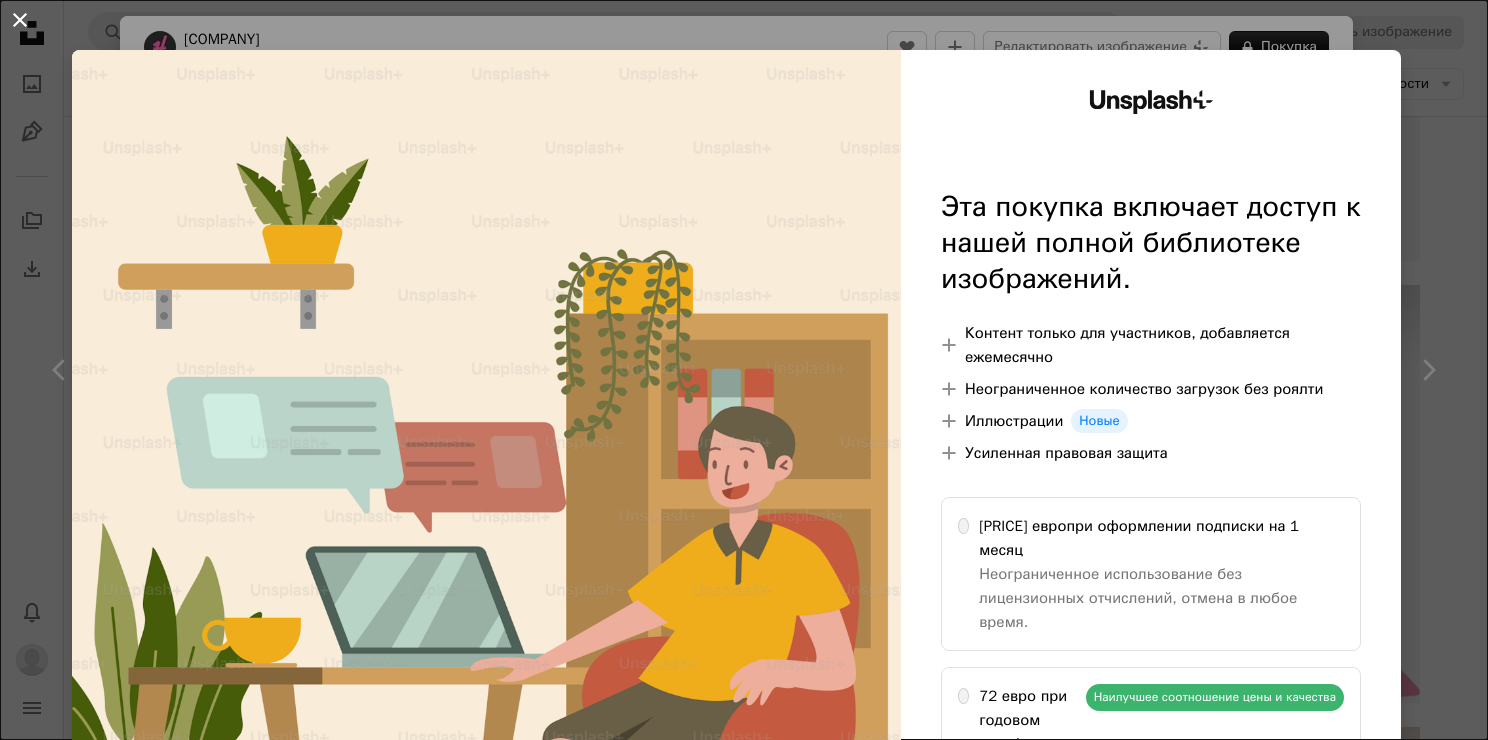 click on "An X shape" at bounding box center (20, 20) 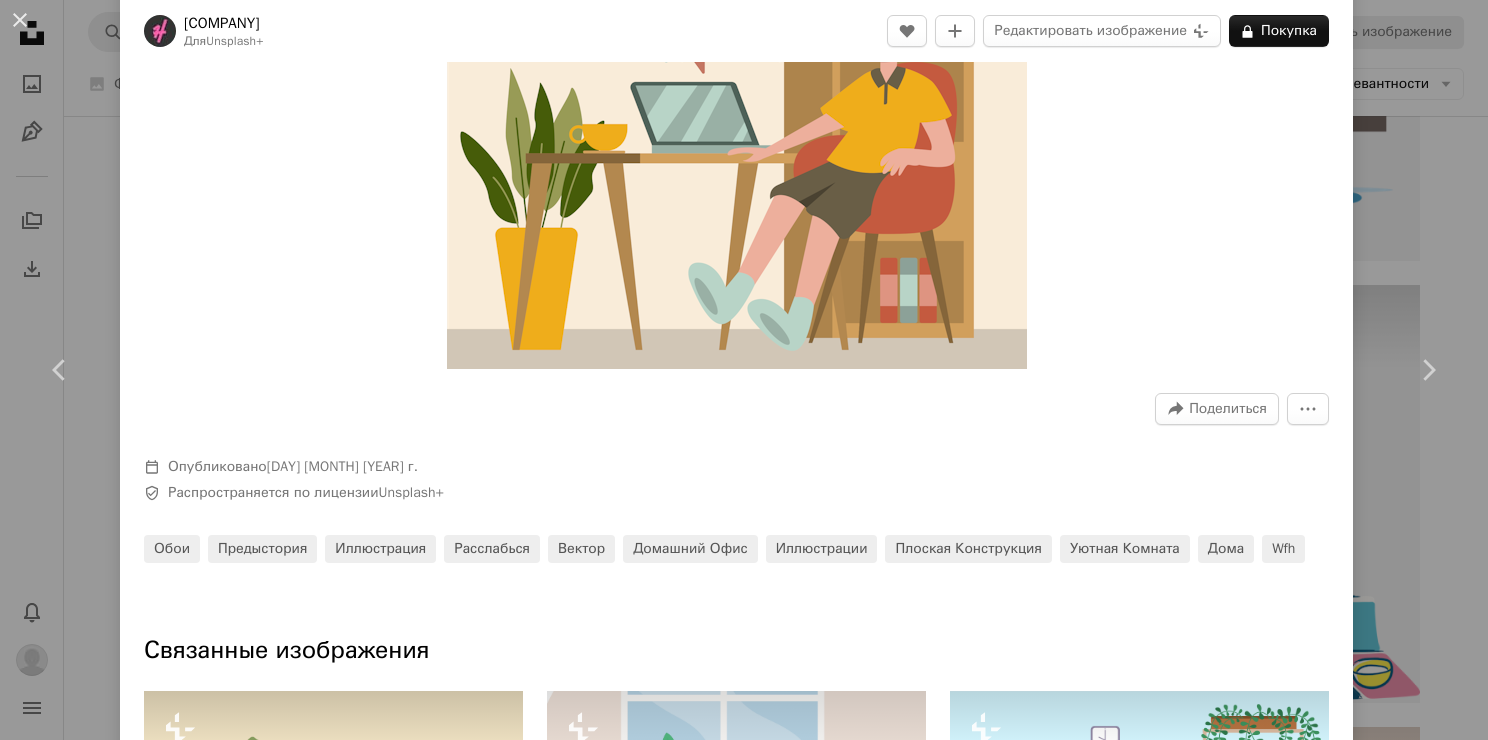 scroll, scrollTop: 300, scrollLeft: 0, axis: vertical 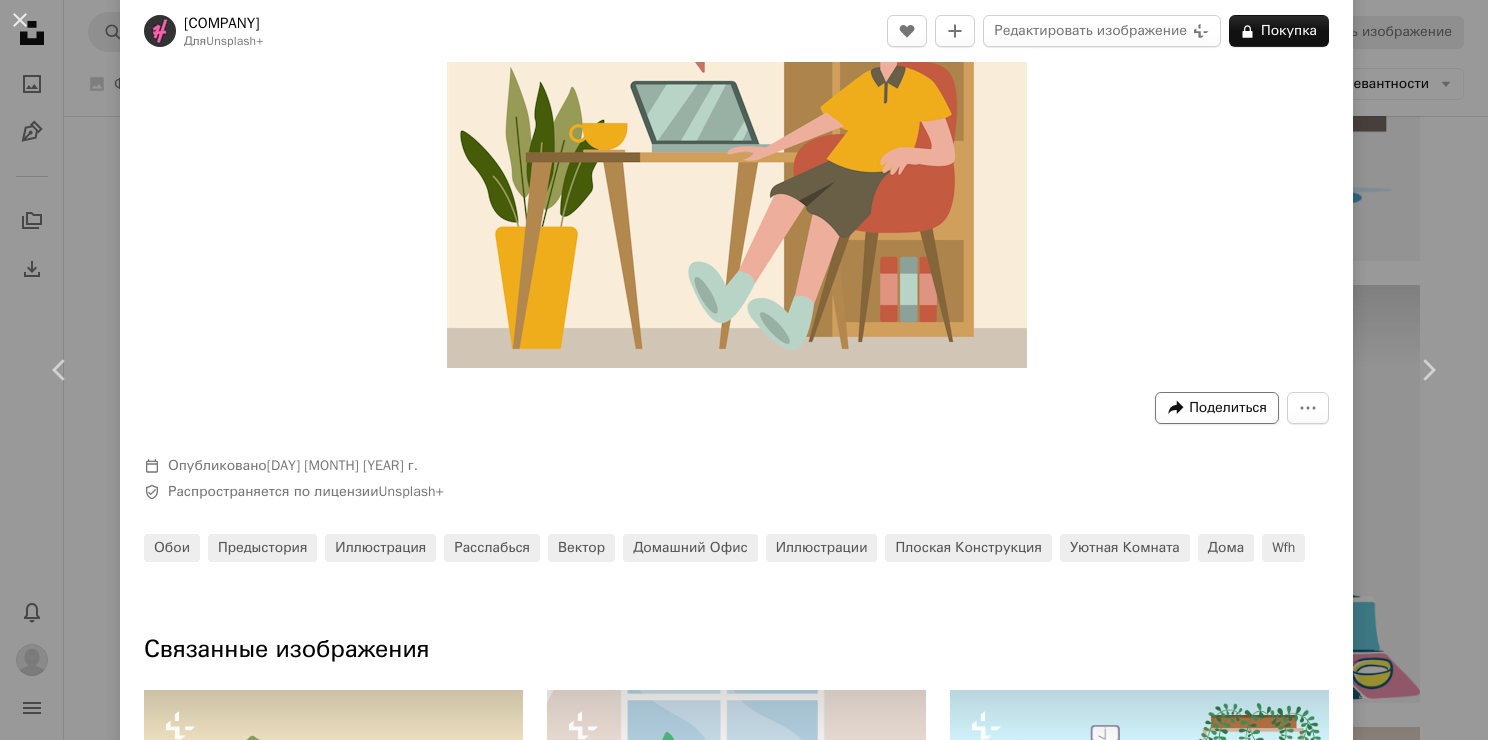click on "Поделиться" at bounding box center [1228, 407] 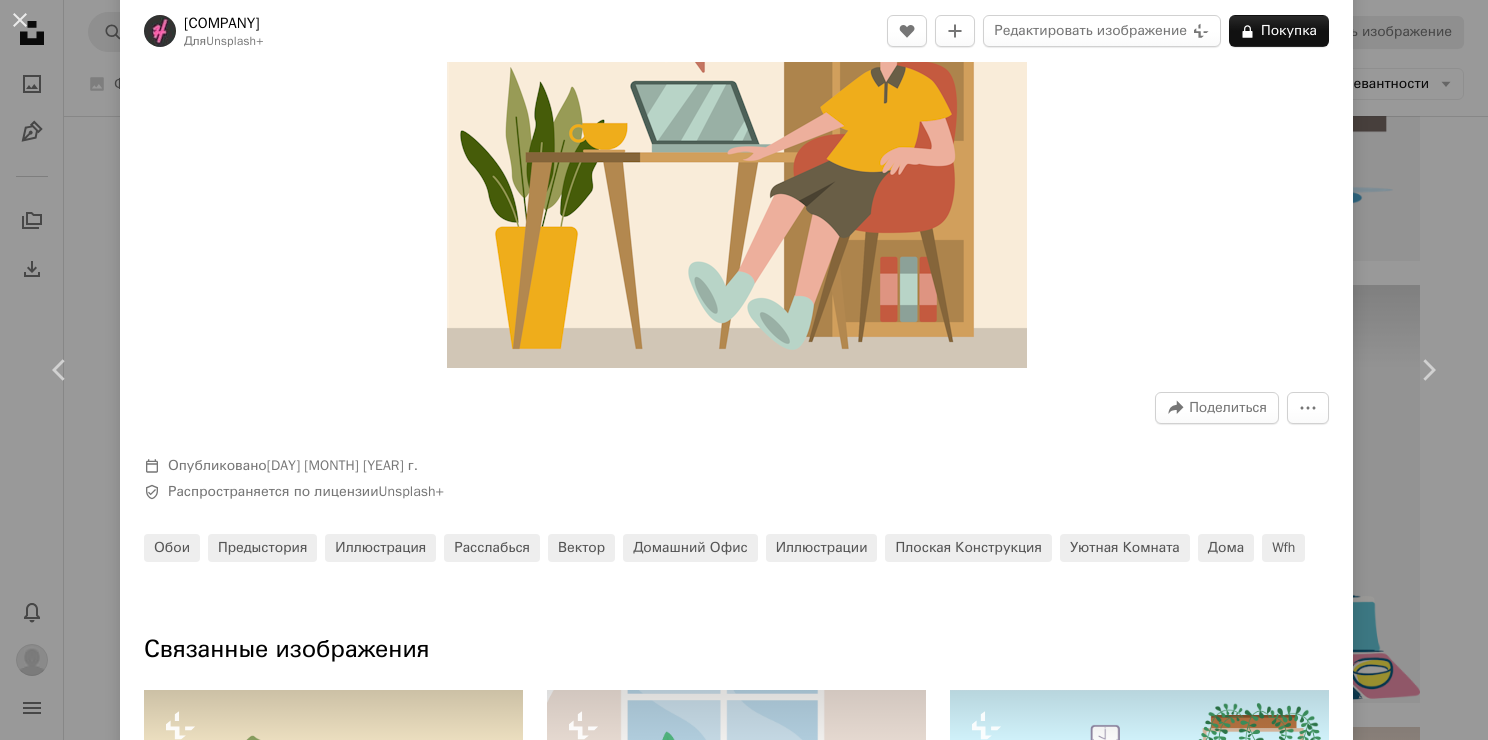 click on "Опубликовано  [DAY] [MONTH] [YEAR] г." at bounding box center [744, 370] 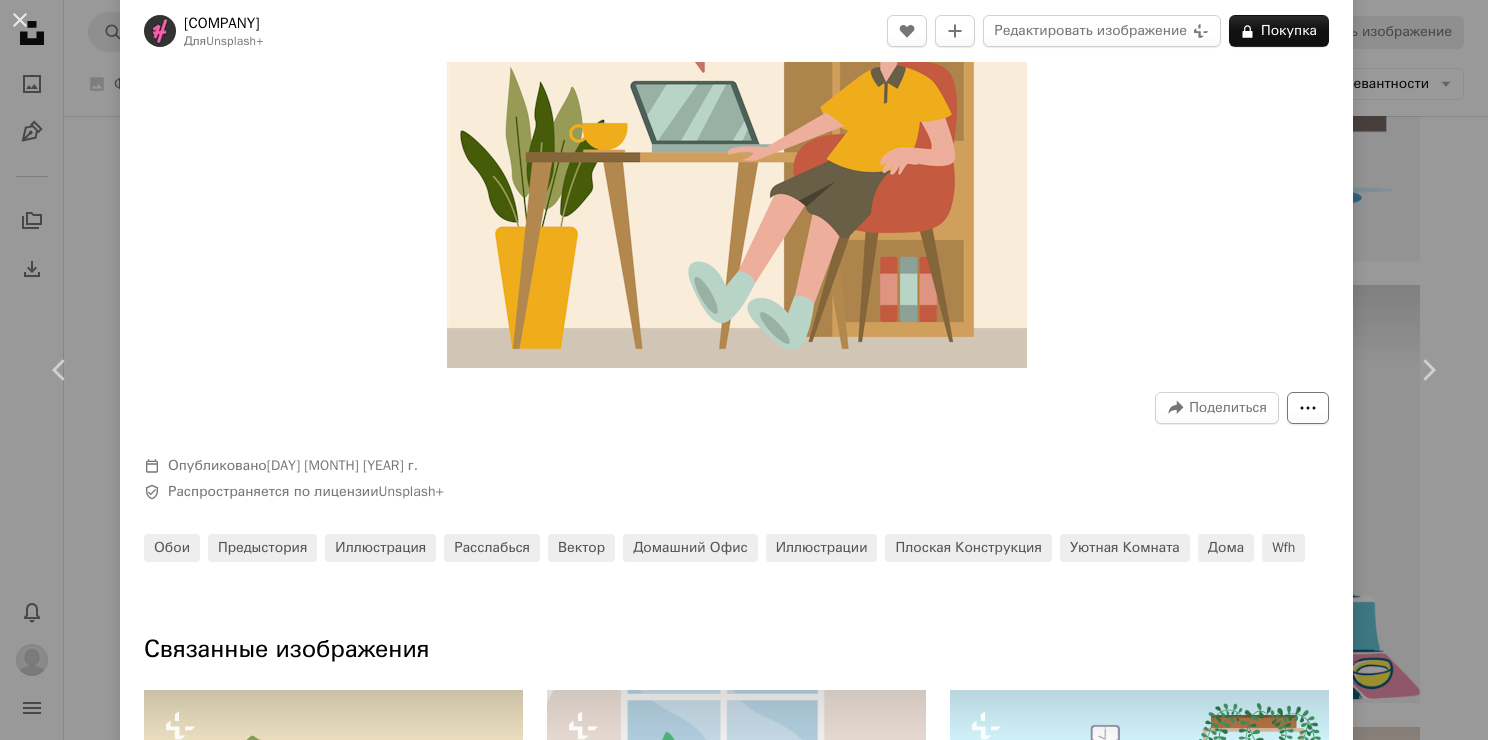 click on "More Actions" at bounding box center [1308, 408] 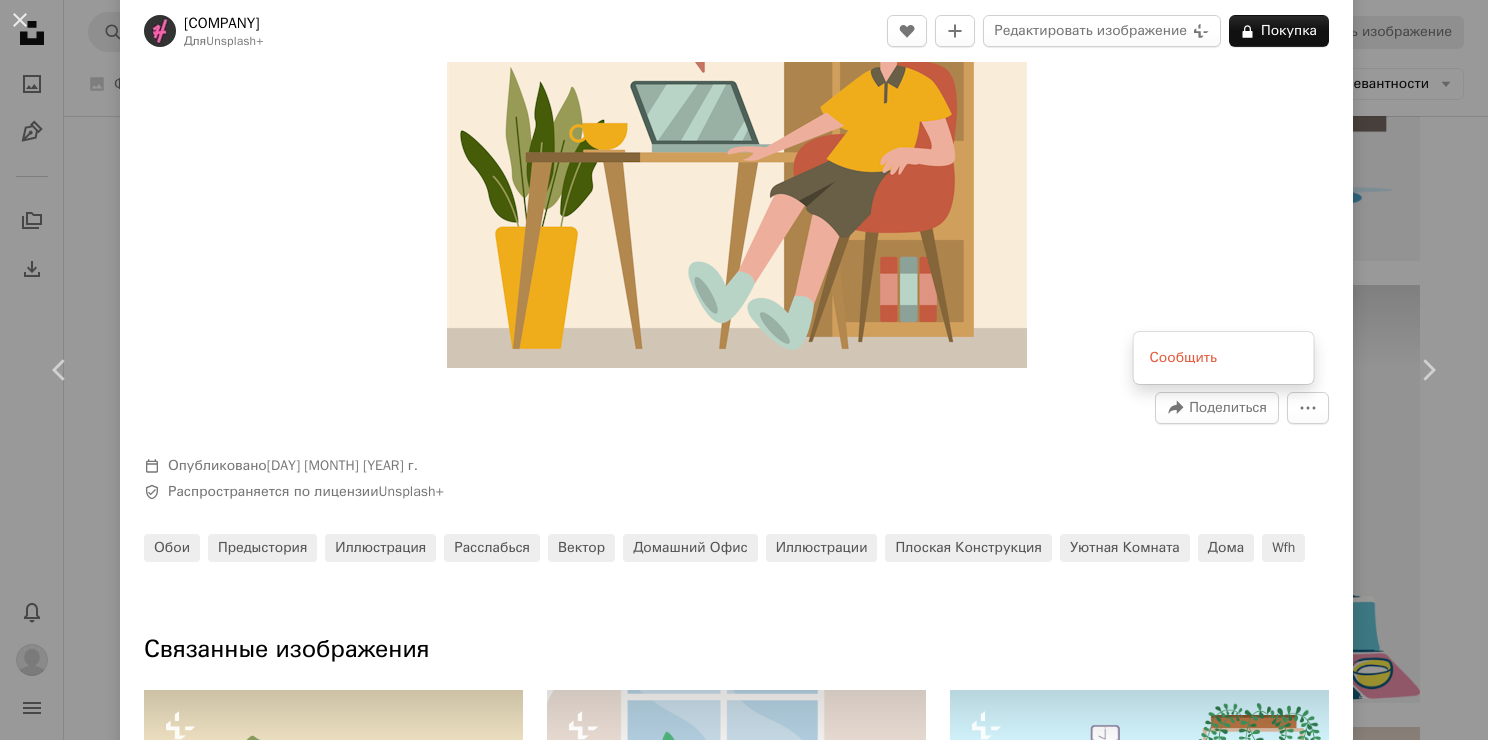 click on "Опубликовано  [DAY] [MONTH] [YEAR] г." at bounding box center [744, 370] 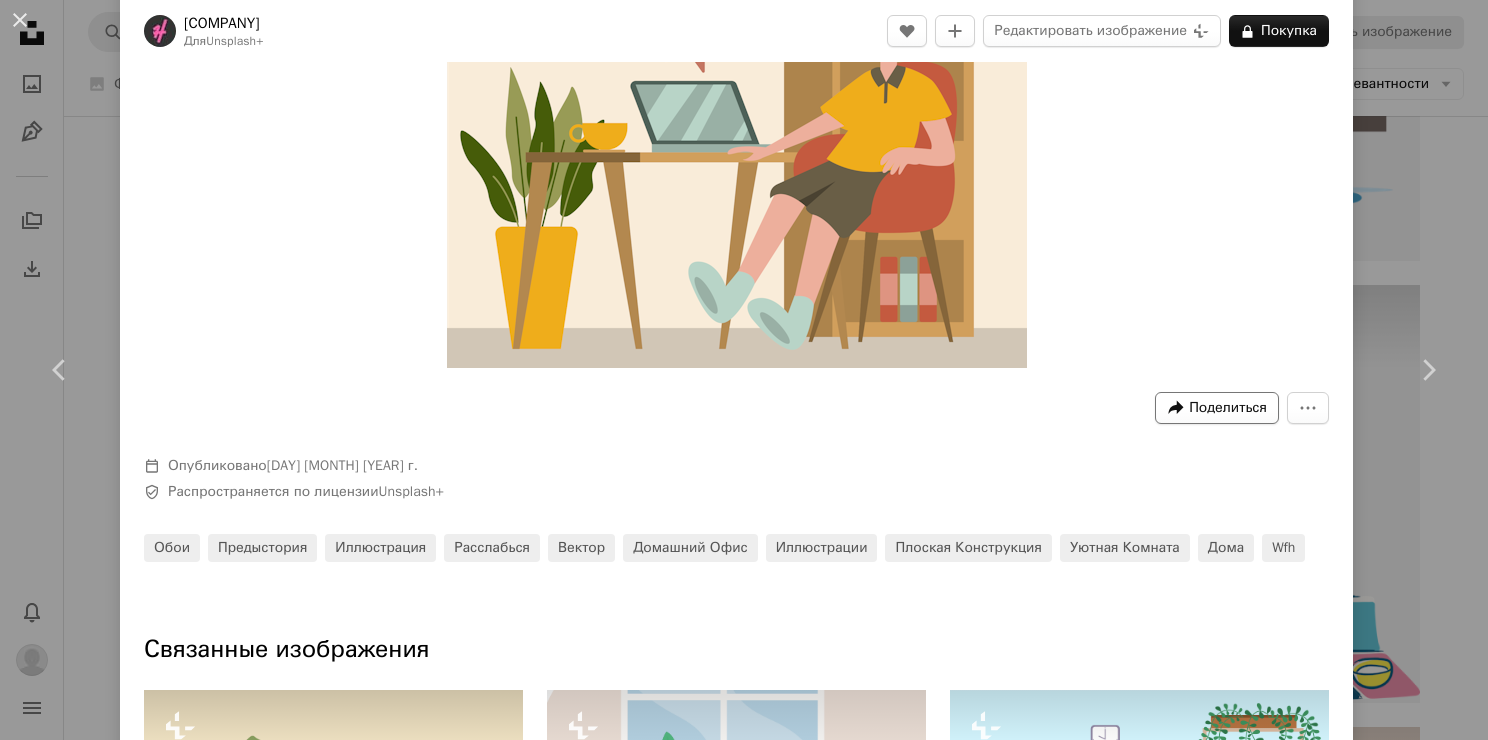 click on "Поделиться" at bounding box center (1228, 407) 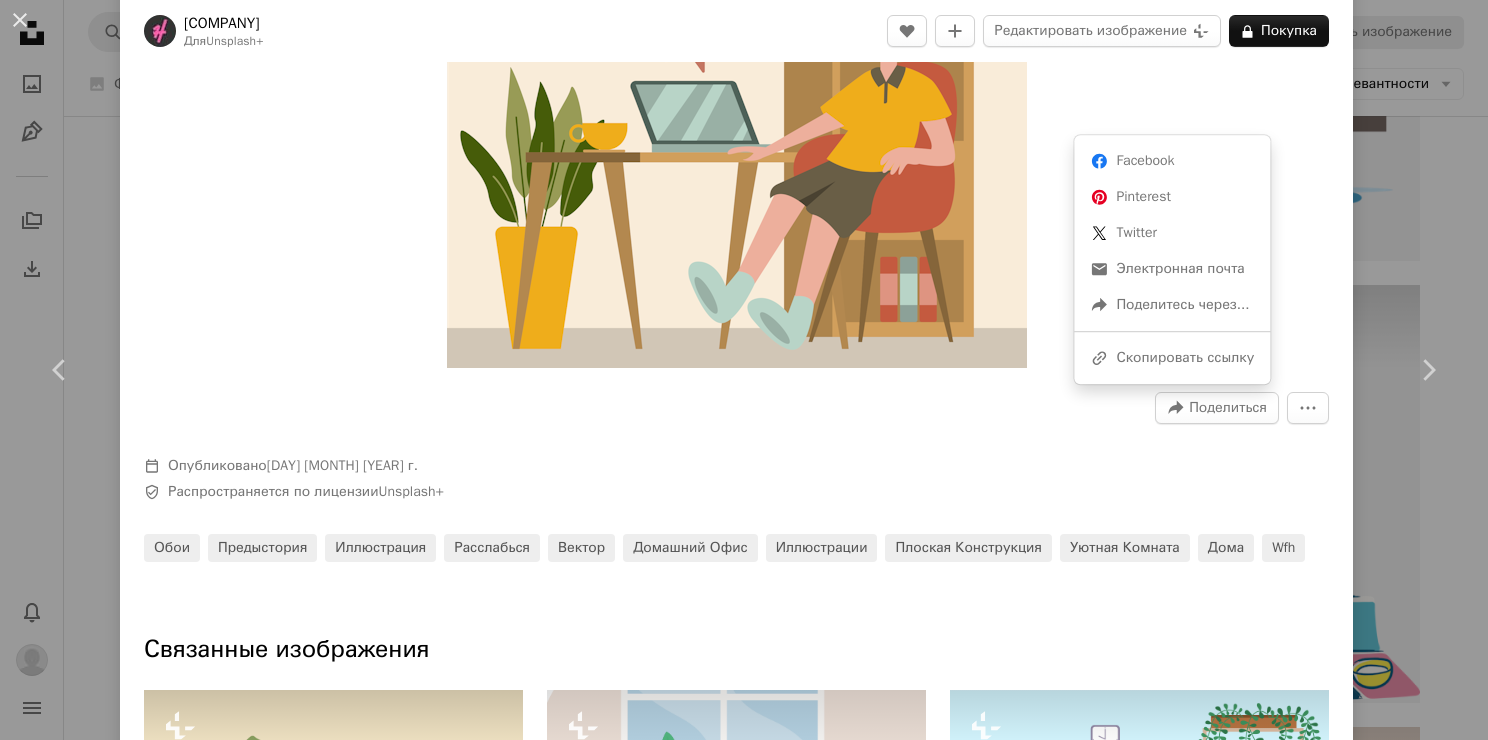 click on "Опубликовано  [DAY] [MONTH] [YEAR] г." at bounding box center [744, 370] 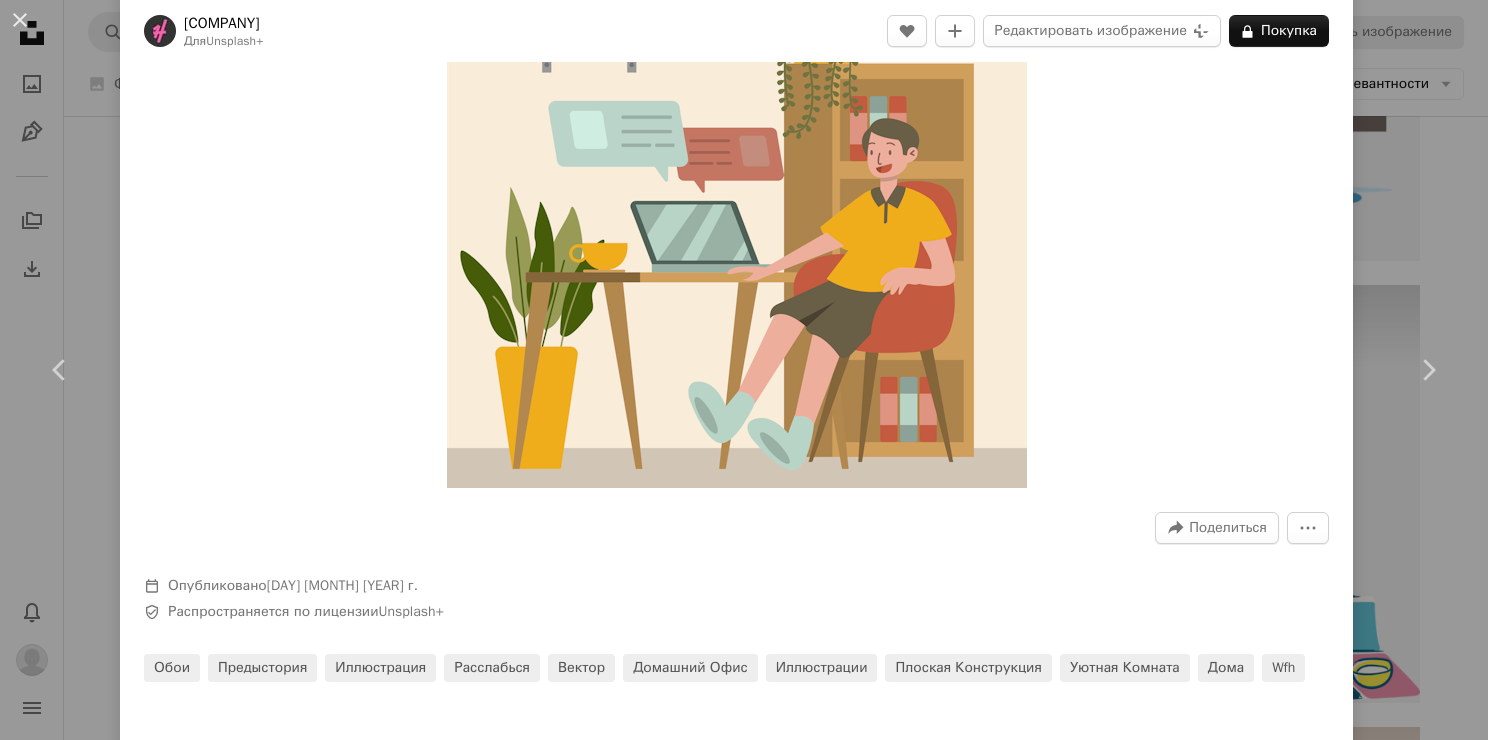 scroll, scrollTop: 0, scrollLeft: 0, axis: both 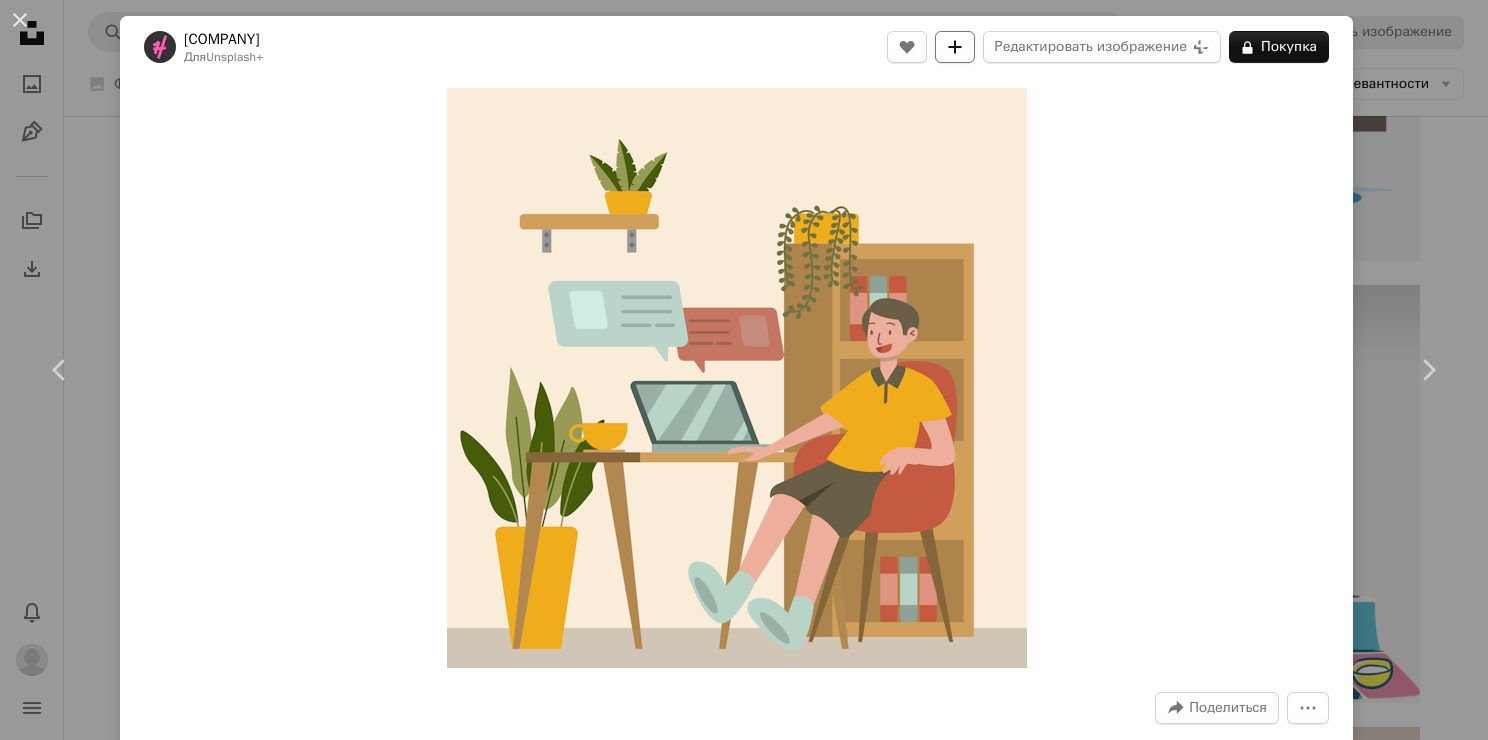 click on "A plus sign" at bounding box center (955, 47) 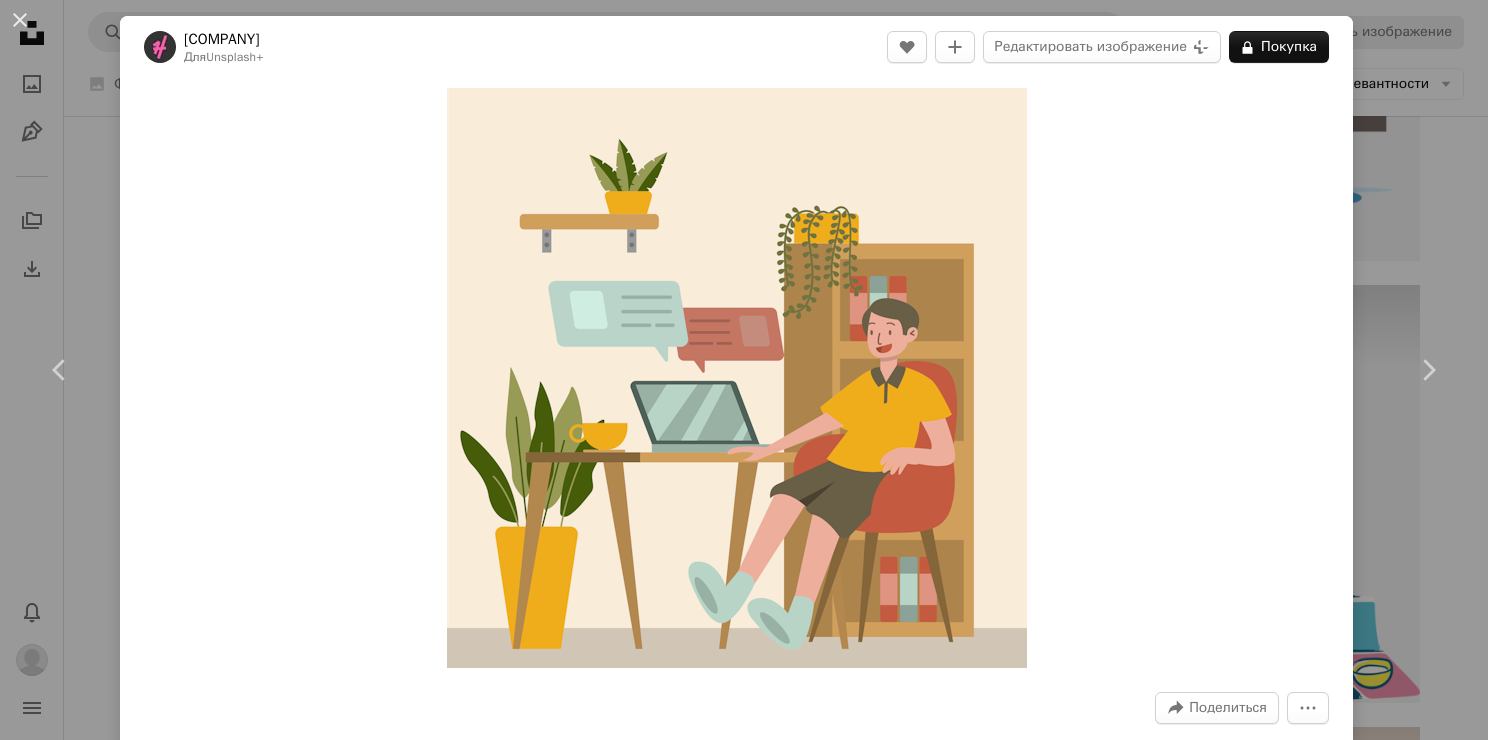 click on "An X shape Add to Collection Confirm your account to create collection Create new collection Name 60 Description  (optional) 250 Make collection private A lock Cancel Create collection" at bounding box center (744, 5557) 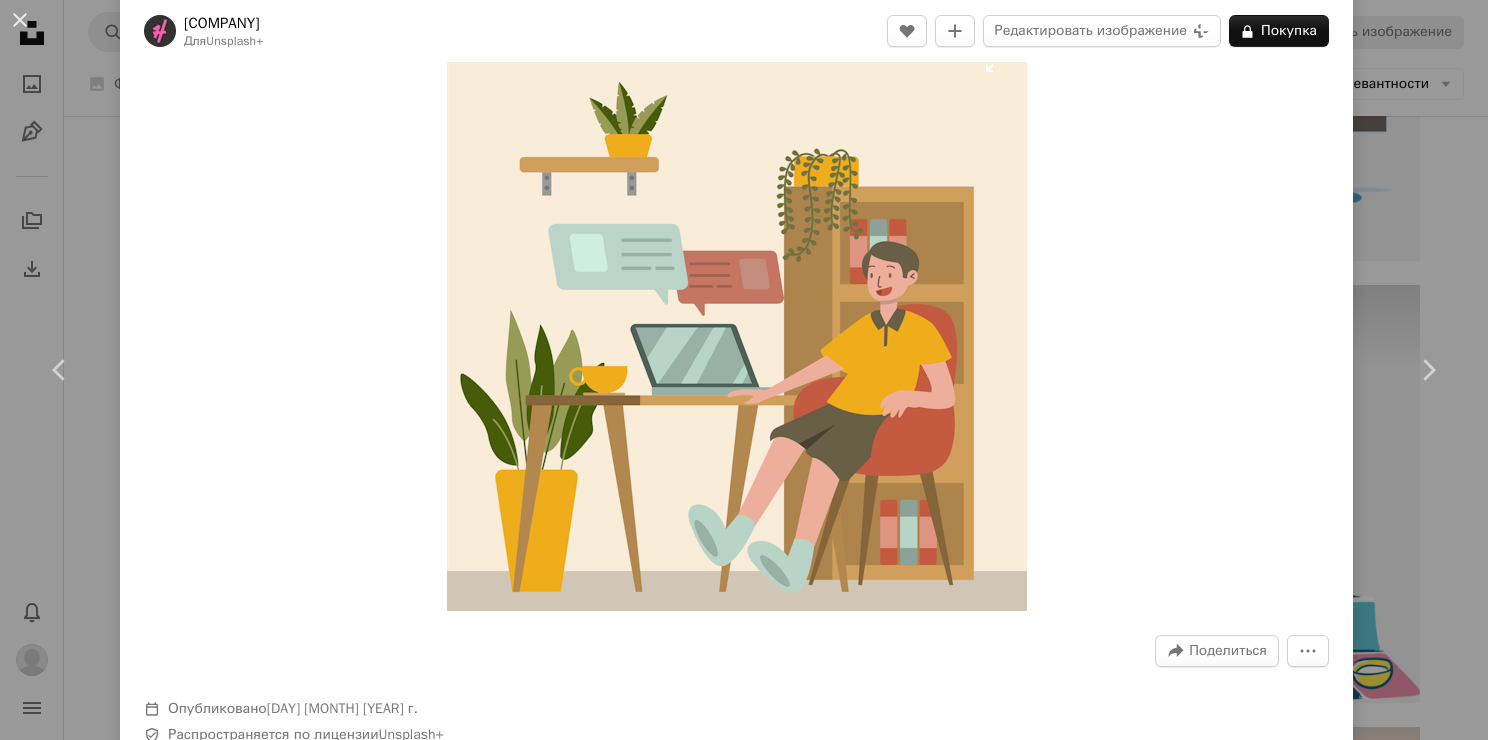 scroll, scrollTop: 300, scrollLeft: 0, axis: vertical 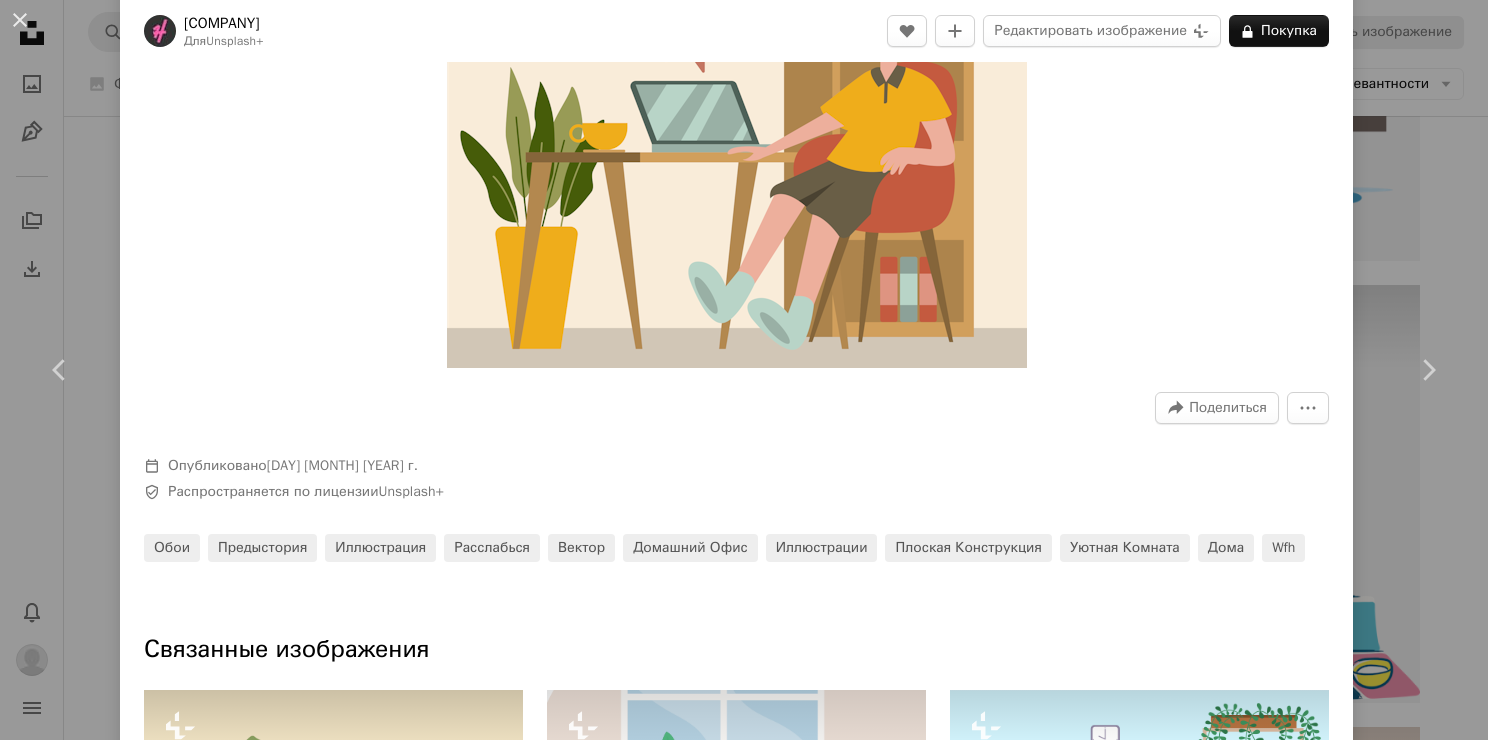 click at bounding box center [737, 78] 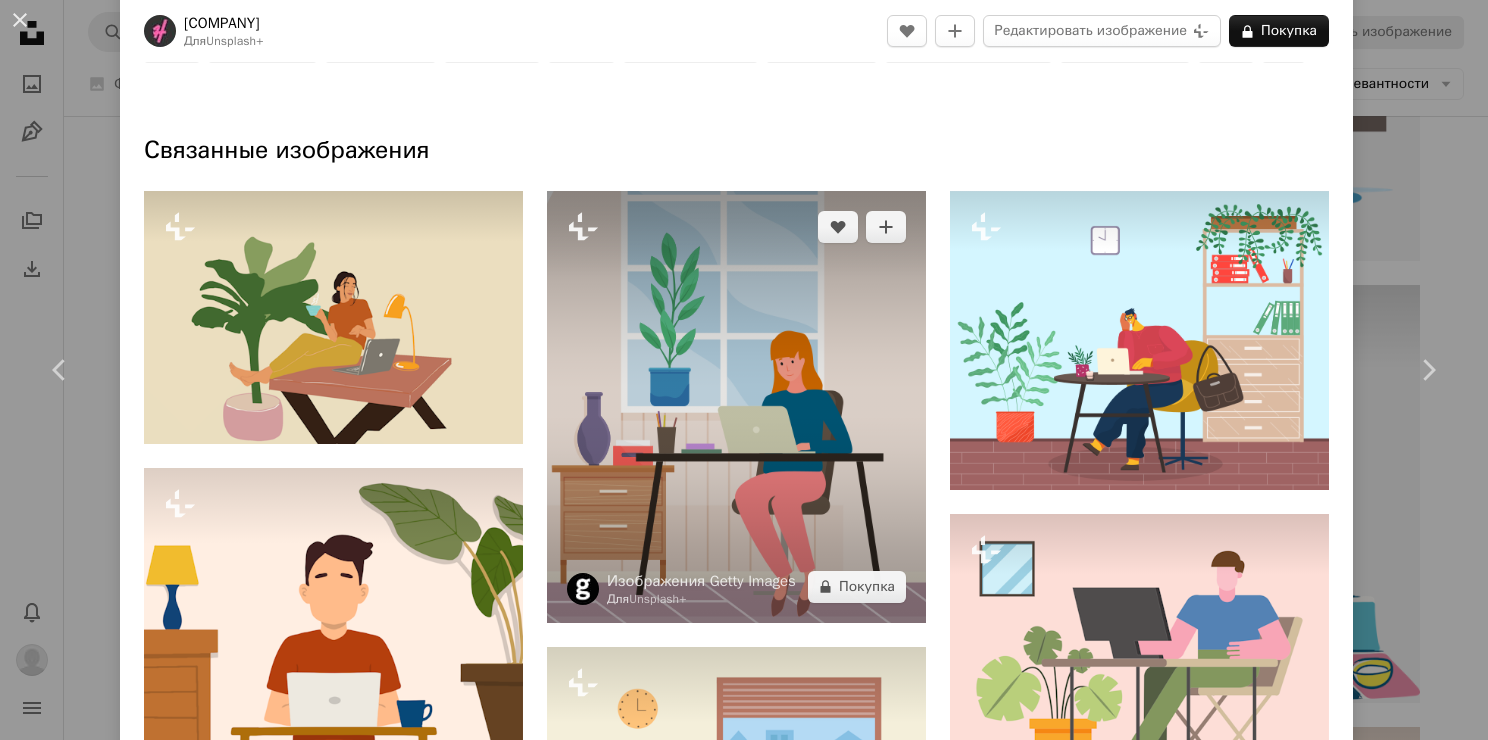 scroll, scrollTop: 800, scrollLeft: 0, axis: vertical 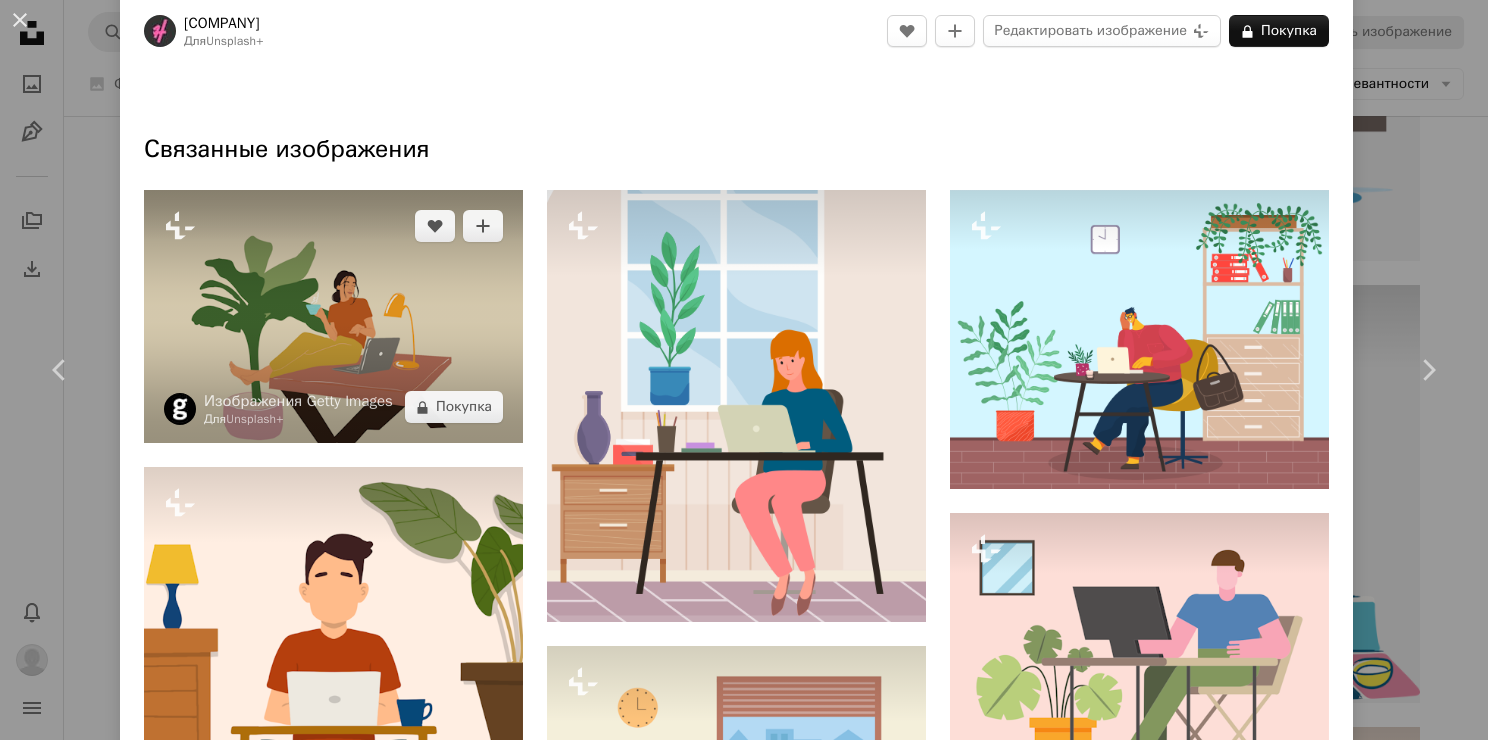 click at bounding box center [333, 316] 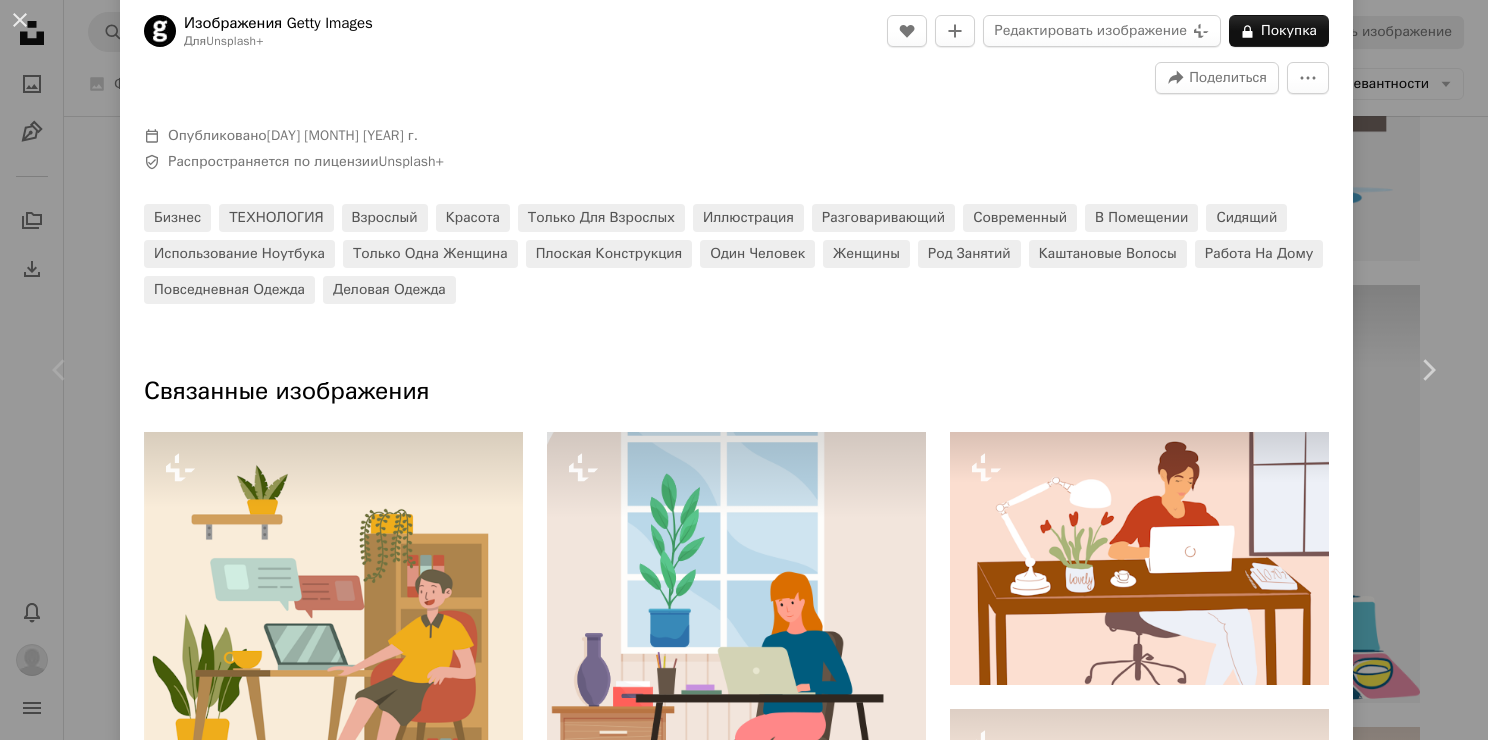 scroll, scrollTop: 900, scrollLeft: 0, axis: vertical 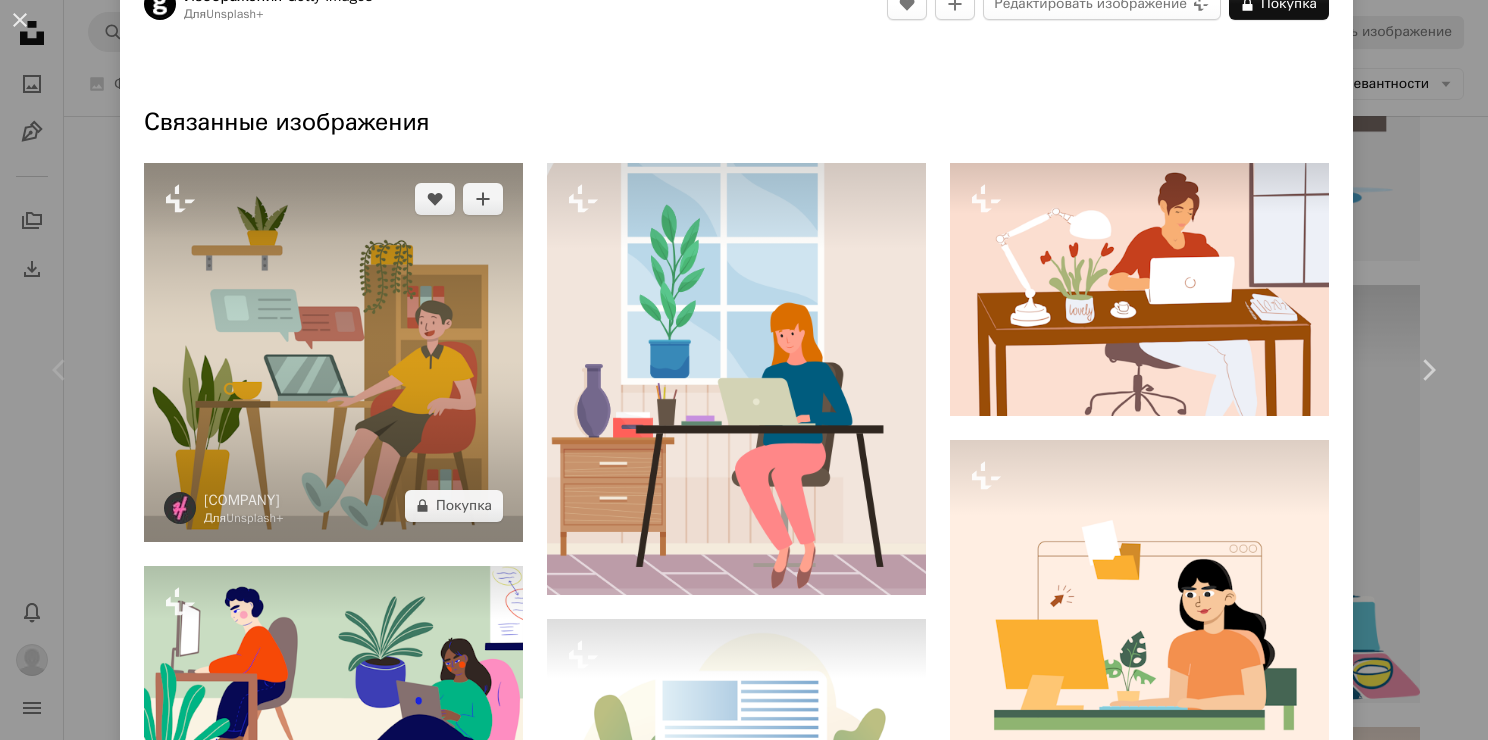 click at bounding box center (333, 352) 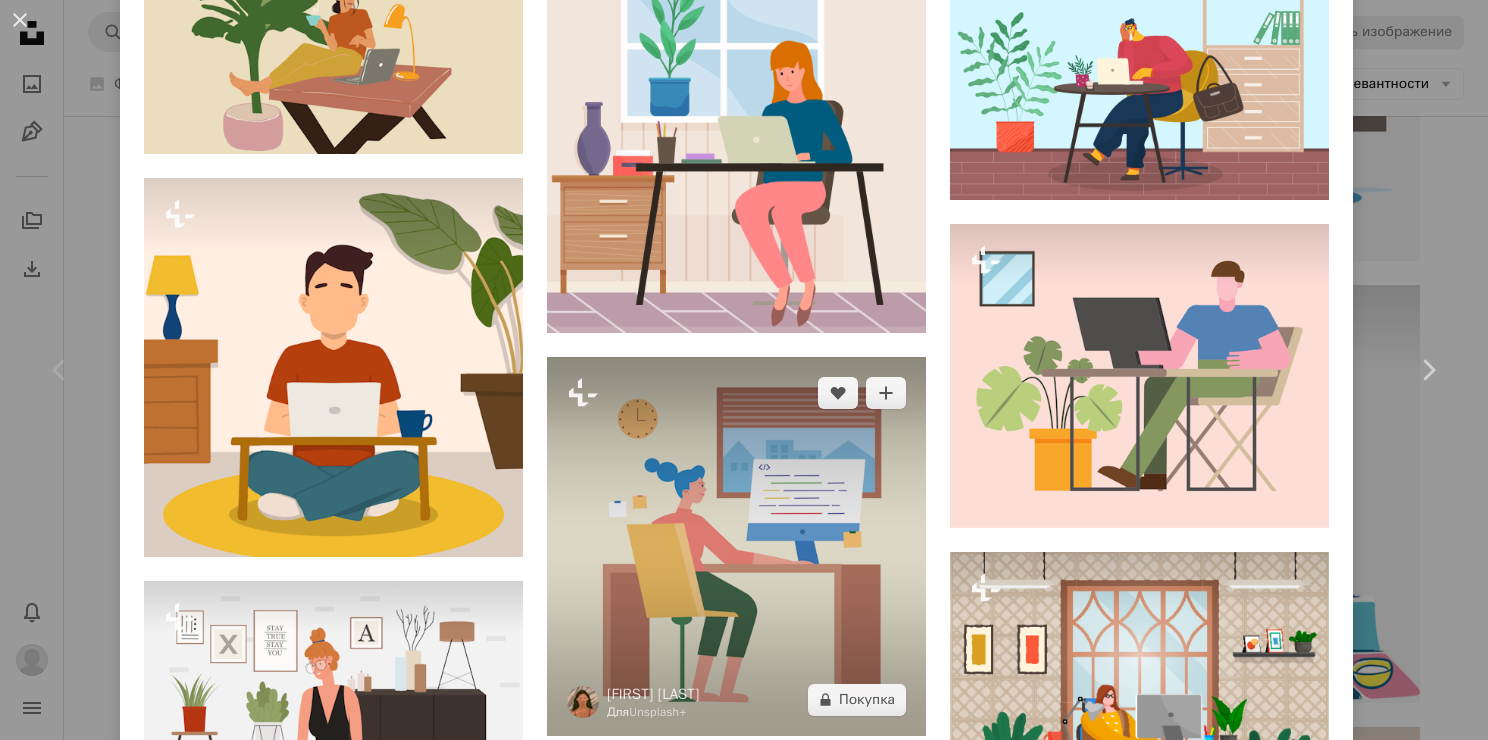 scroll, scrollTop: 1100, scrollLeft: 0, axis: vertical 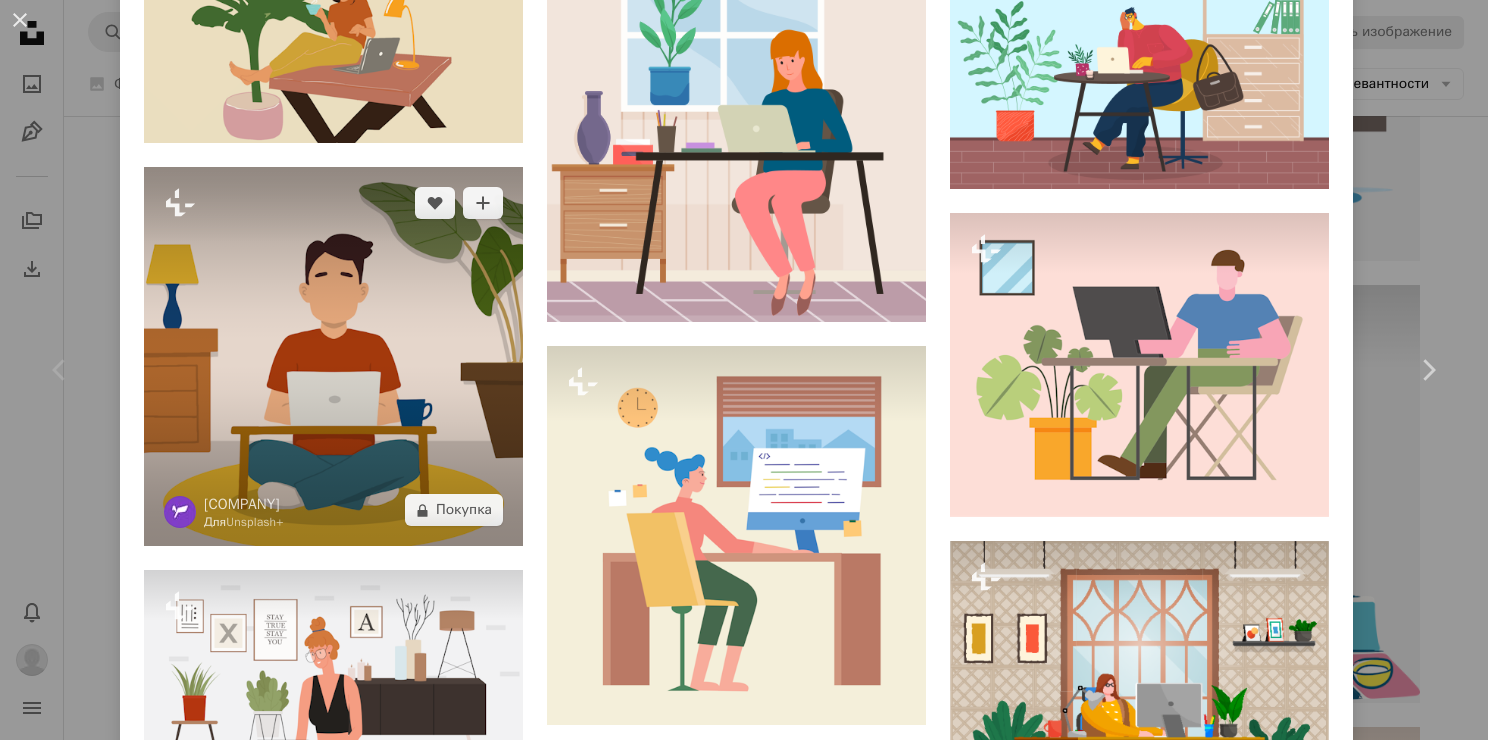 click at bounding box center [333, 356] 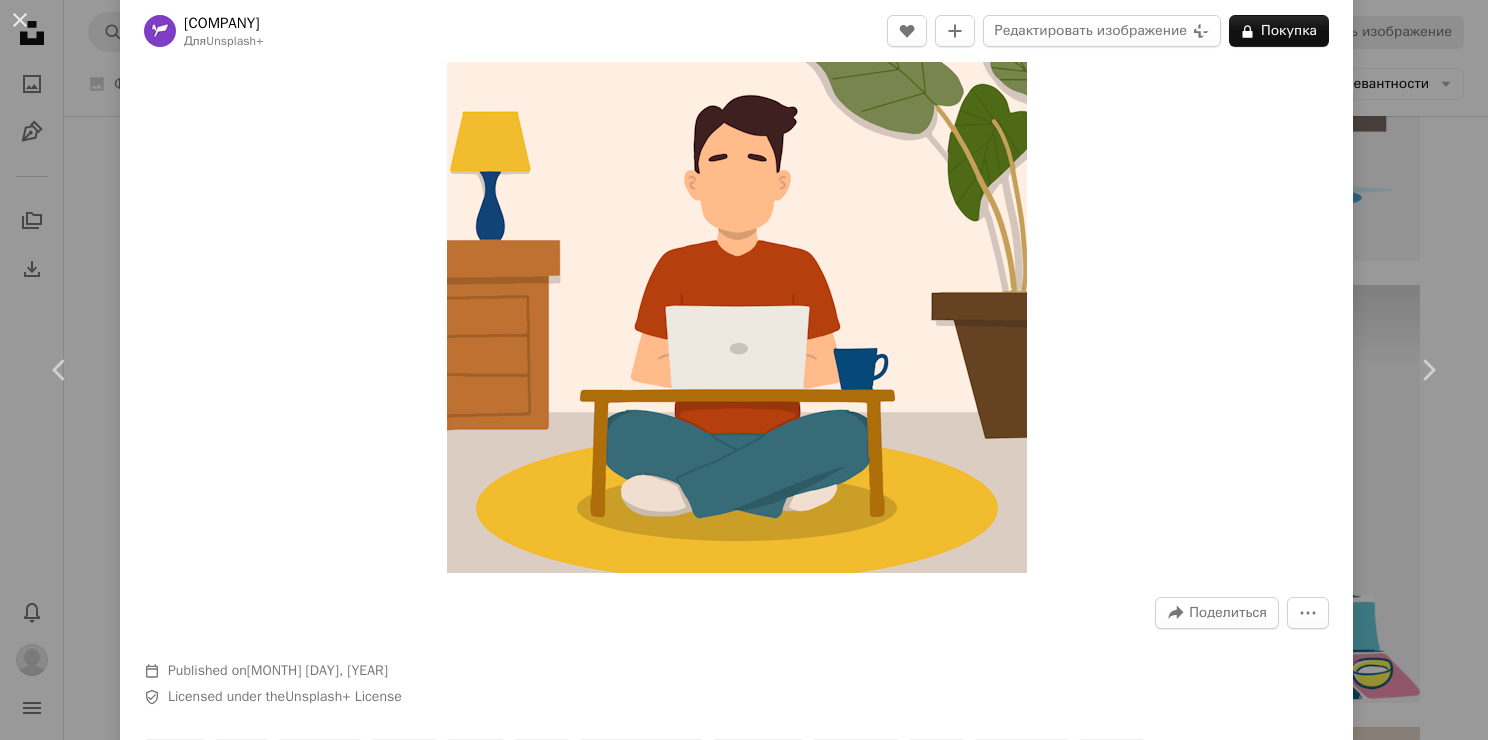 scroll, scrollTop: 100, scrollLeft: 0, axis: vertical 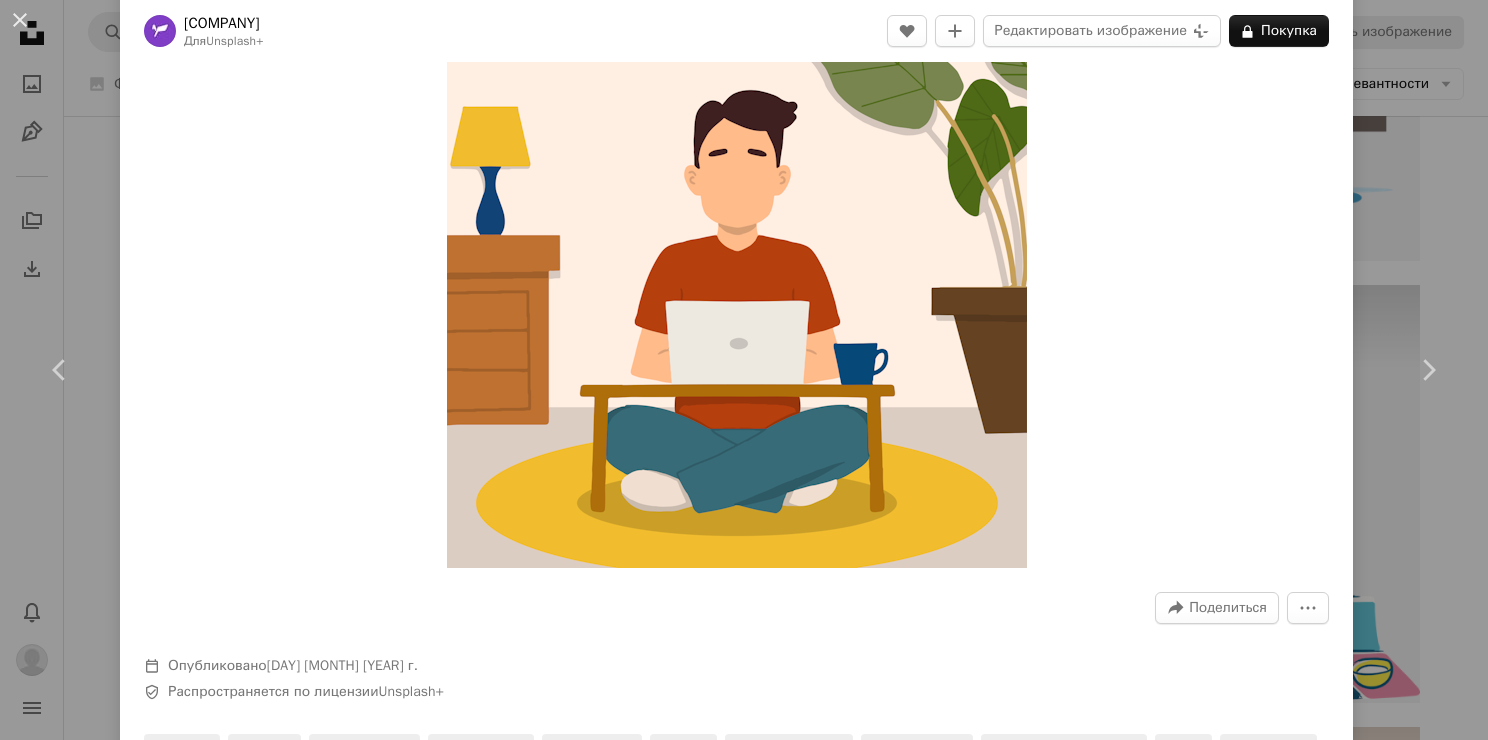 click at bounding box center (737, 278) 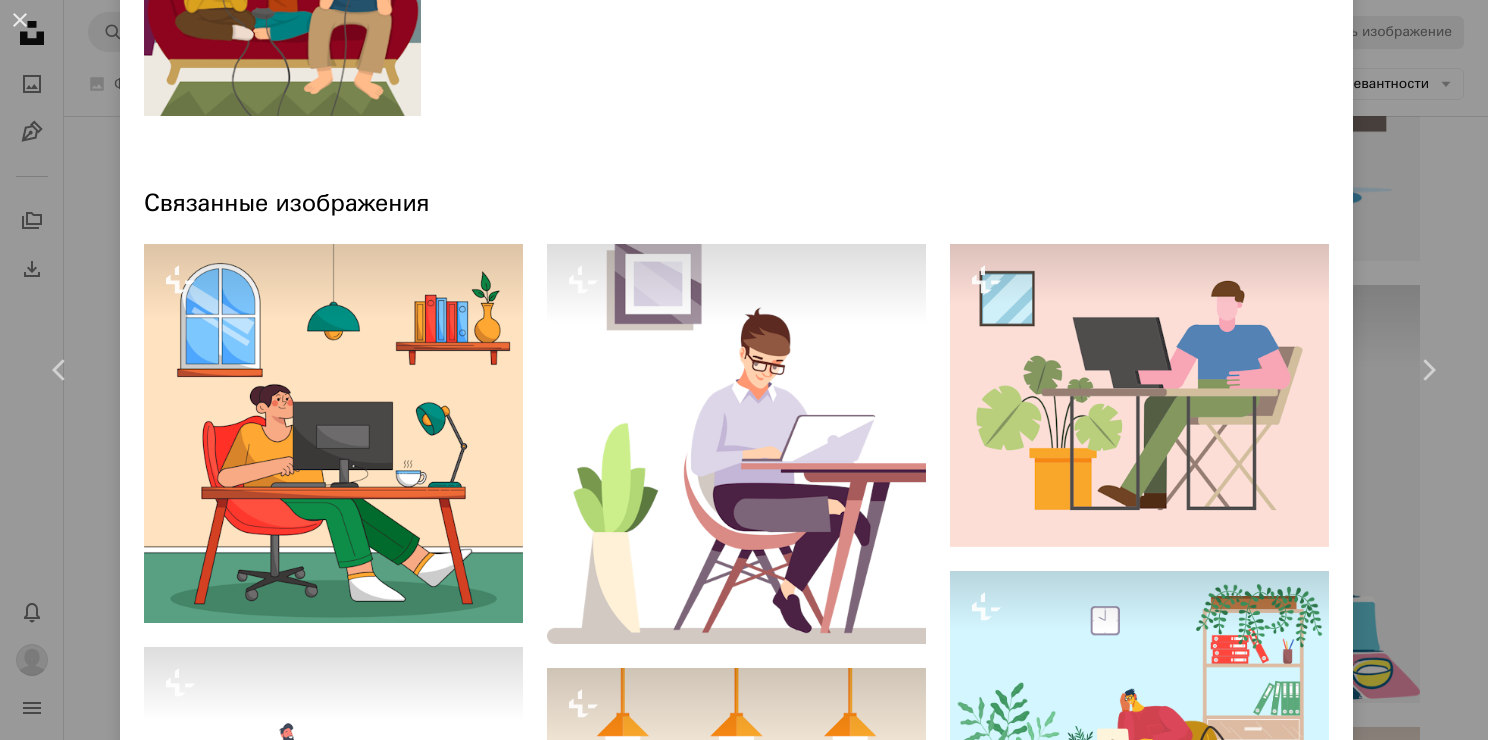 scroll, scrollTop: 1200, scrollLeft: 0, axis: vertical 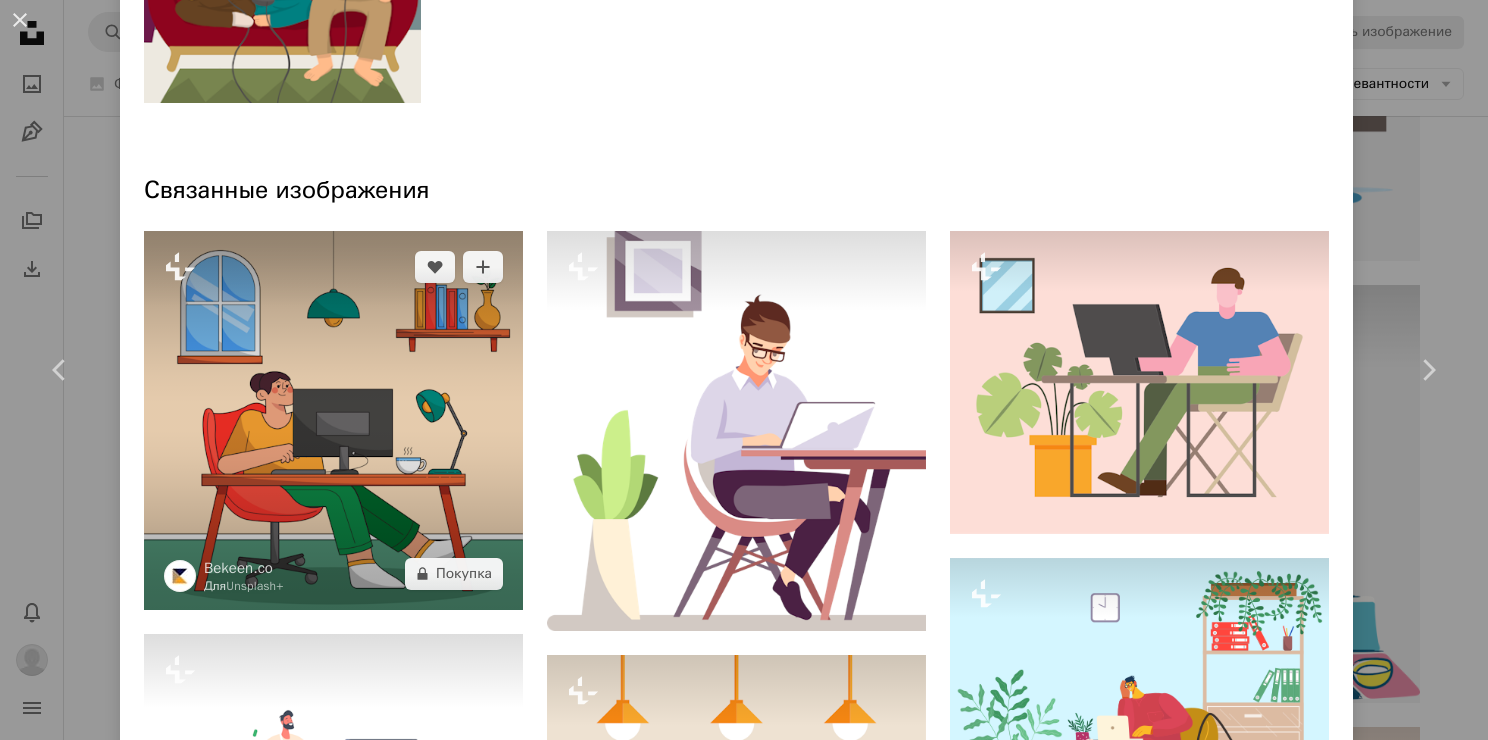 click at bounding box center [333, 420] 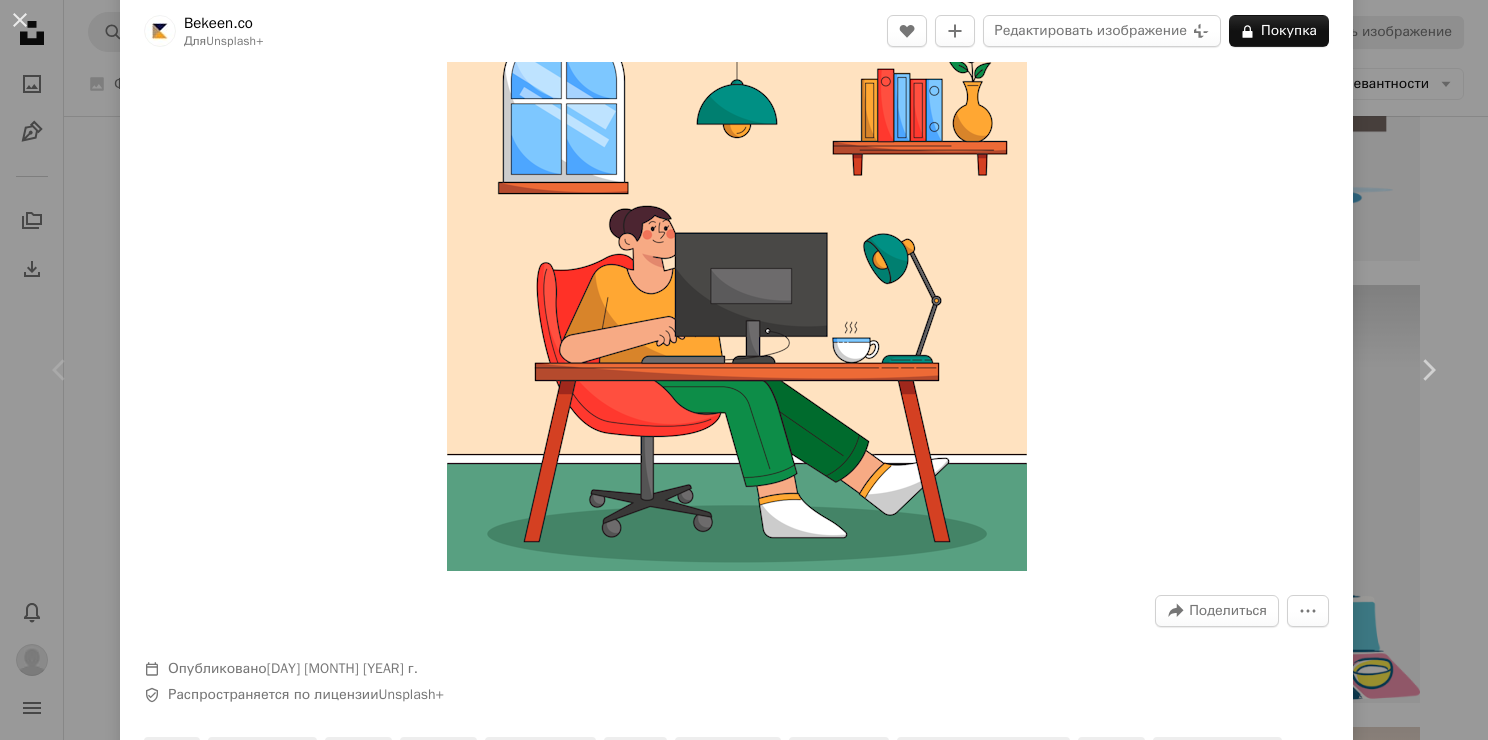scroll, scrollTop: 100, scrollLeft: 0, axis: vertical 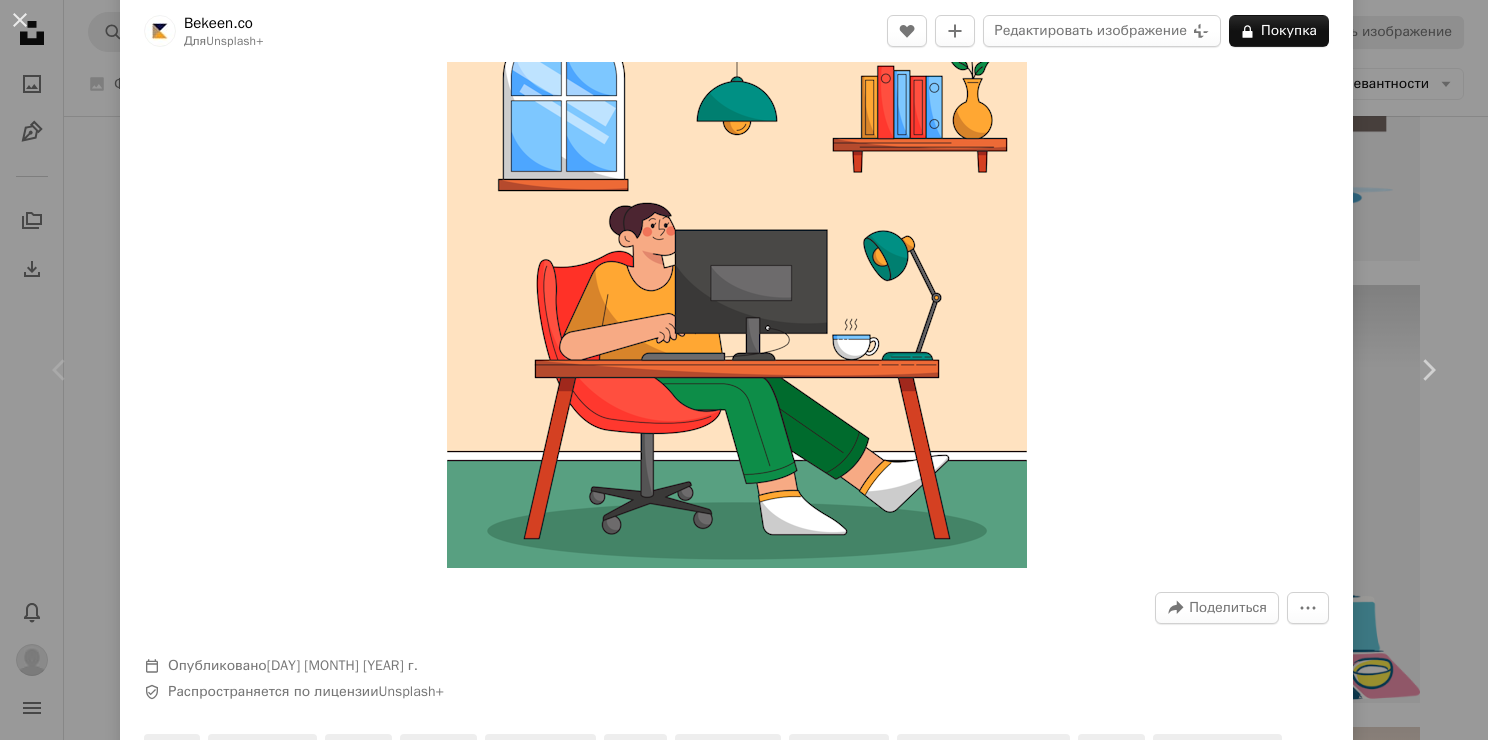 click at bounding box center (737, 278) 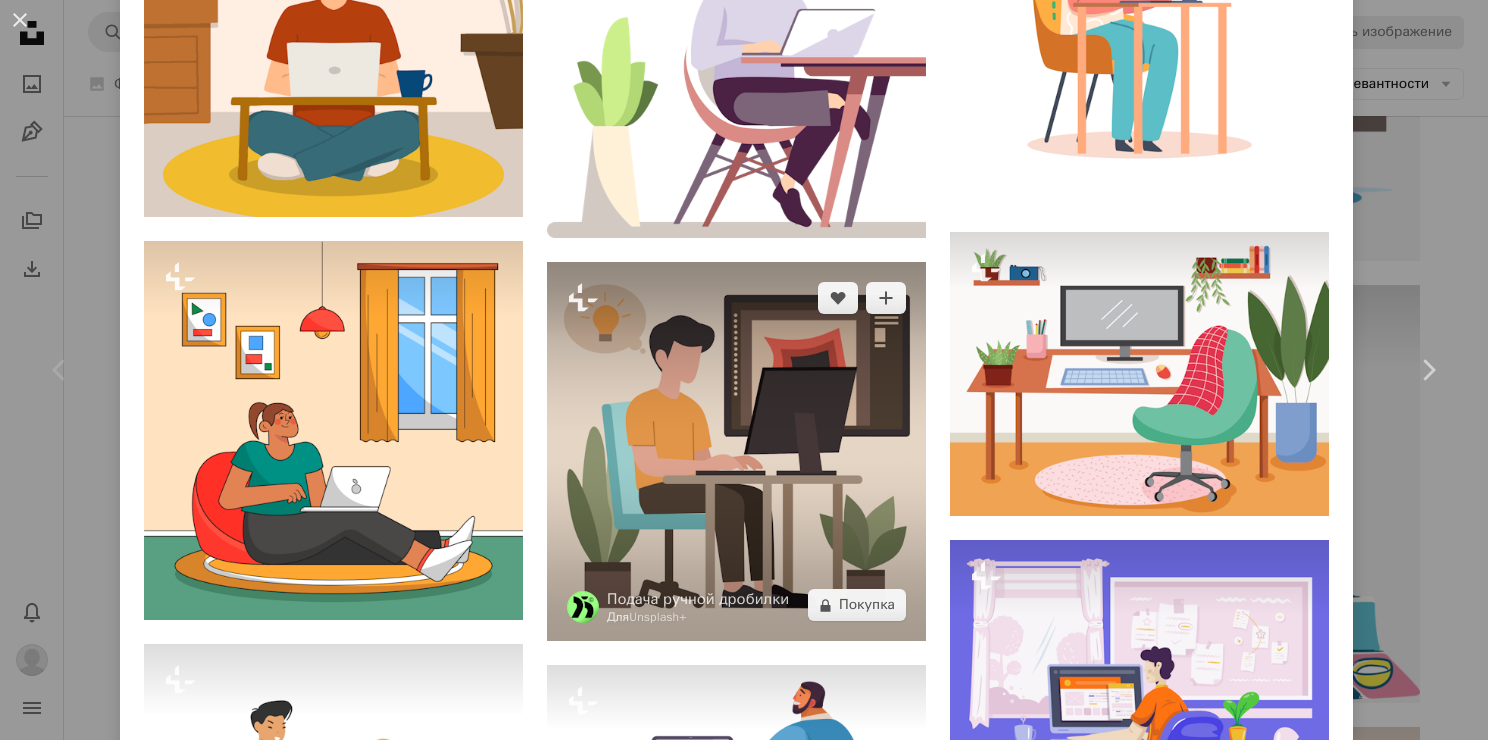 scroll, scrollTop: 1600, scrollLeft: 0, axis: vertical 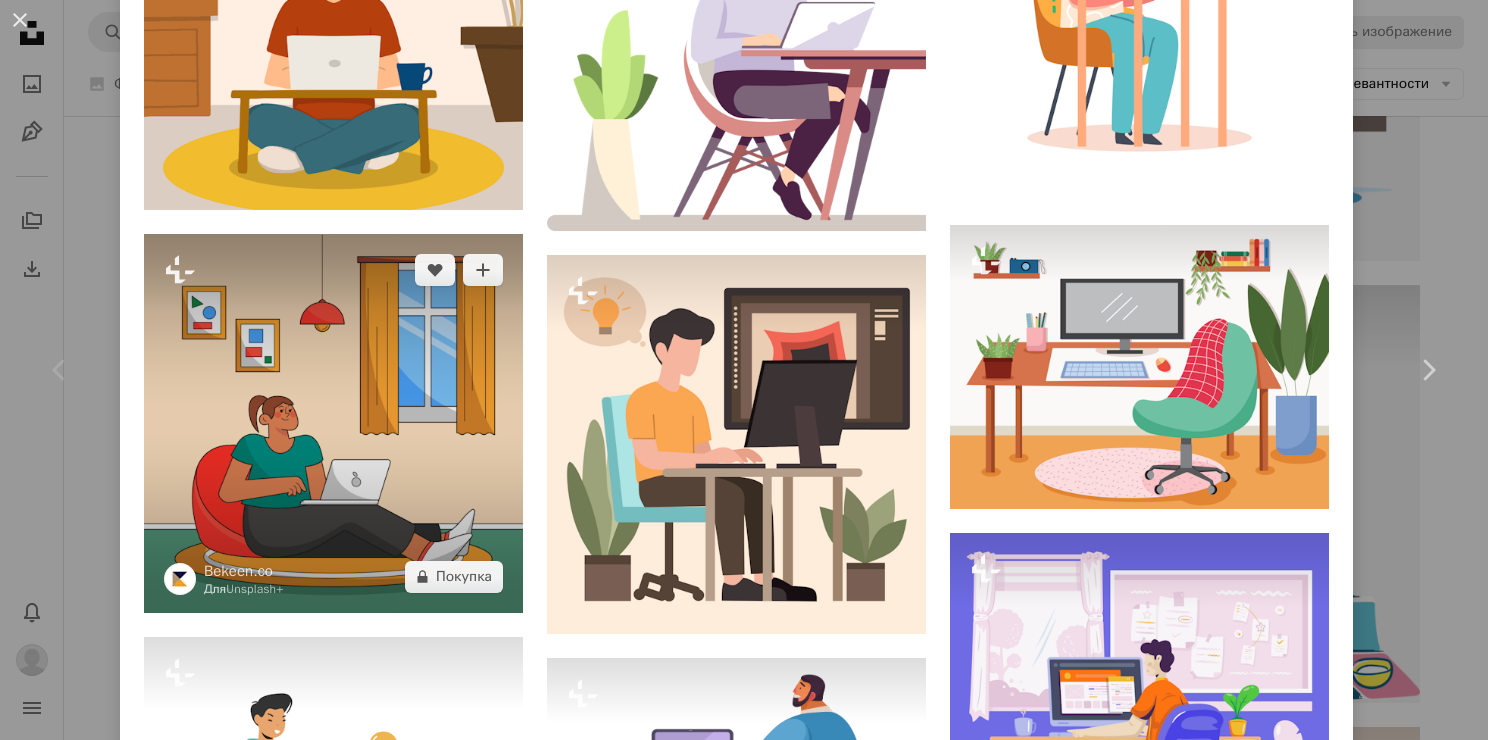 click at bounding box center (333, 423) 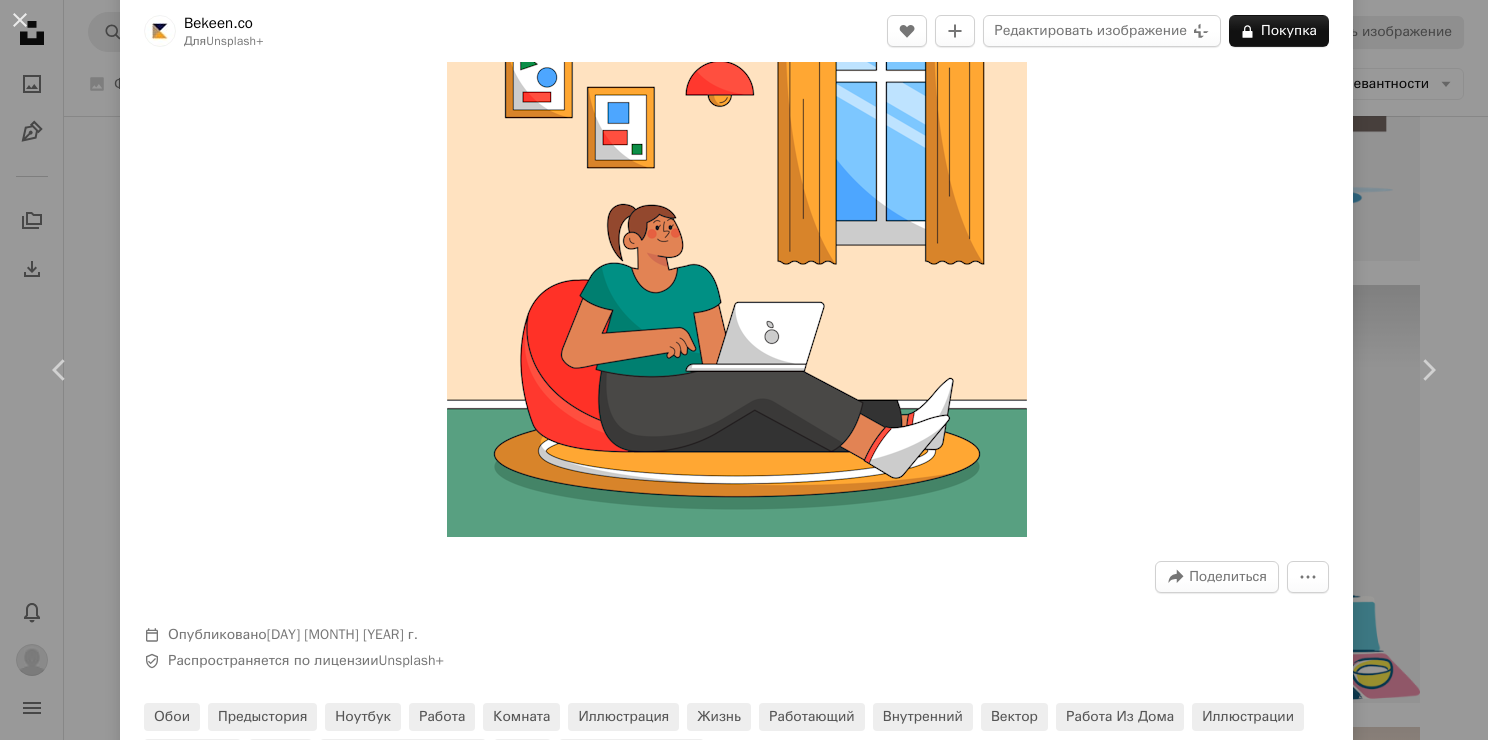 scroll, scrollTop: 200, scrollLeft: 0, axis: vertical 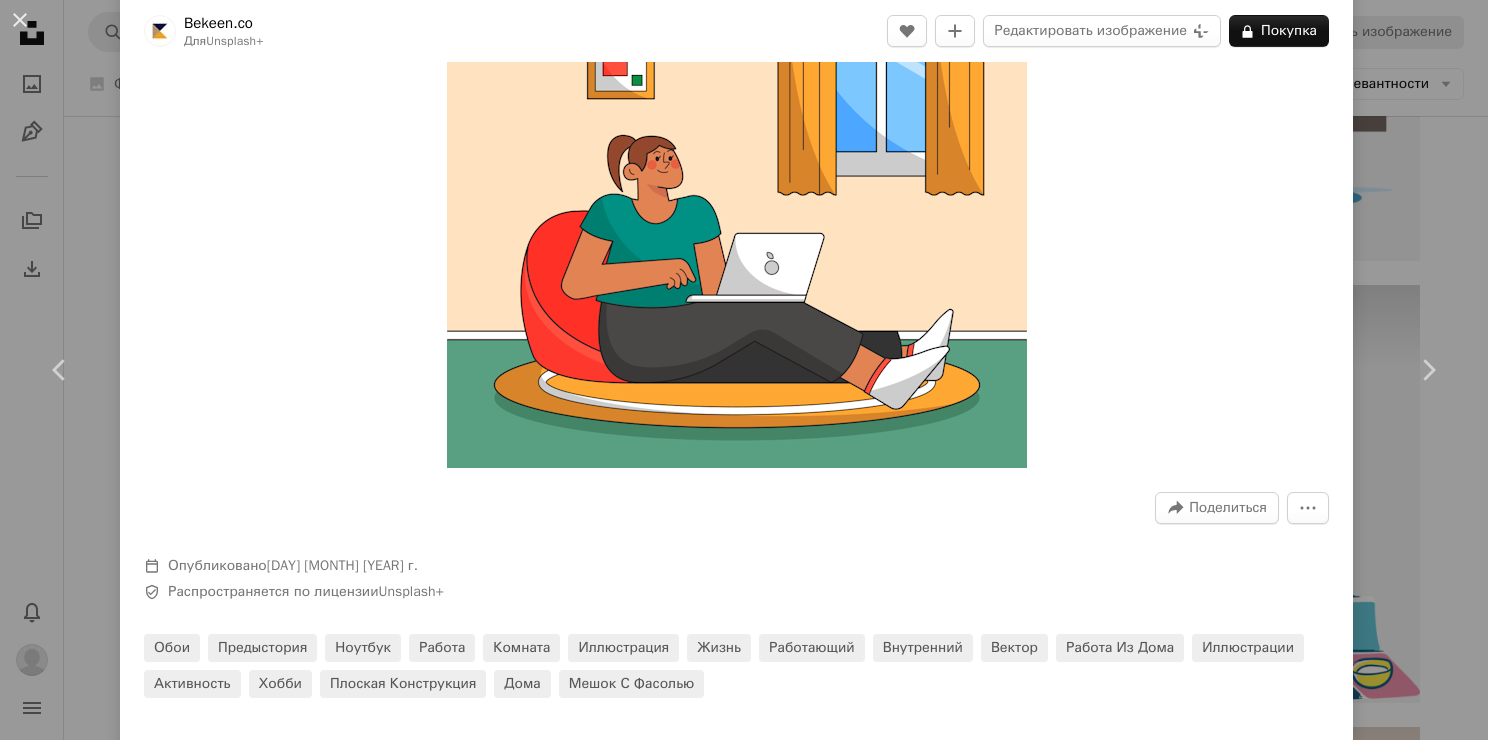 click at bounding box center (737, 178) 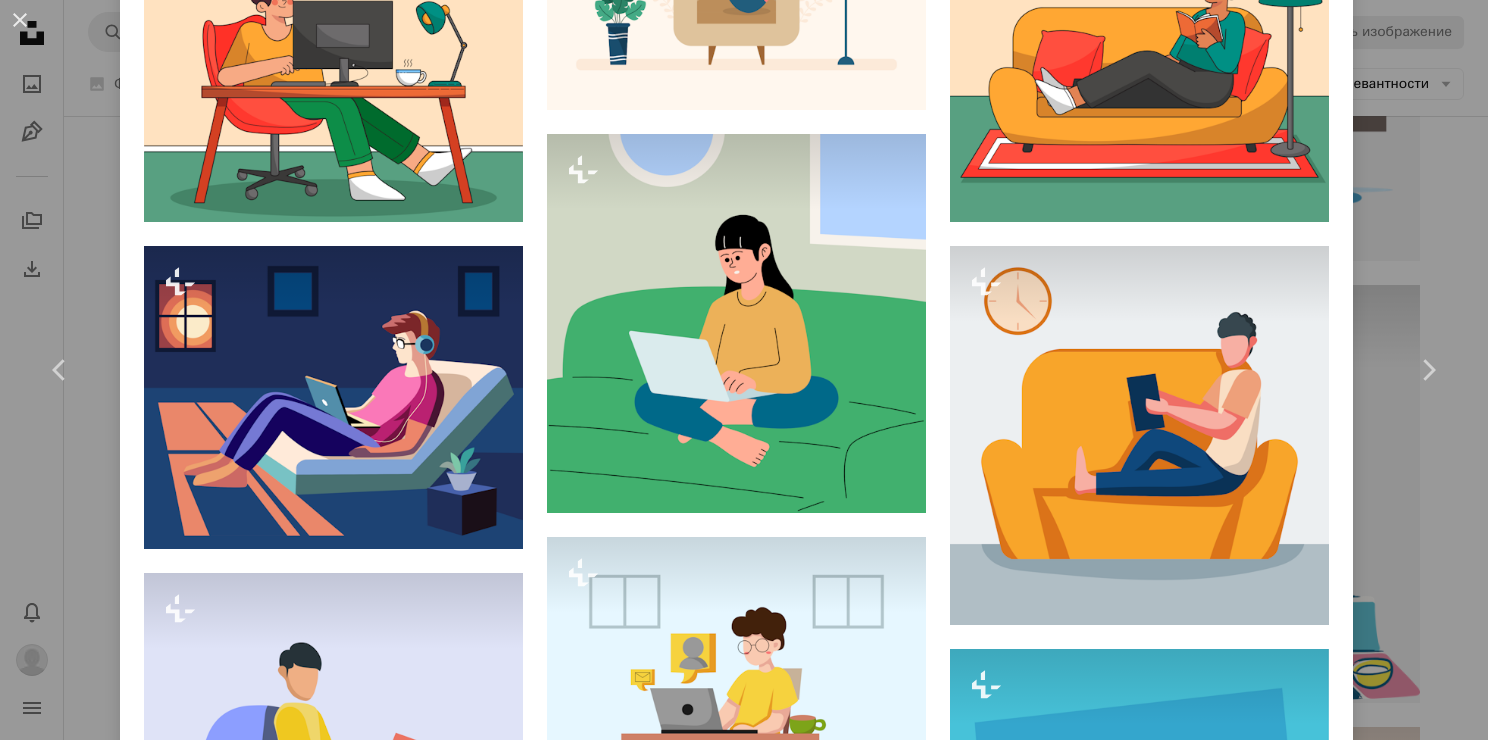 scroll, scrollTop: 1600, scrollLeft: 0, axis: vertical 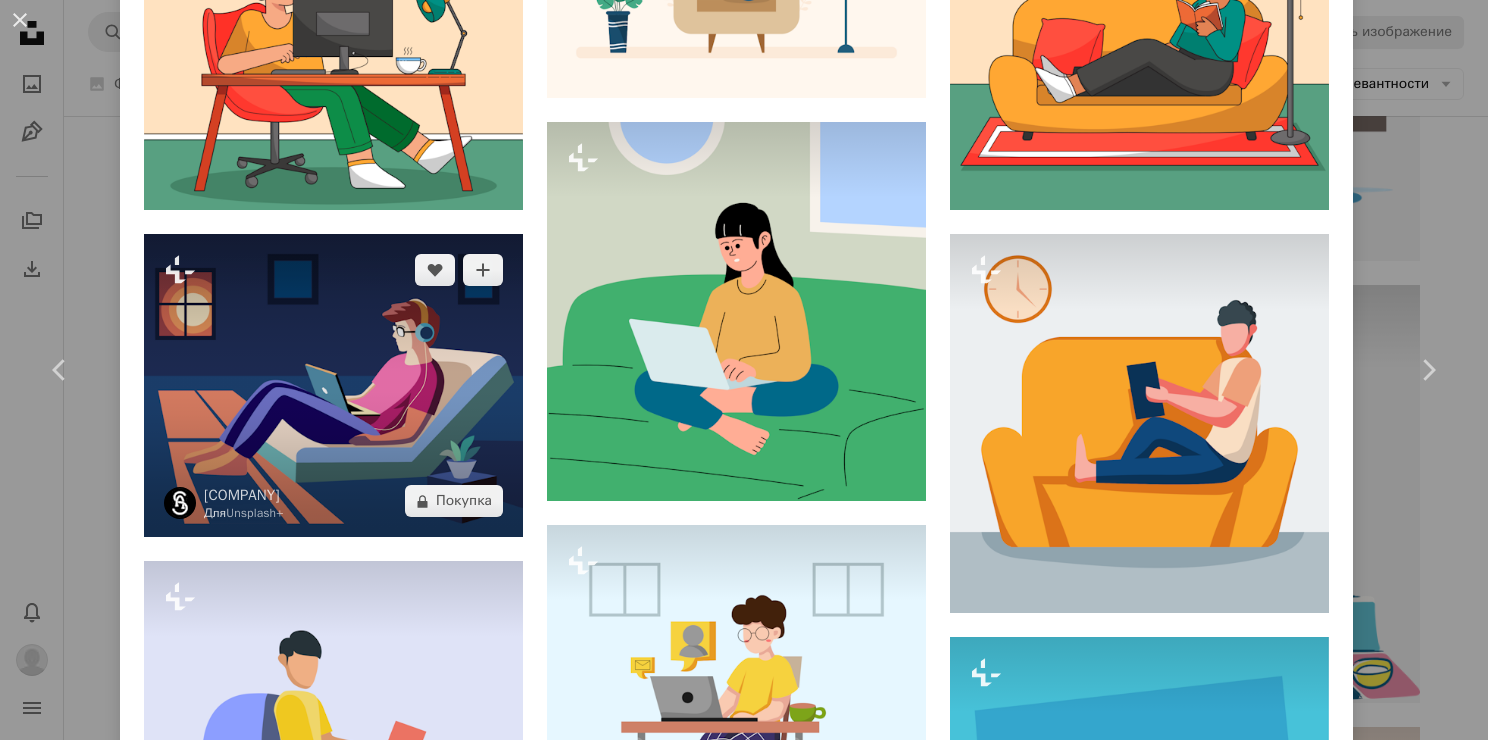 click at bounding box center [333, 385] 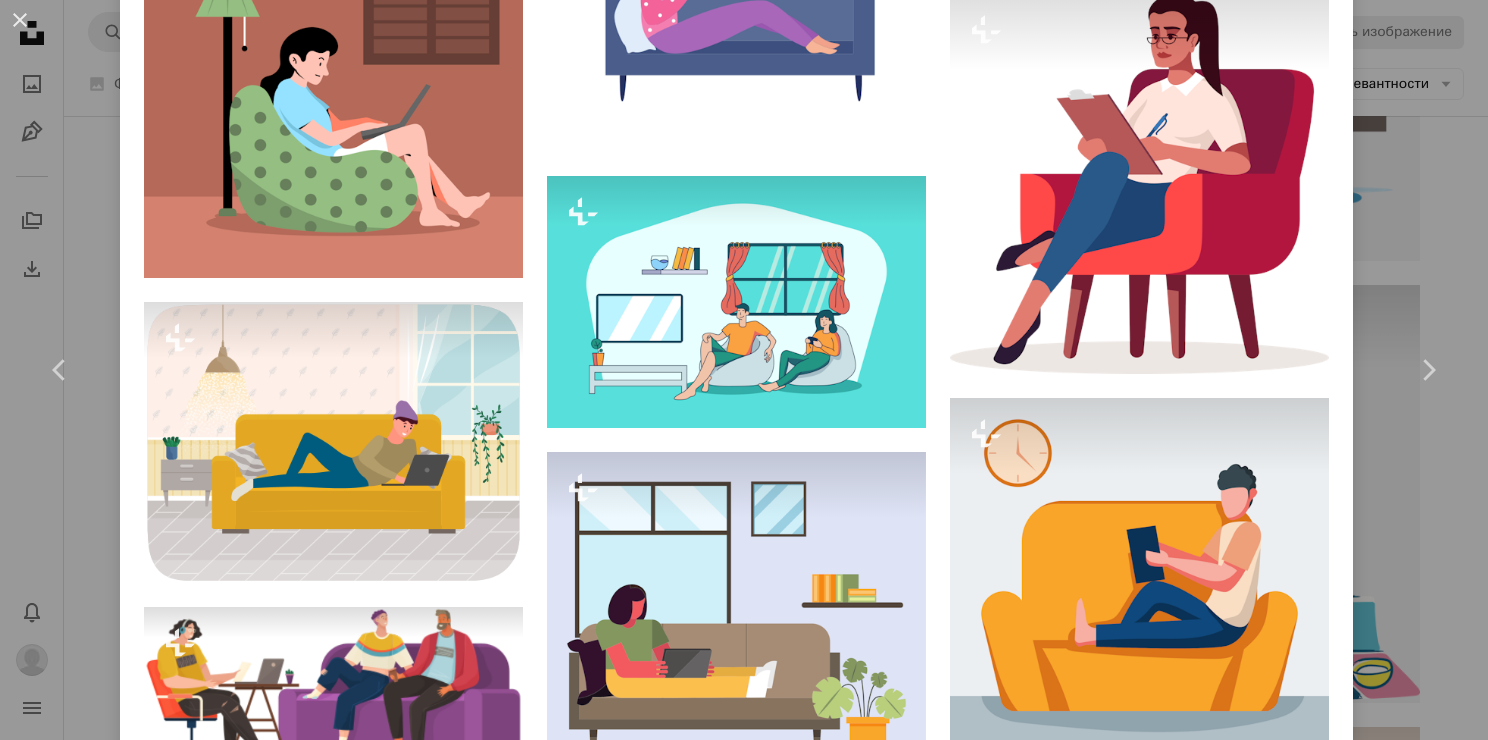 scroll, scrollTop: 1400, scrollLeft: 0, axis: vertical 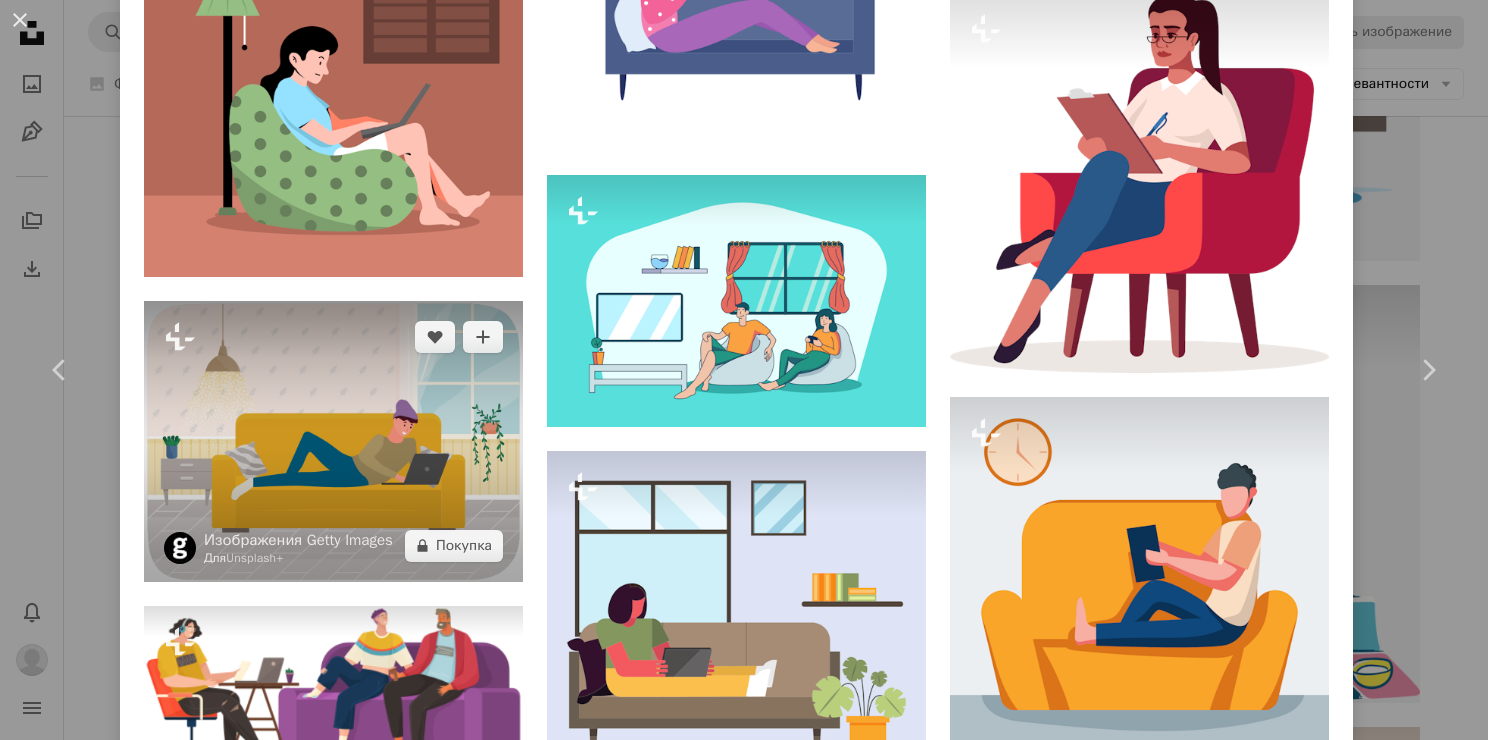 click at bounding box center [333, 441] 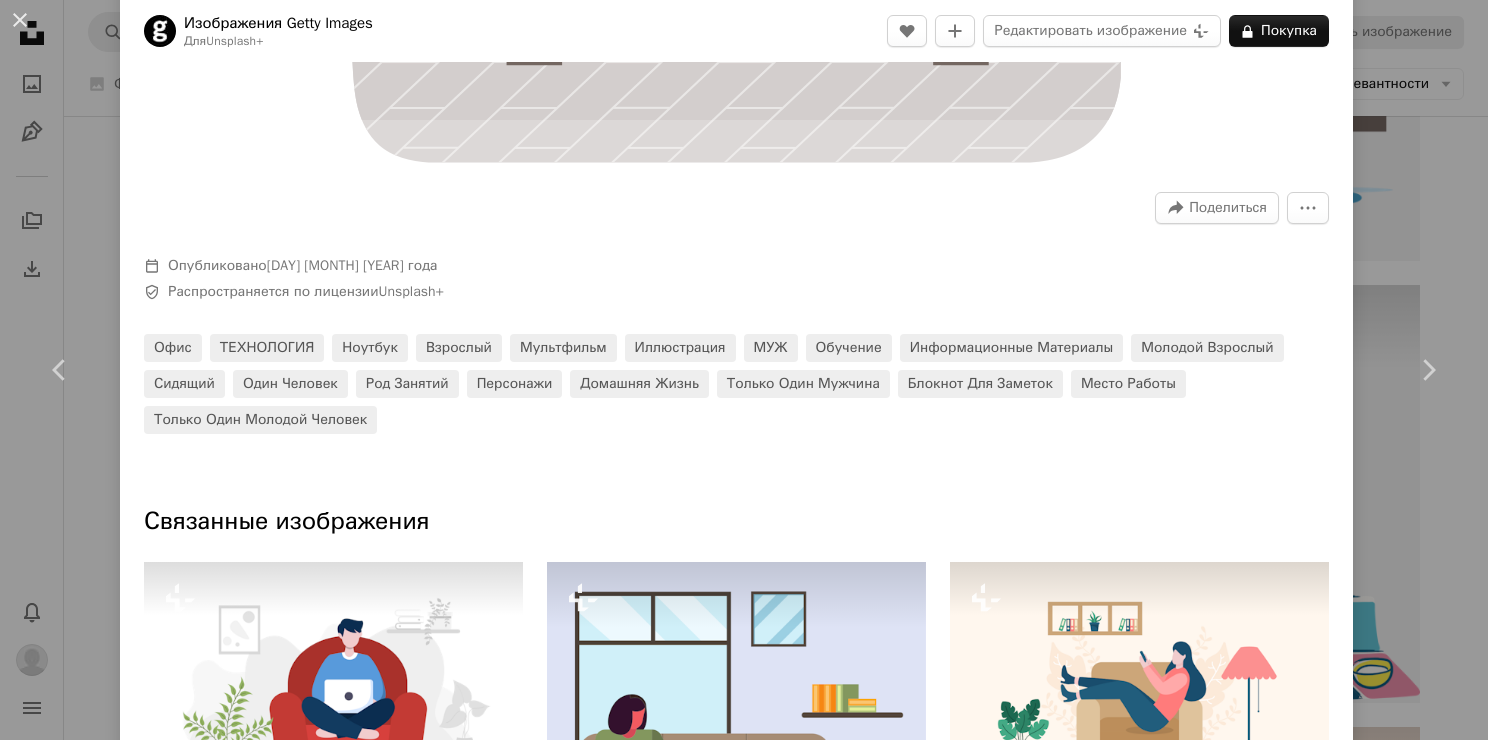 scroll, scrollTop: 700, scrollLeft: 0, axis: vertical 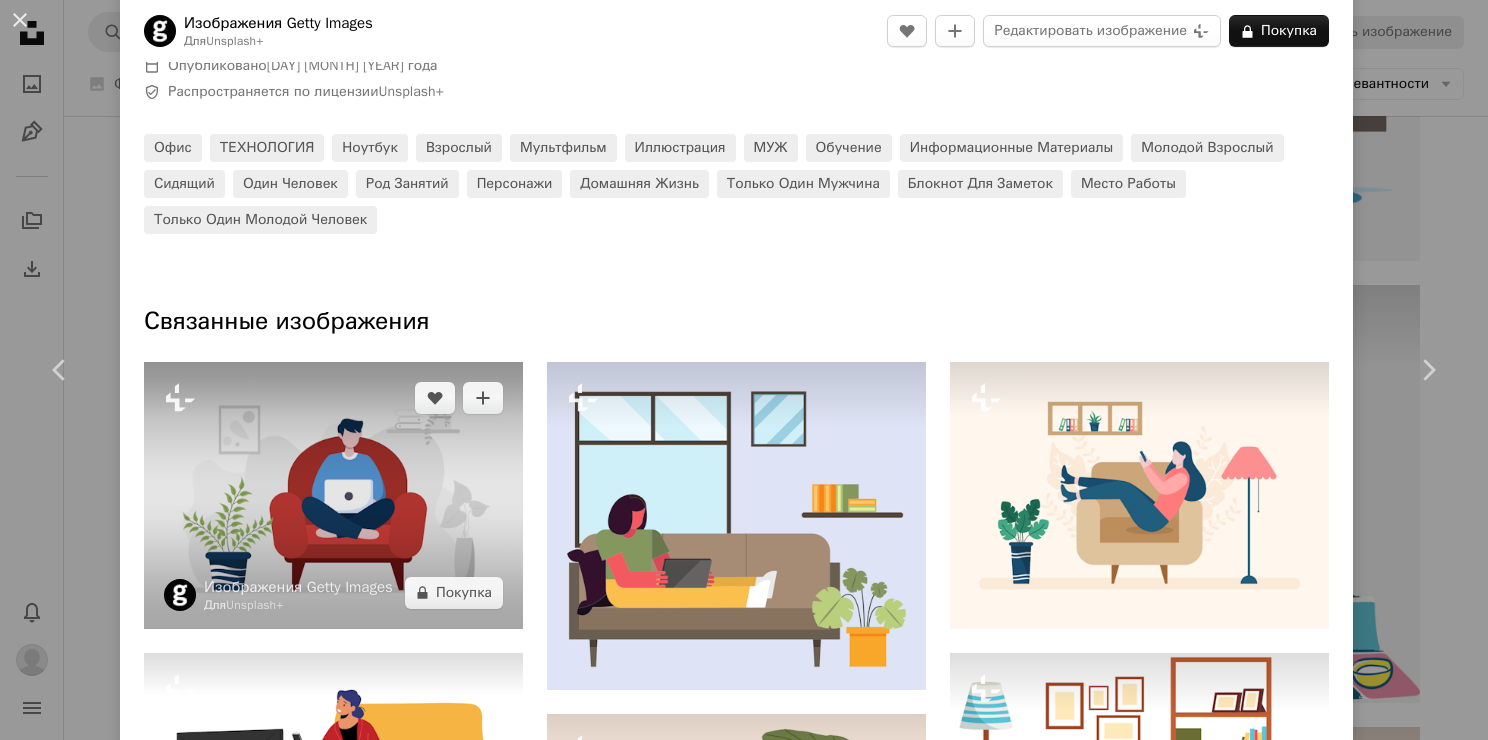 click at bounding box center (333, 495) 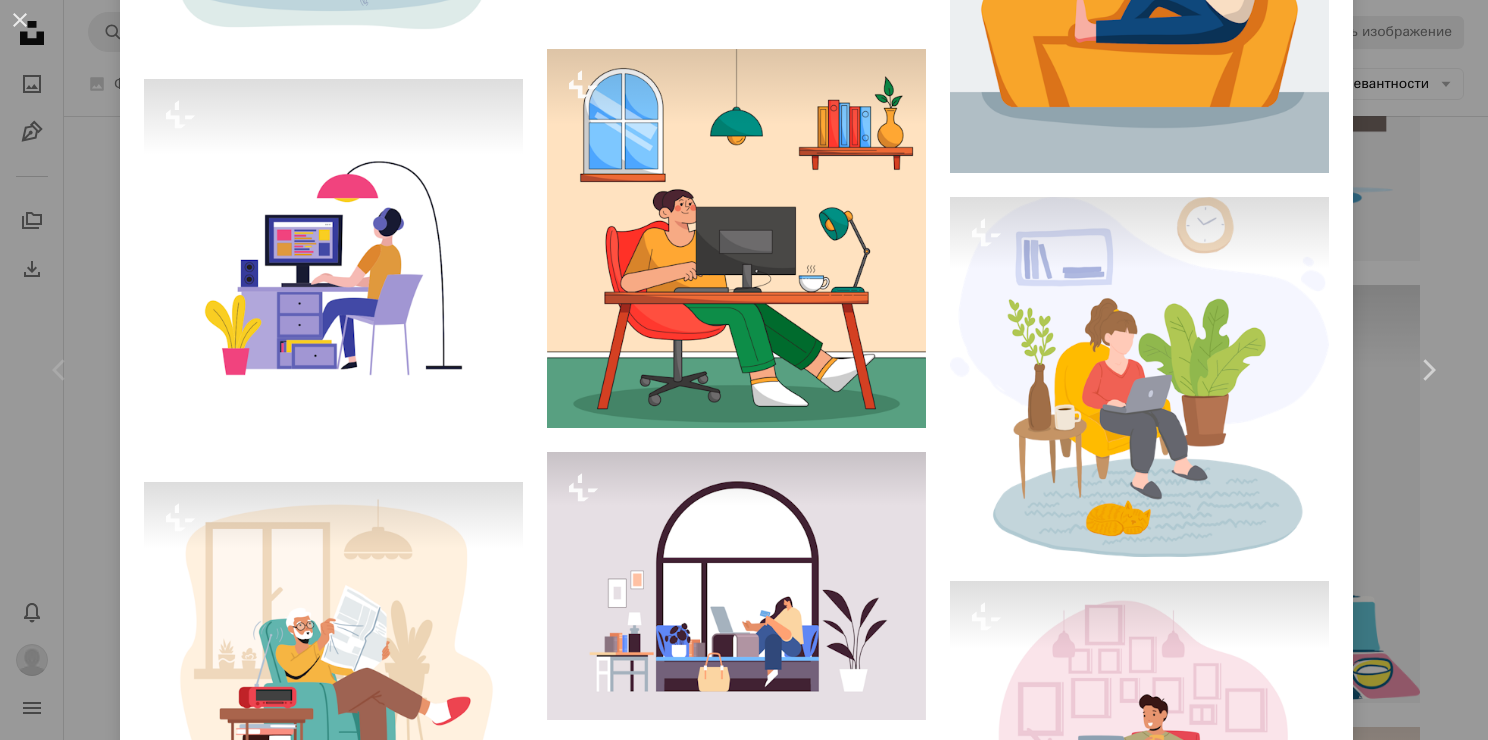 scroll, scrollTop: 3700, scrollLeft: 0, axis: vertical 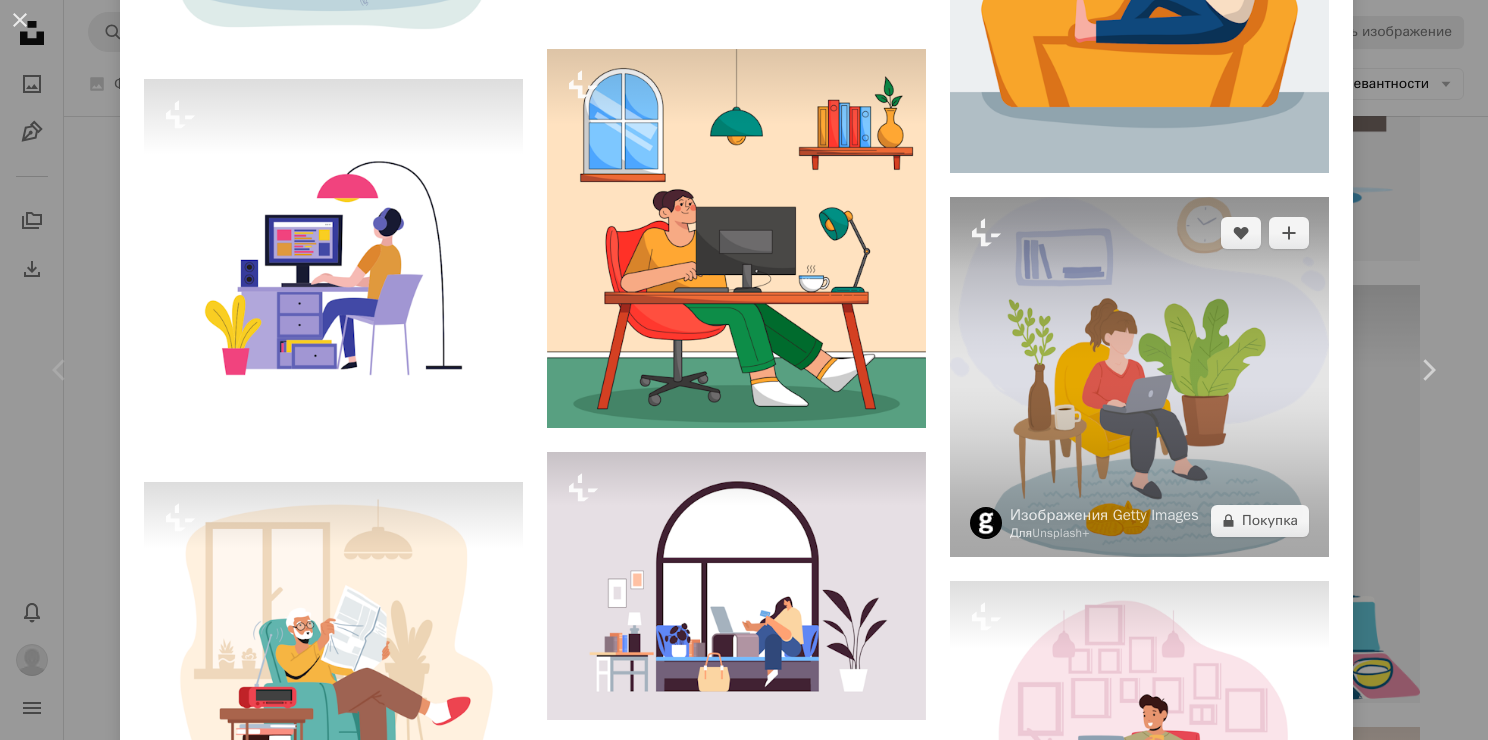 click at bounding box center [1139, 377] 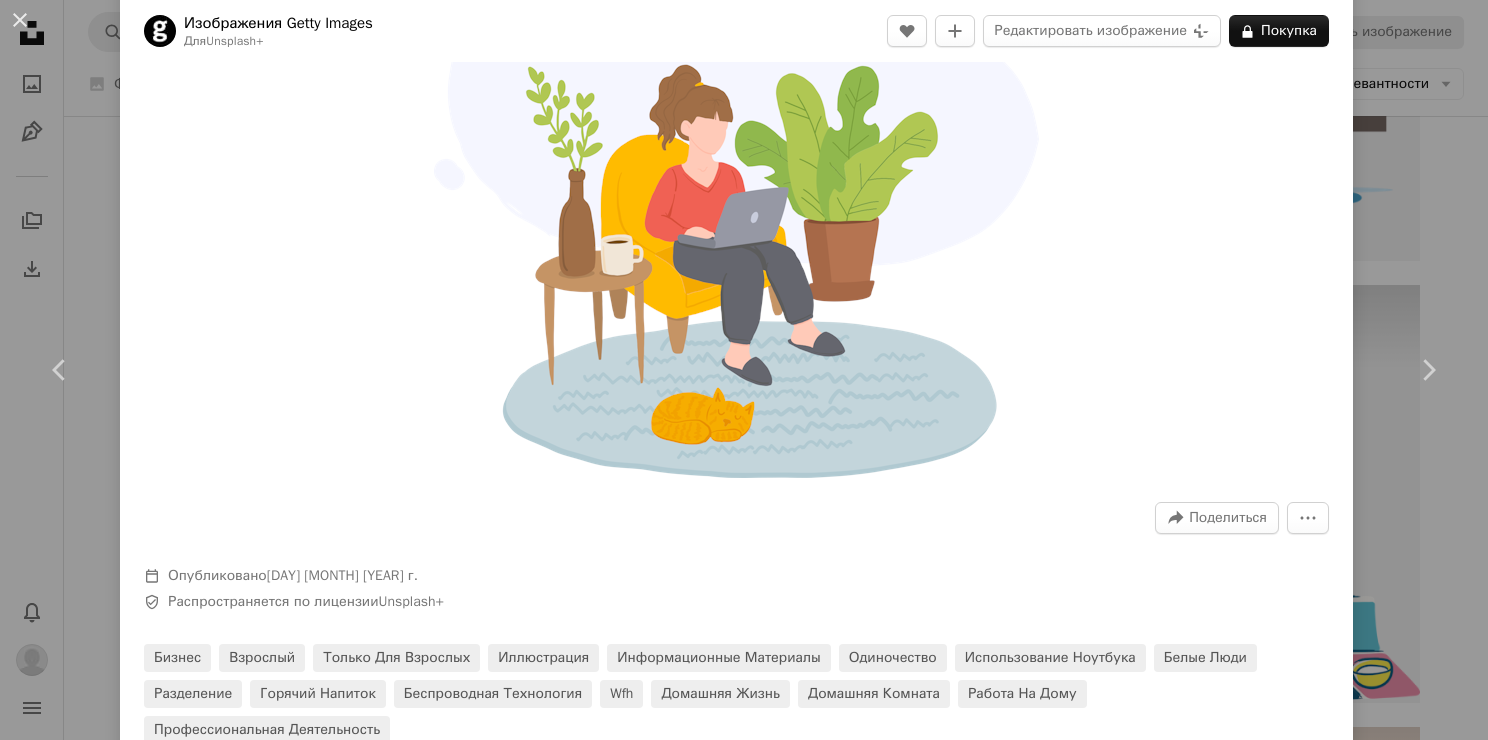 scroll, scrollTop: 200, scrollLeft: 0, axis: vertical 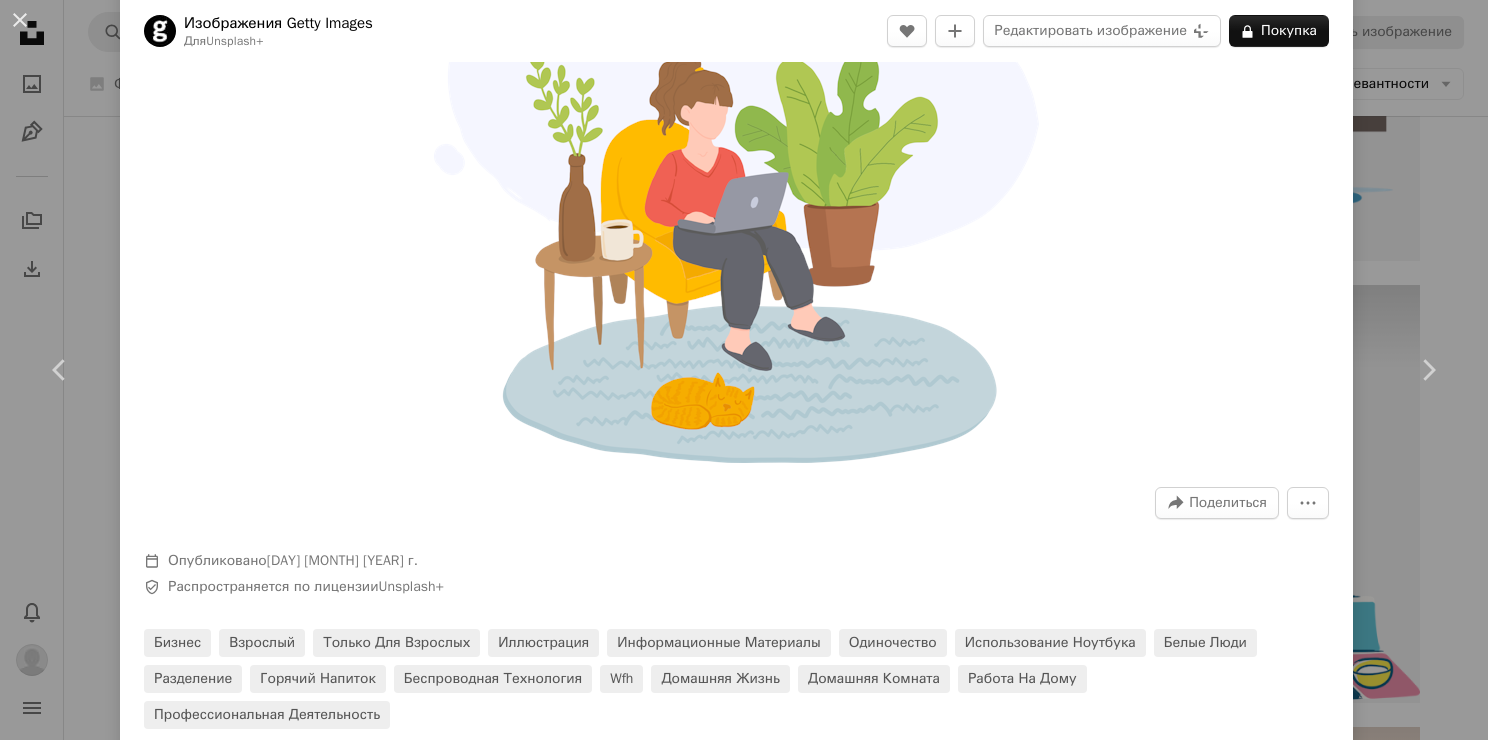 click at bounding box center (736, 175) 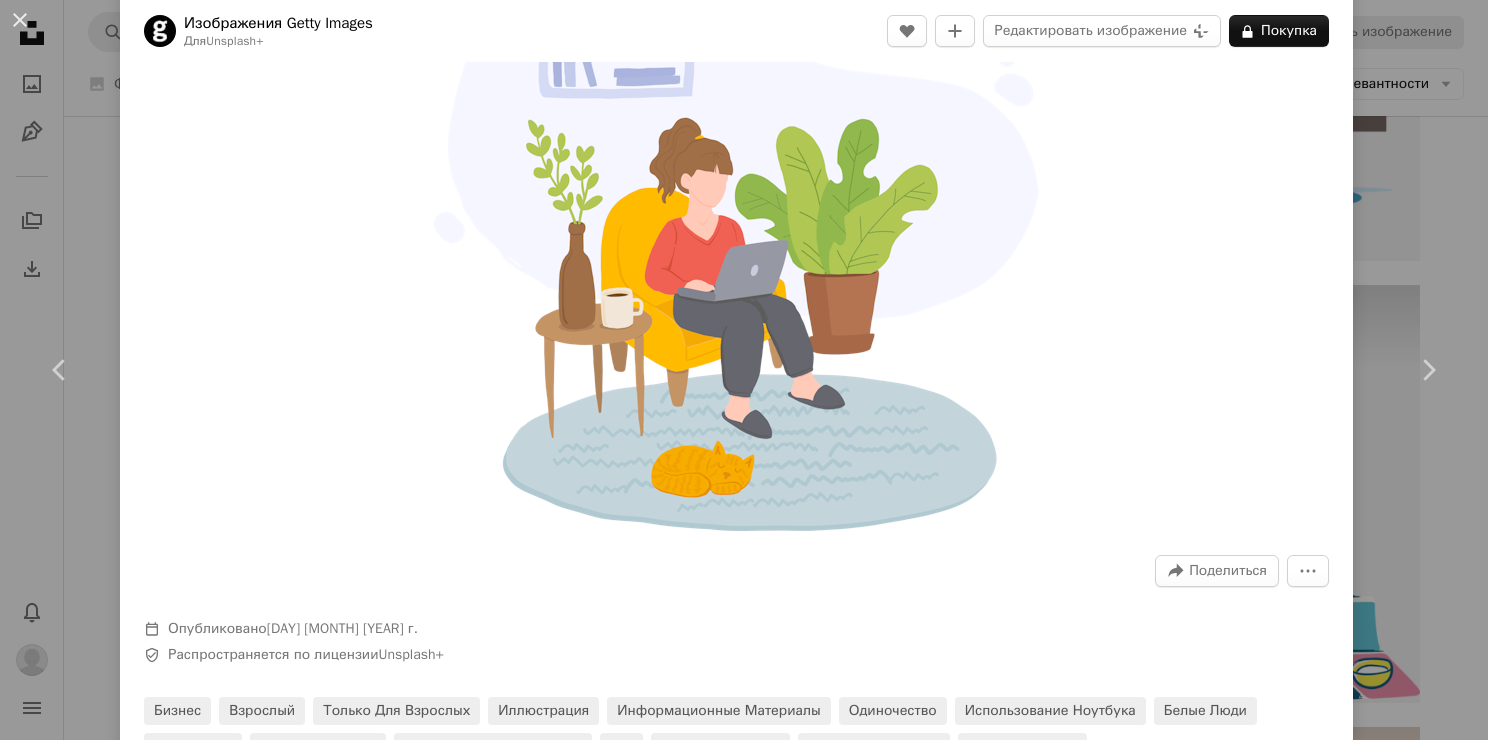 scroll, scrollTop: 0, scrollLeft: 0, axis: both 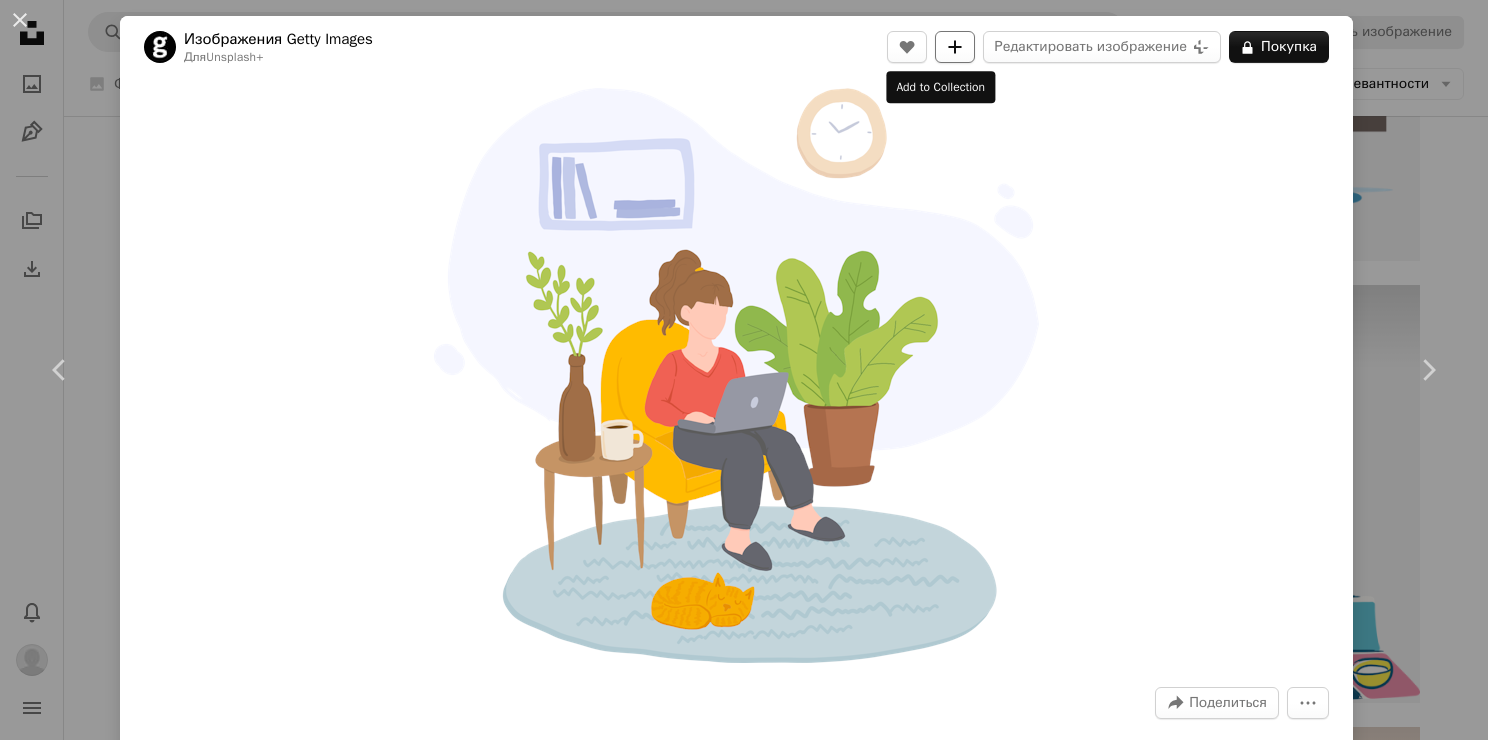 click 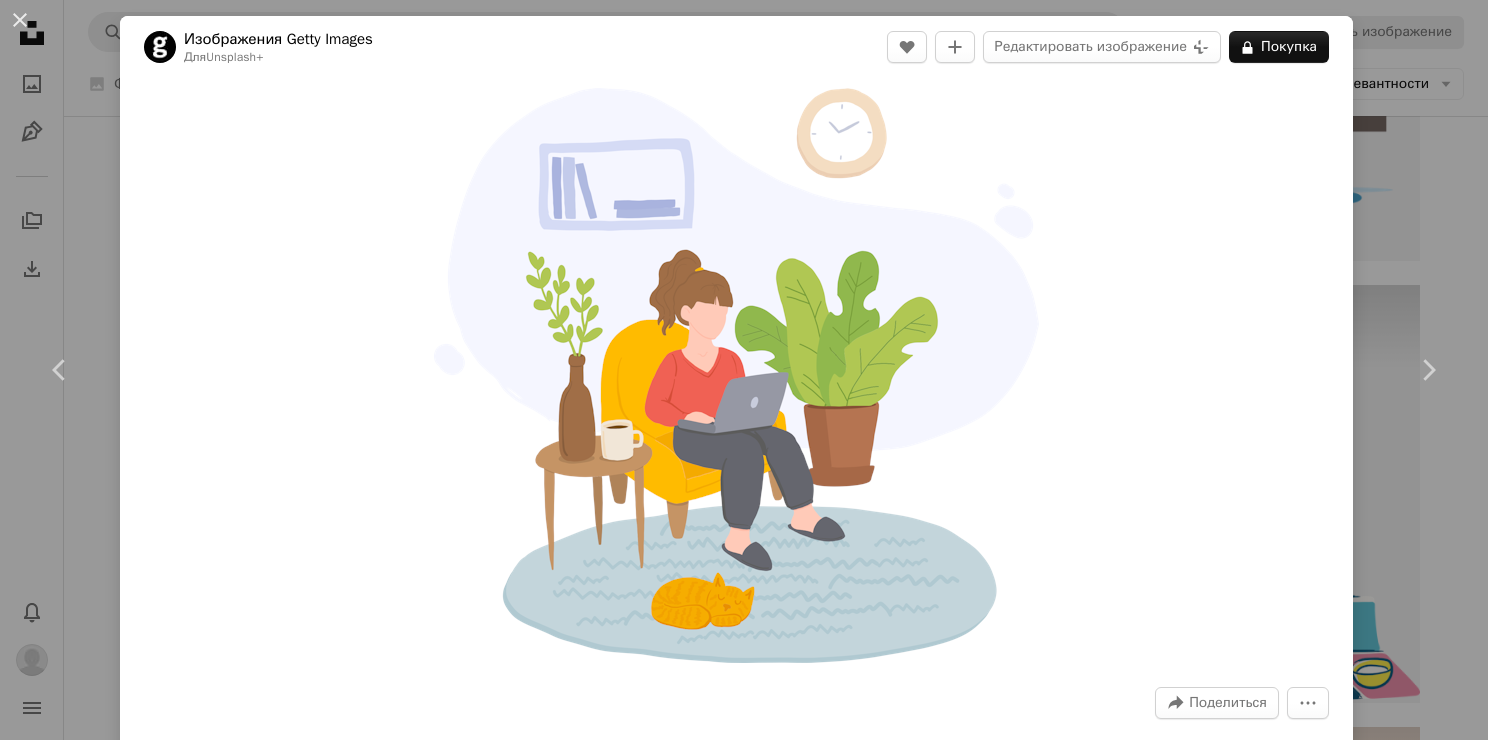 click on "Создать новую коллекцию Имя 60 Описание  (необязательно) 250 Сделайте коллекцию частной Отмена Создать коллекцию" at bounding box center [744, 5557] 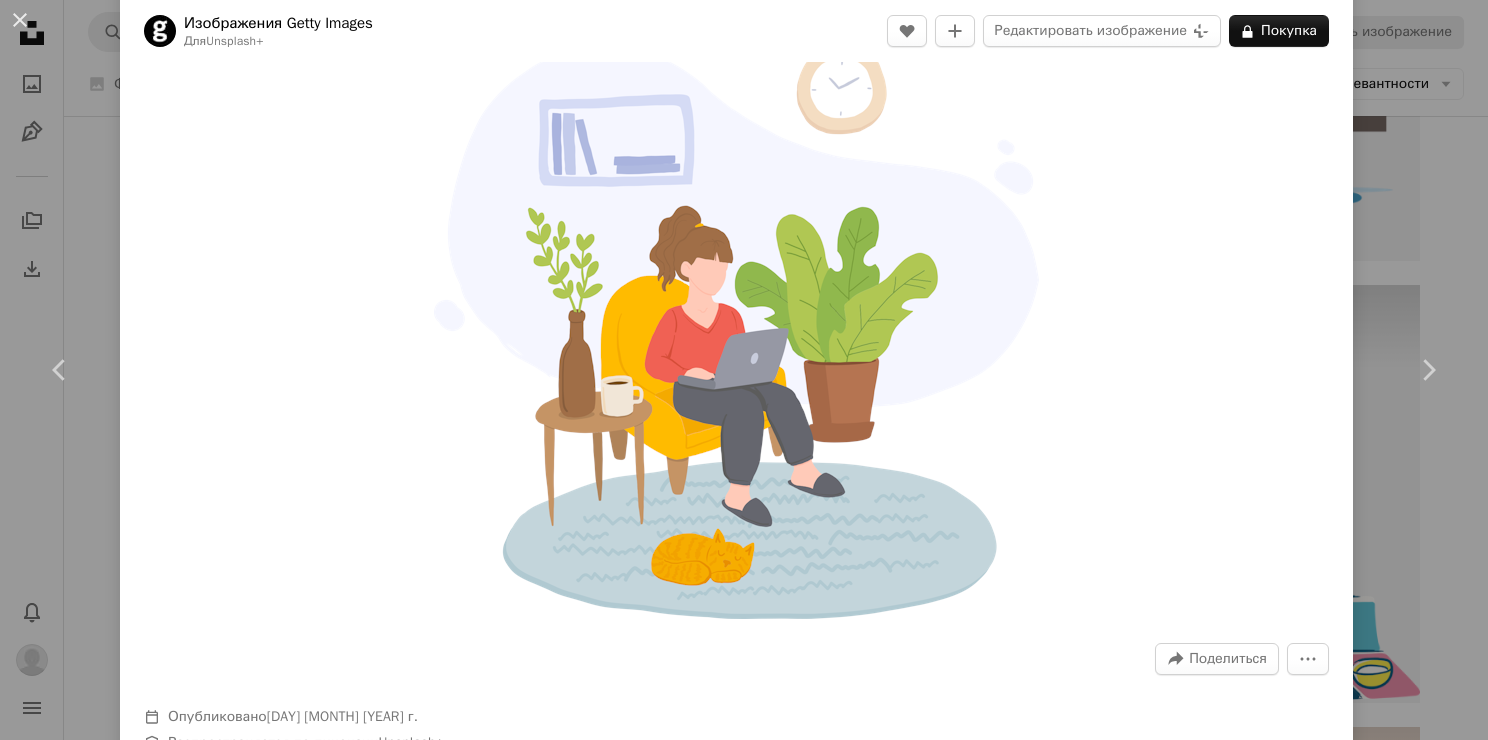 scroll, scrollTop: 100, scrollLeft: 0, axis: vertical 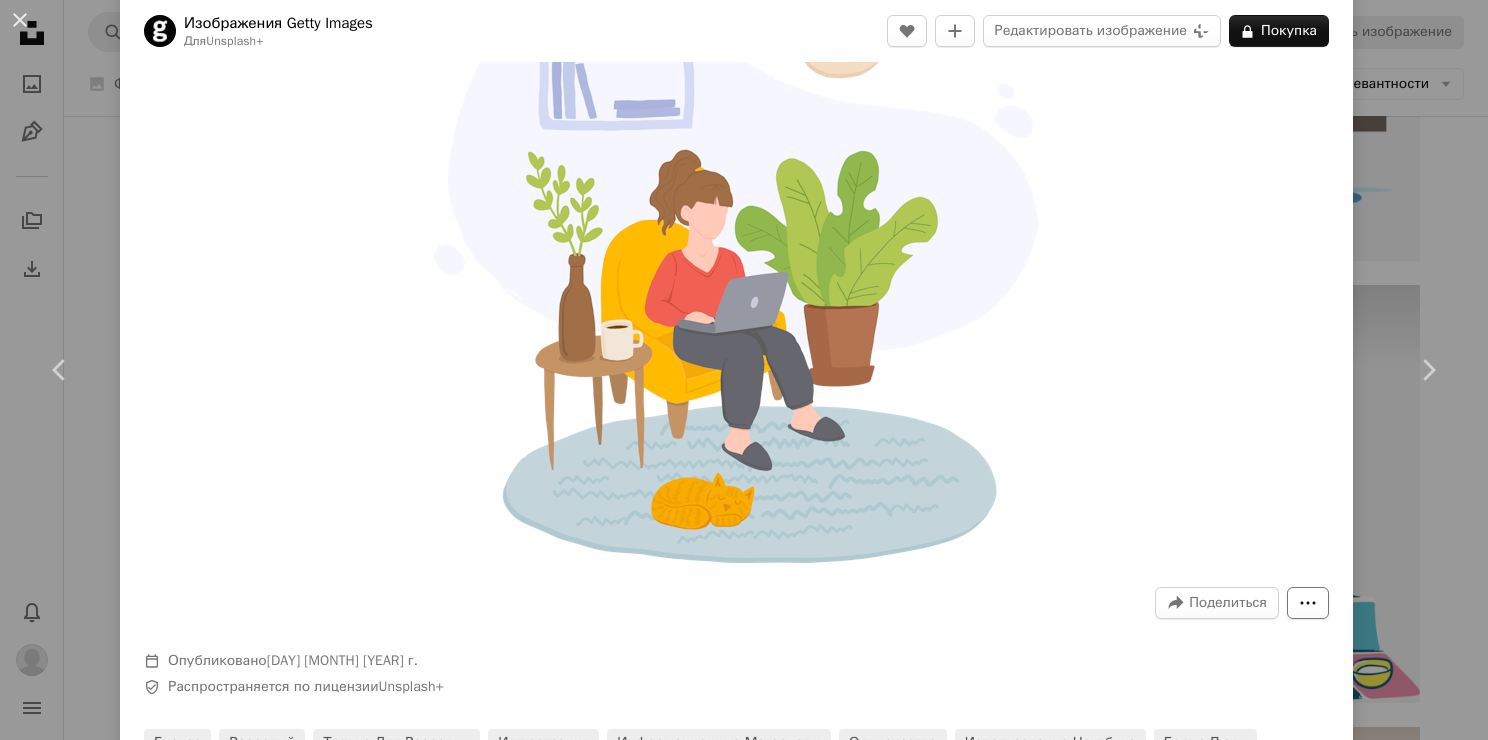 click on "More Actions" 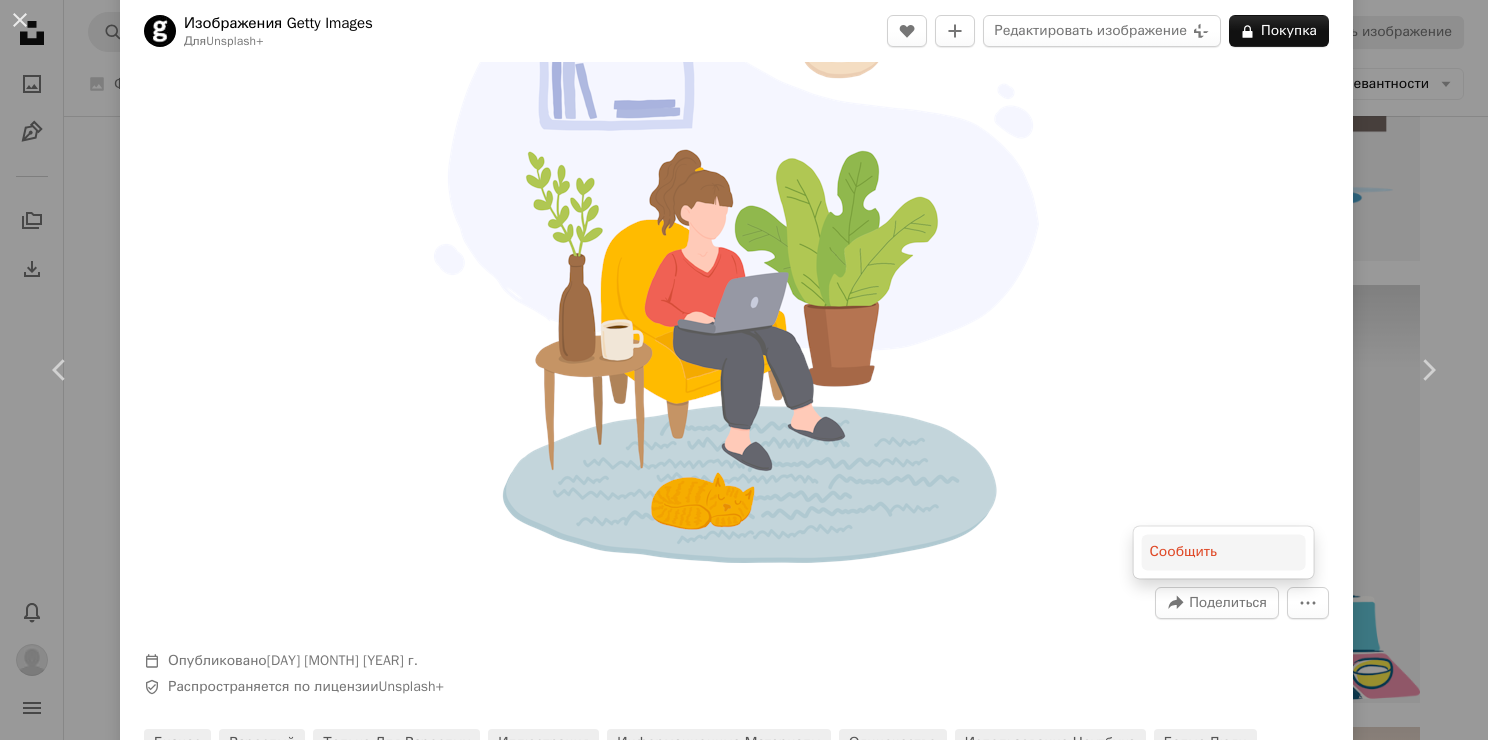 click on "Сообщить" at bounding box center [1224, 552] 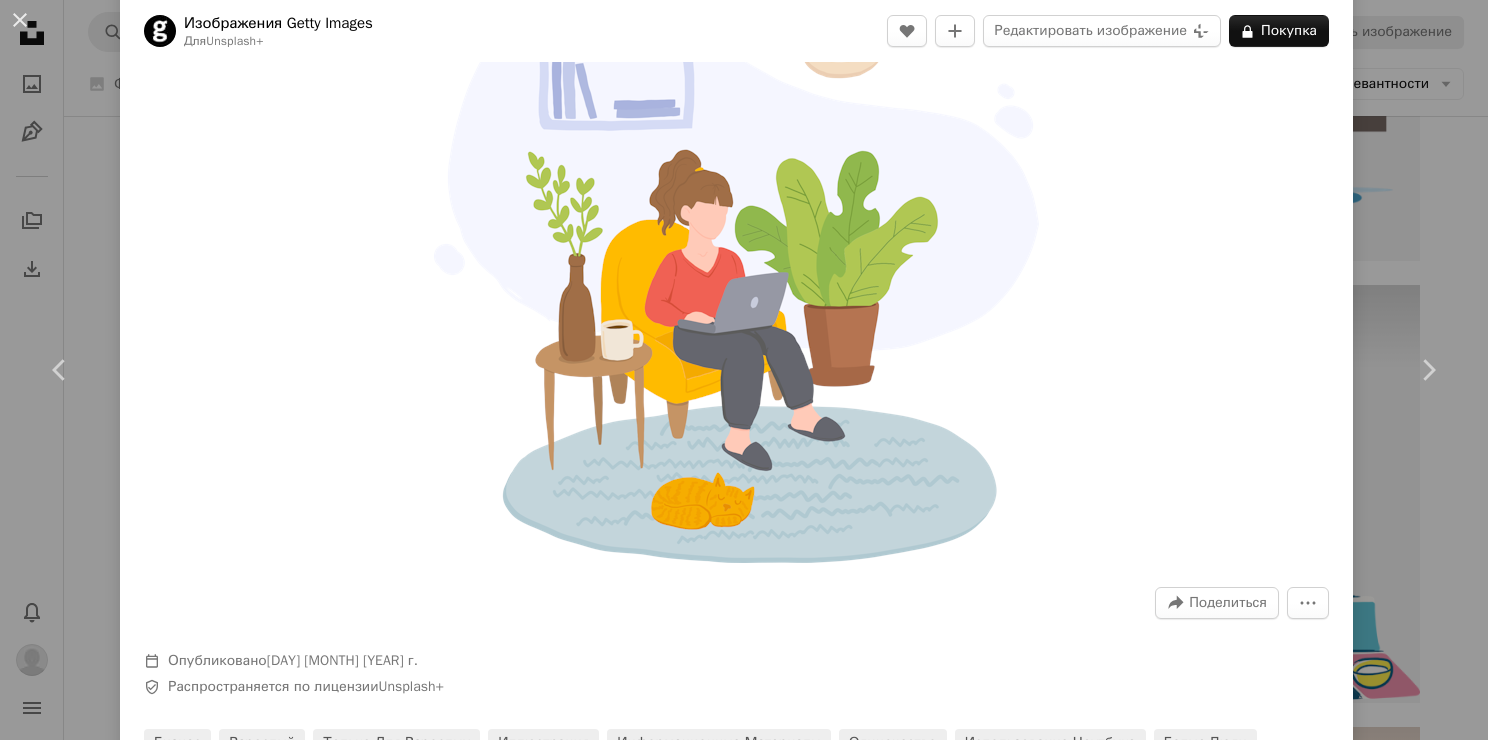 click on "Отмена" at bounding box center [811, 5764] 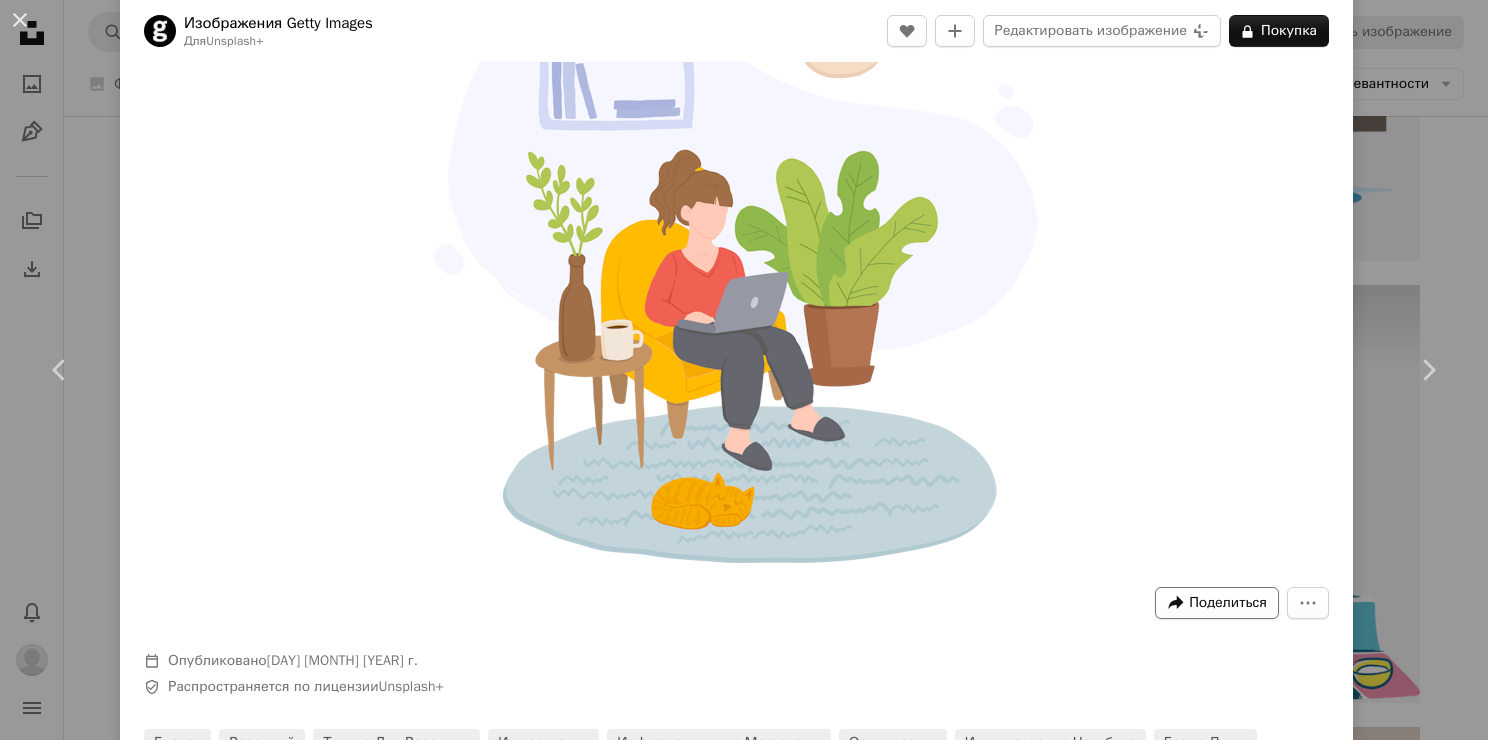 click on "A forward-right arrow" 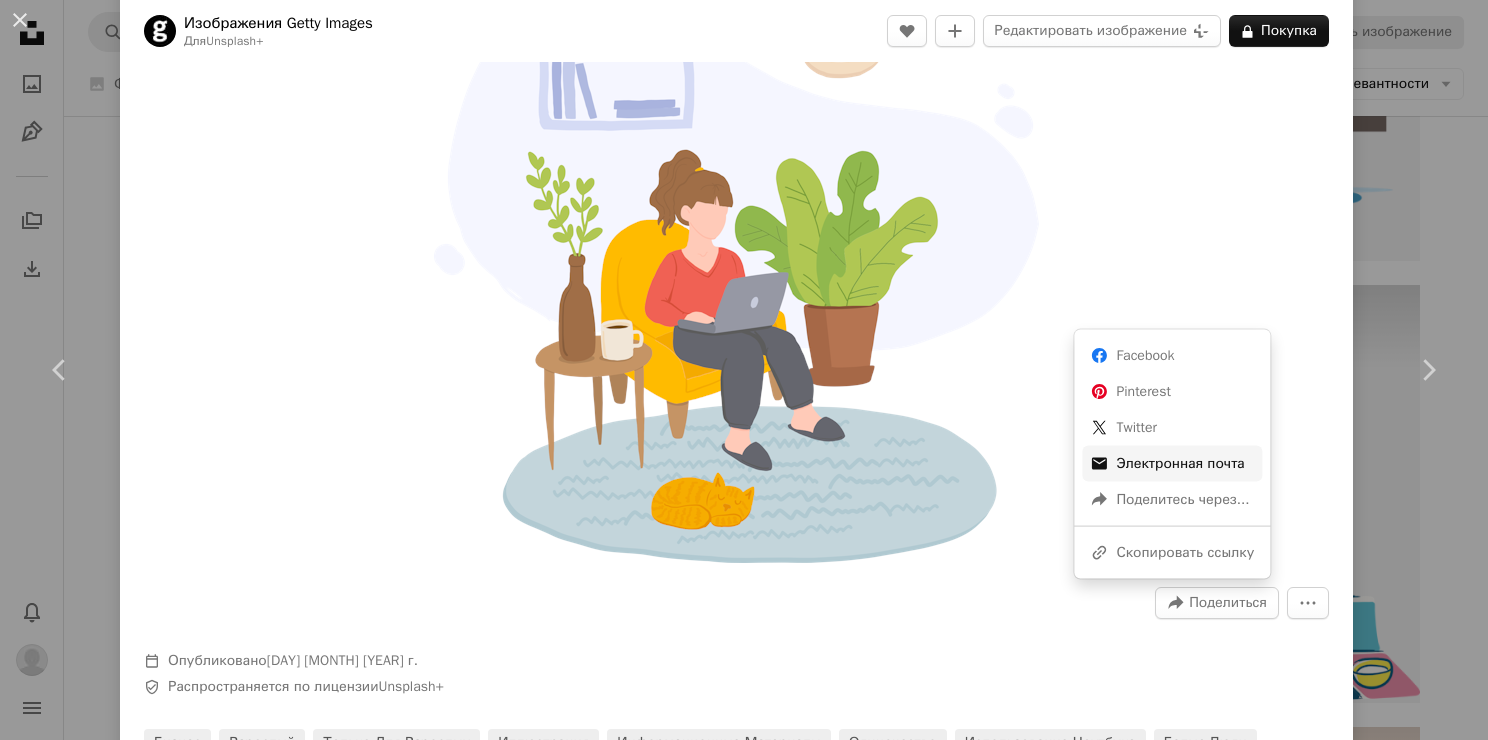 click on "Электронная почта" at bounding box center (1180, 464) 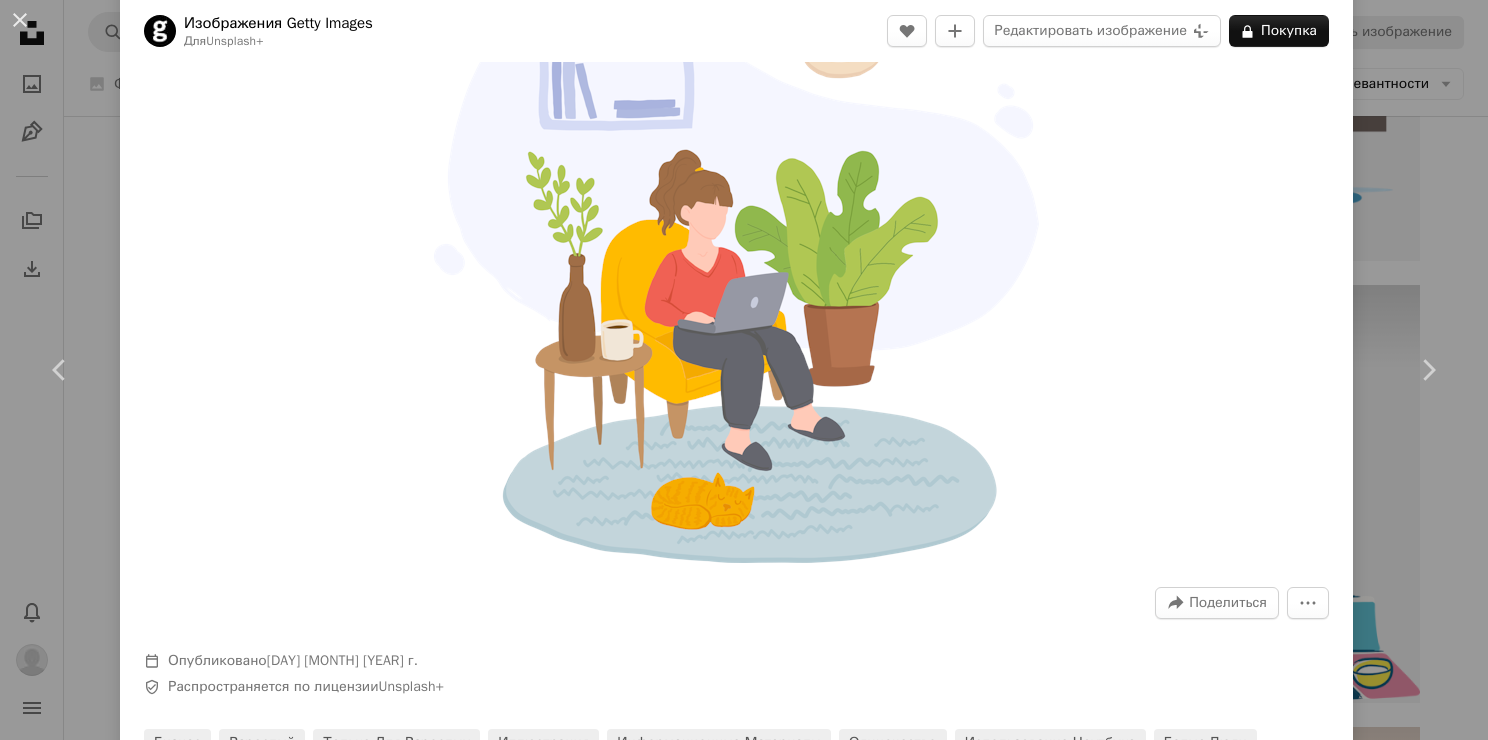 click on "Zoom in" at bounding box center [736, 275] 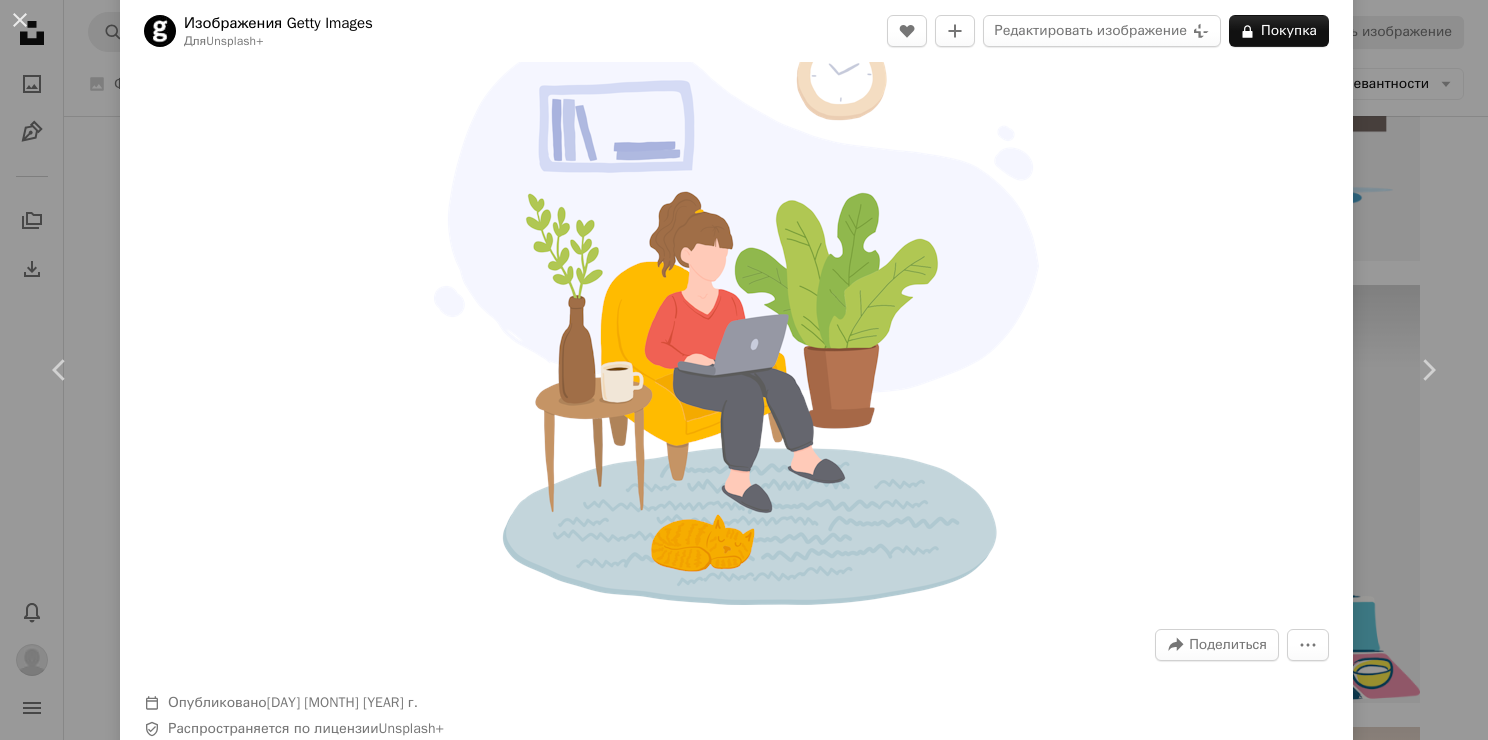 scroll, scrollTop: 0, scrollLeft: 0, axis: both 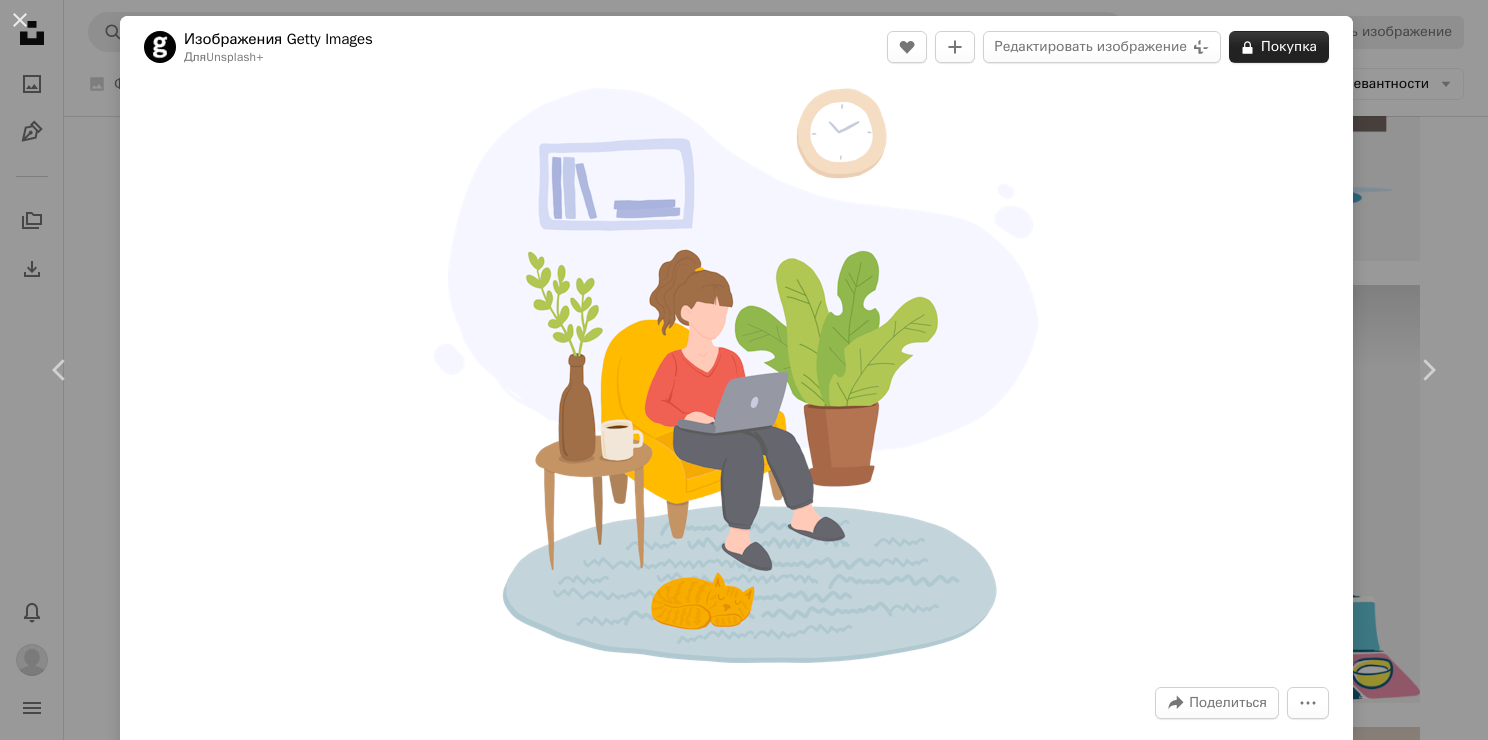 click 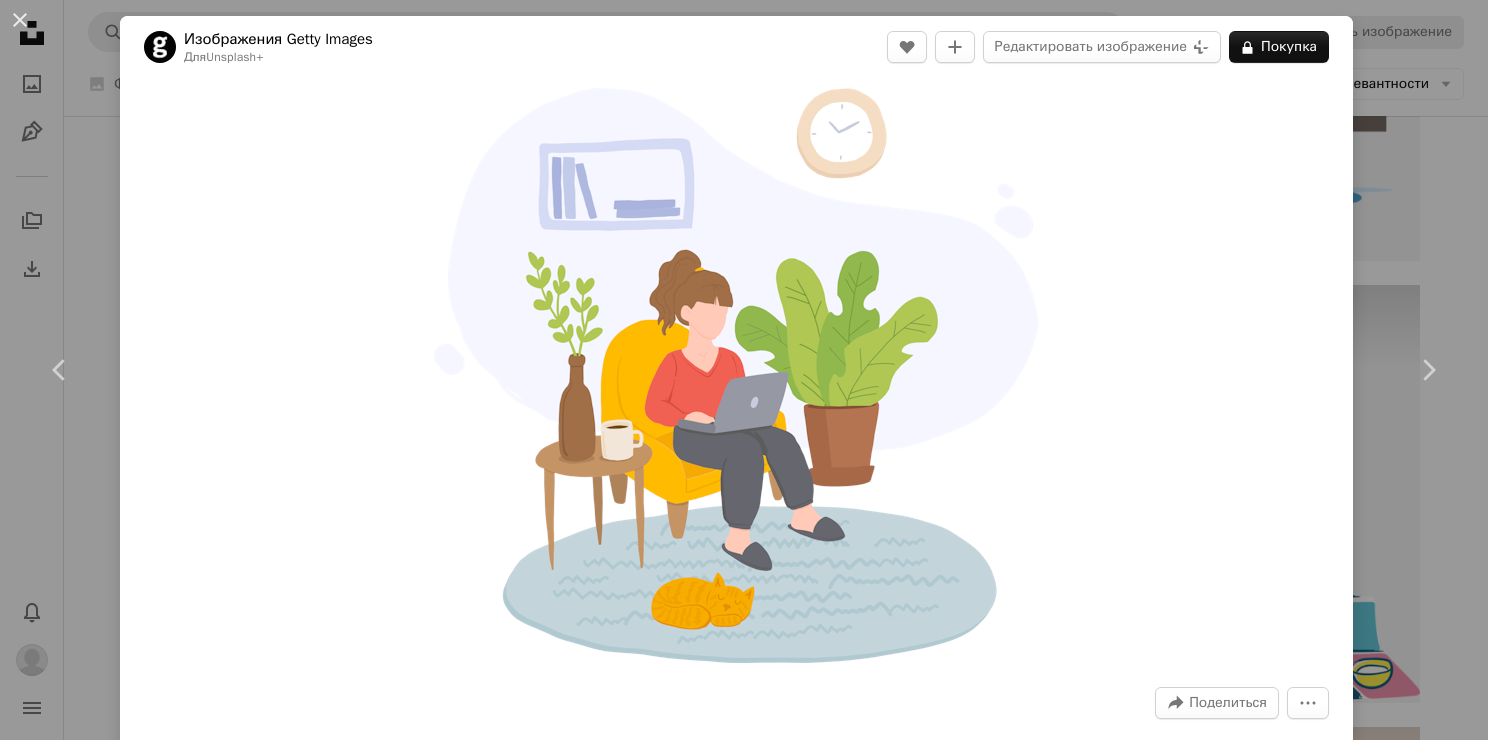 scroll, scrollTop: 0, scrollLeft: 0, axis: both 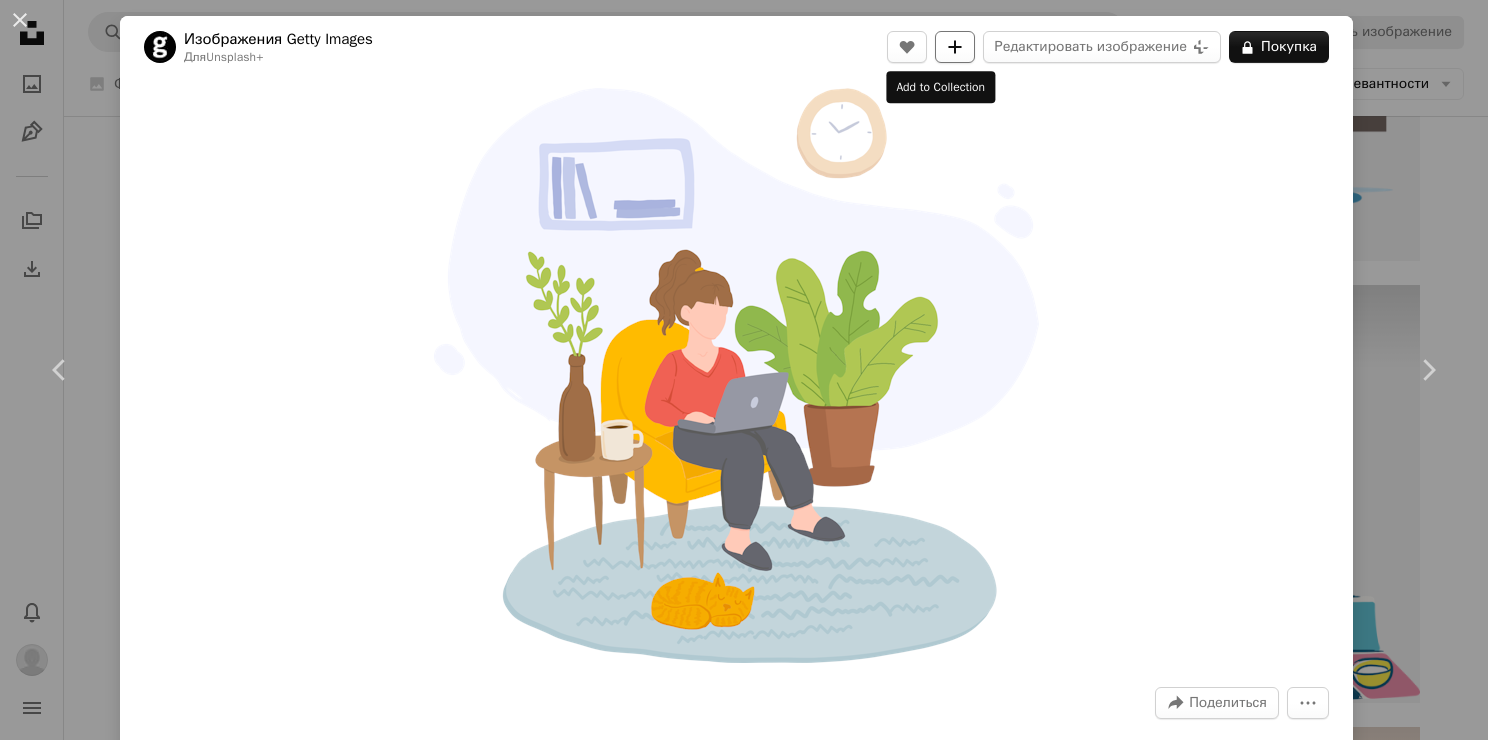 click 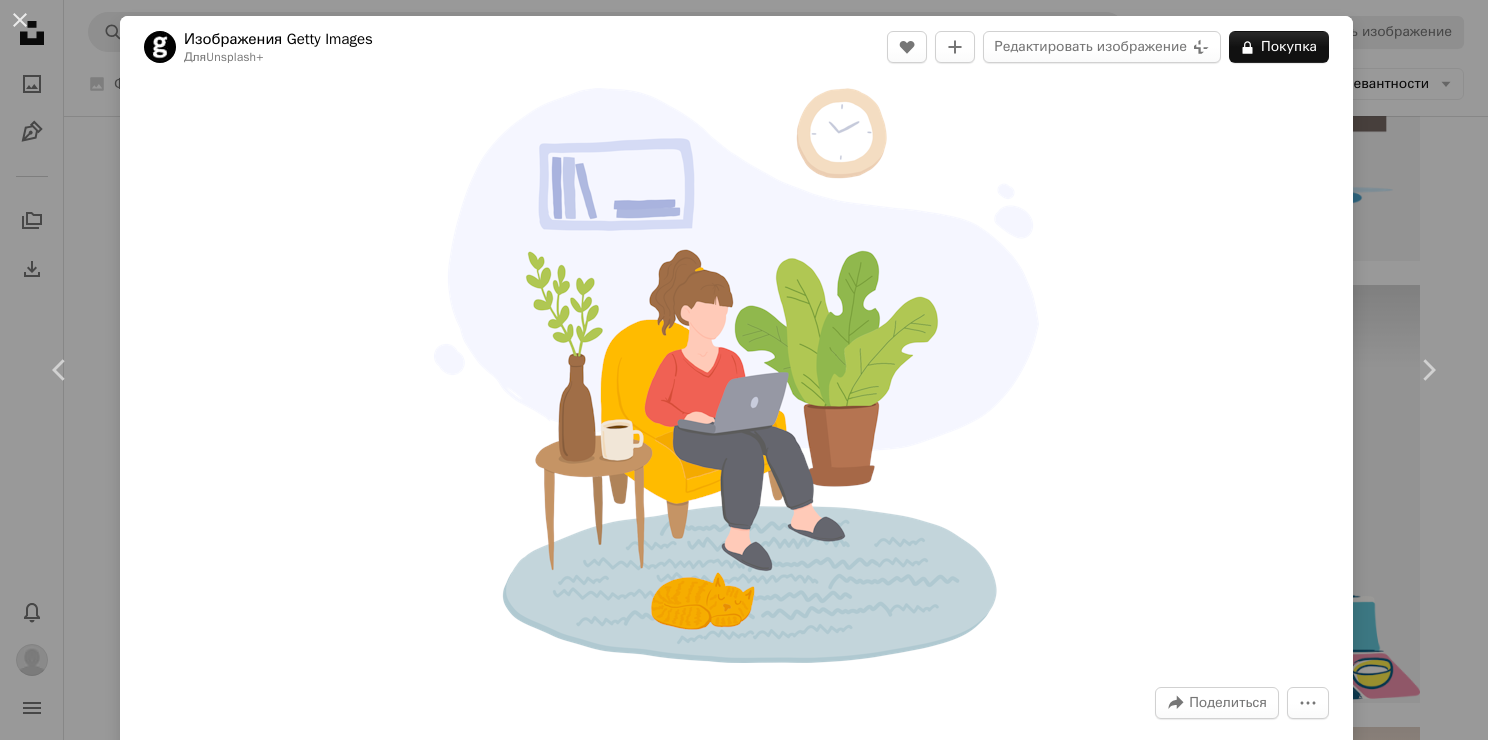 click on "Добавить в коллекцию Подтвердите свою учётную запись, чтобы создать коллекцию" at bounding box center (910, 5391) 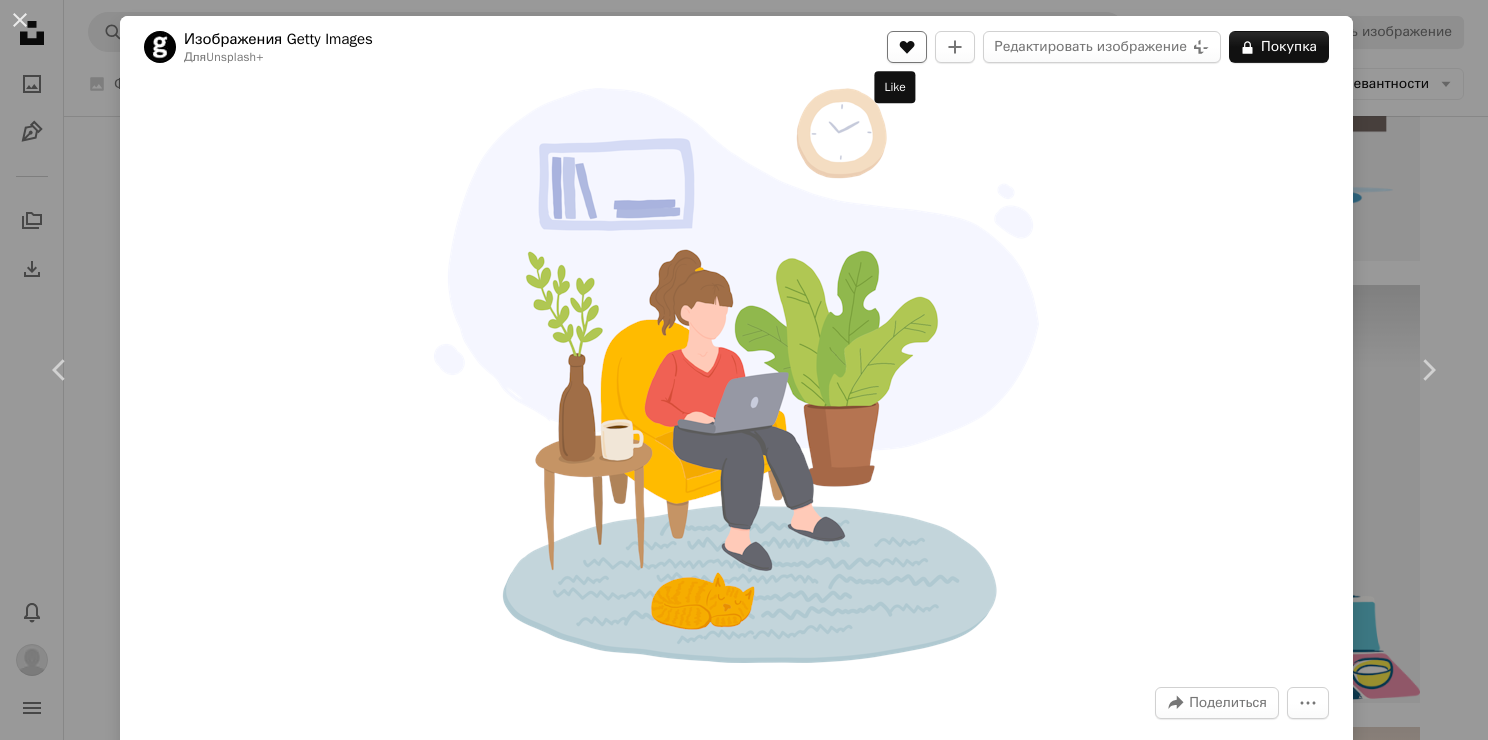 click on "A heart" at bounding box center (907, 47) 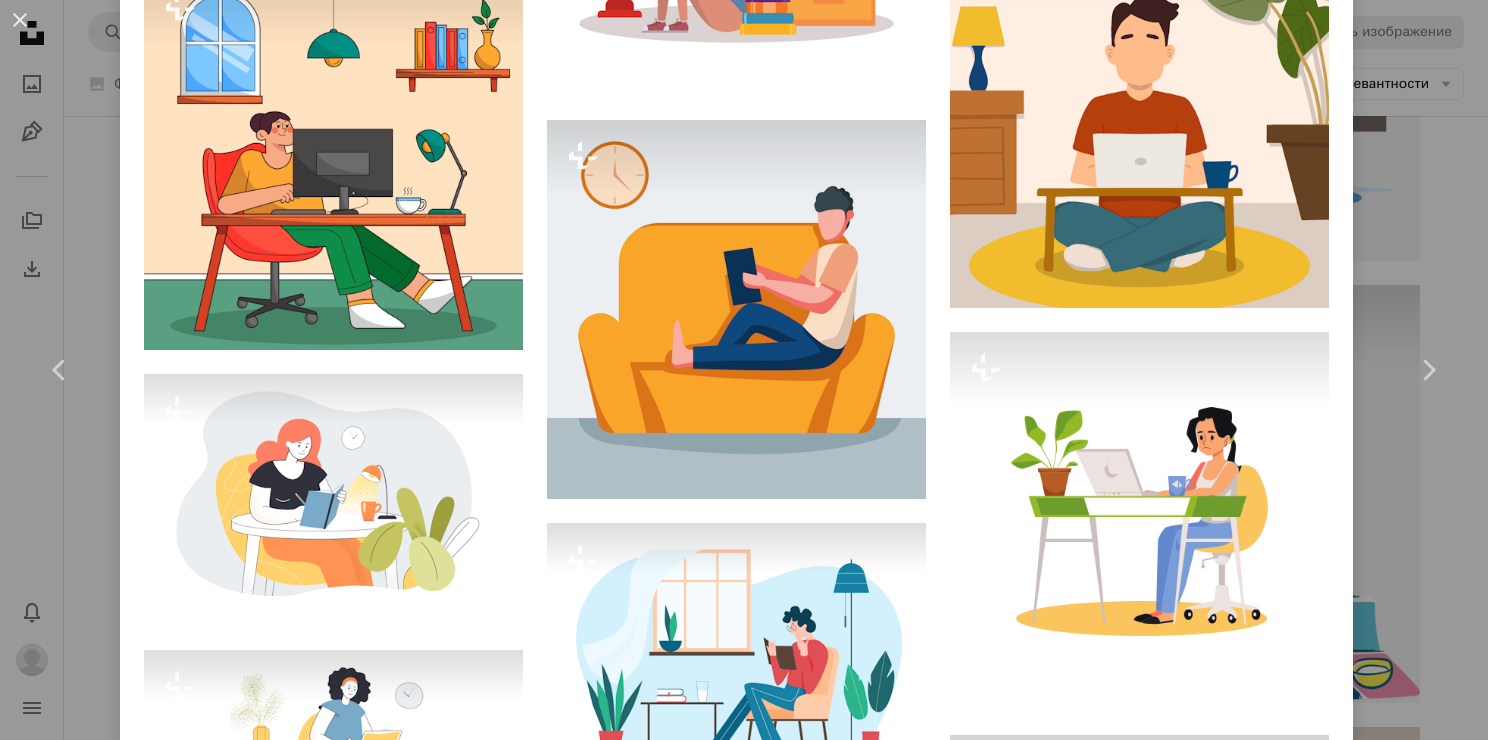 scroll, scrollTop: 1900, scrollLeft: 0, axis: vertical 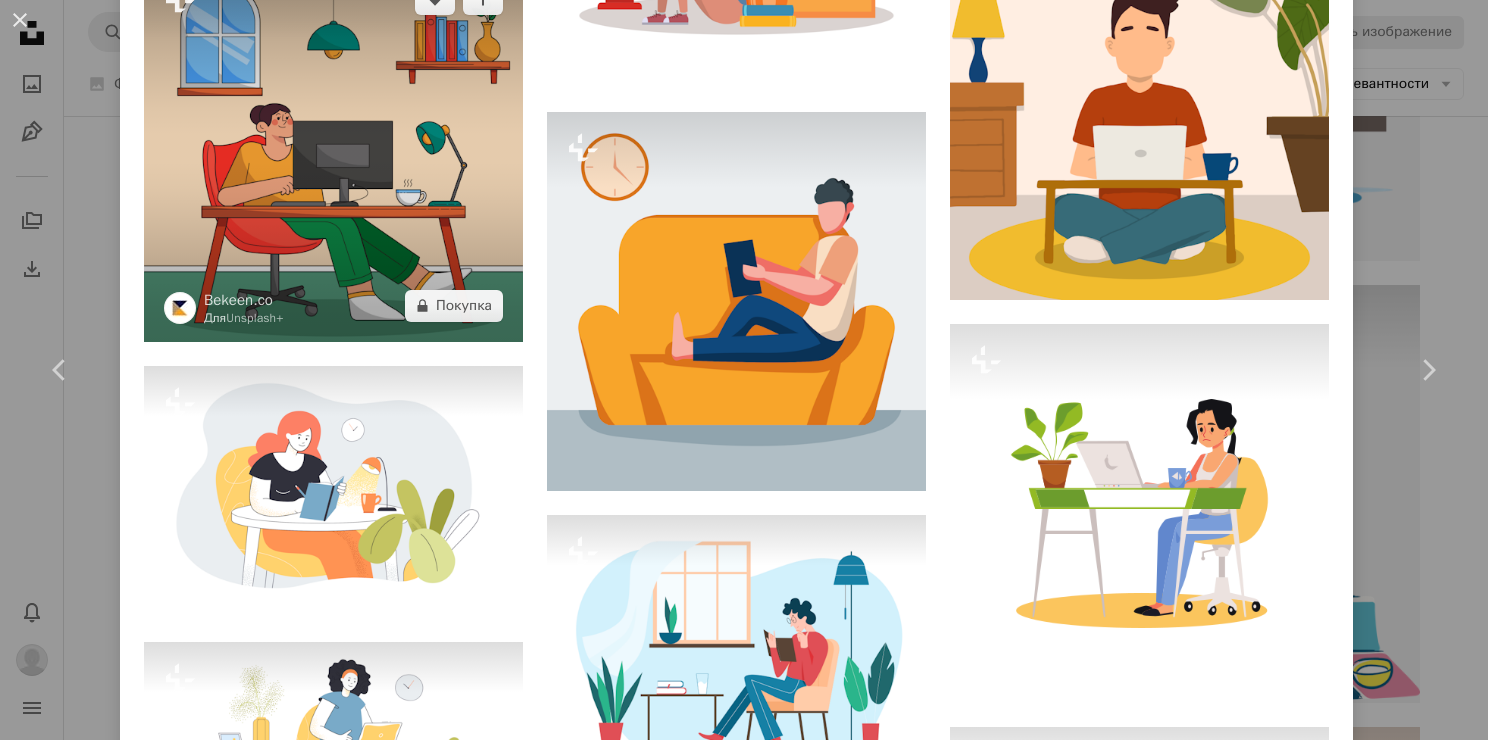 click at bounding box center (333, 152) 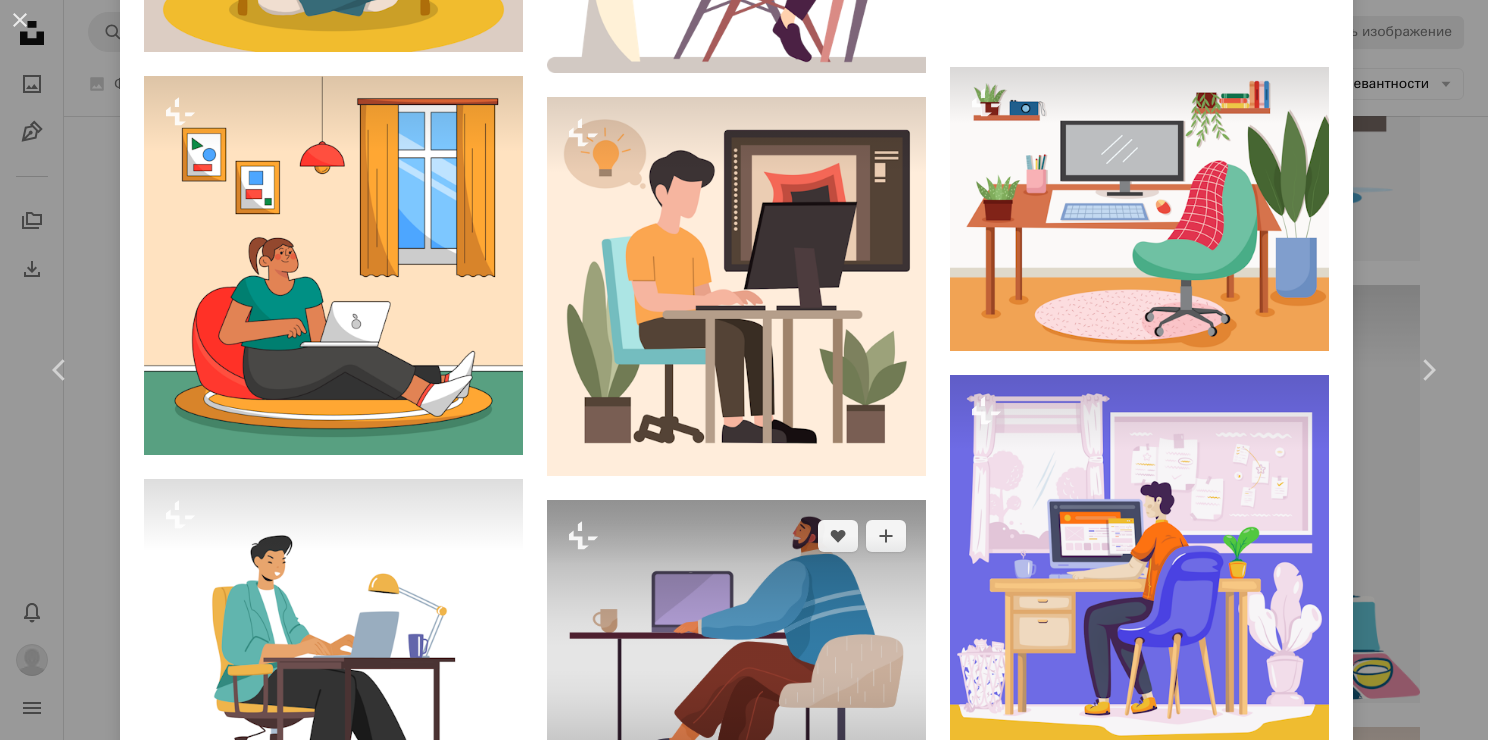 scroll, scrollTop: 1700, scrollLeft: 0, axis: vertical 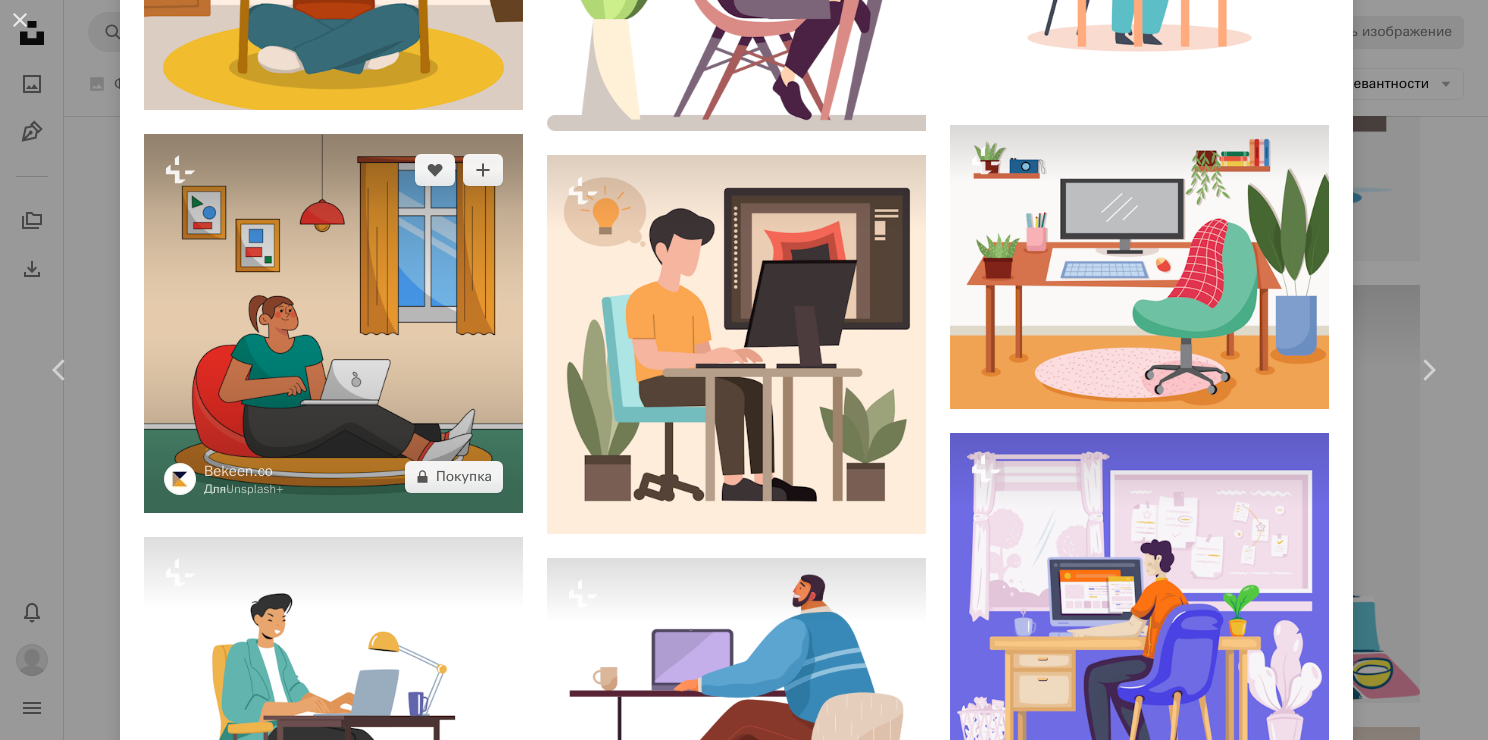 click at bounding box center (333, 323) 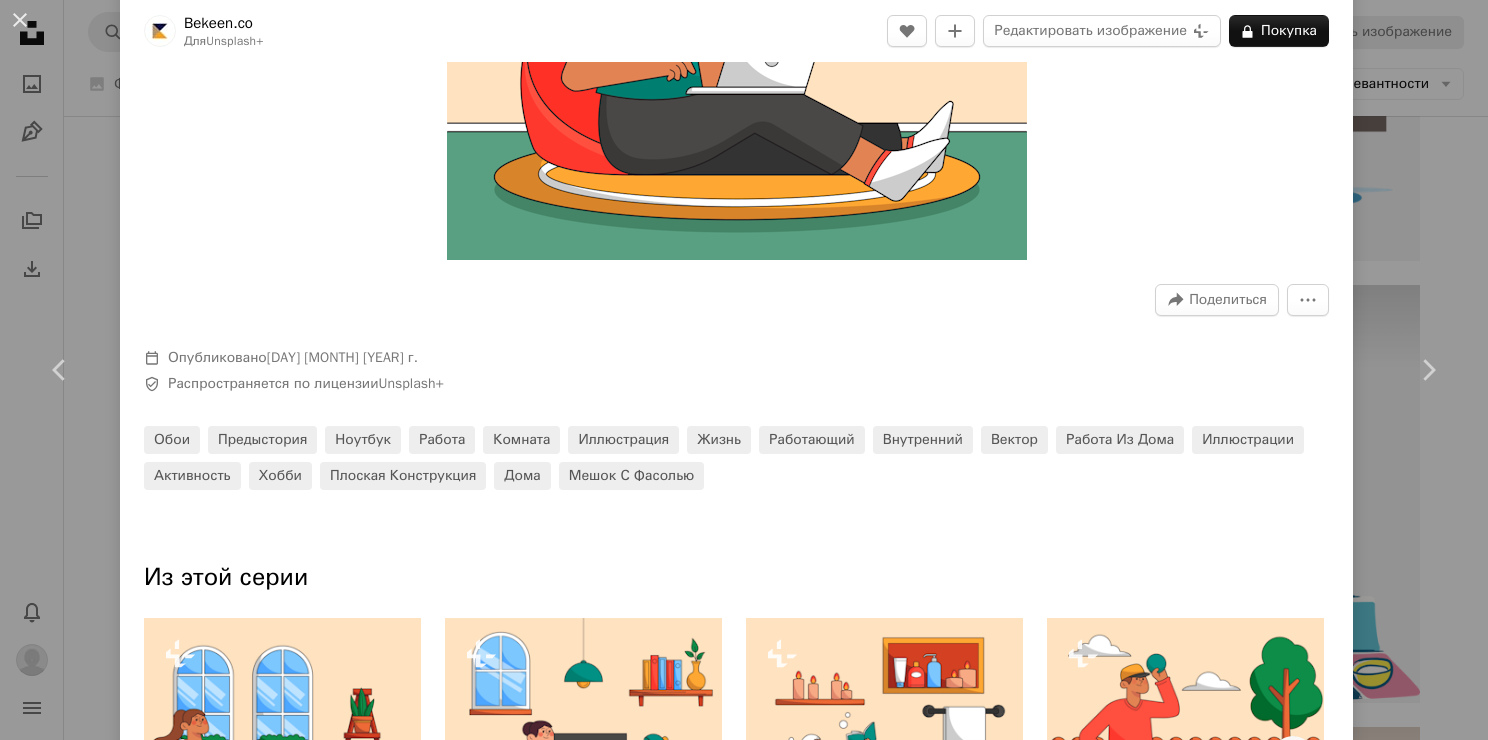 scroll, scrollTop: 500, scrollLeft: 0, axis: vertical 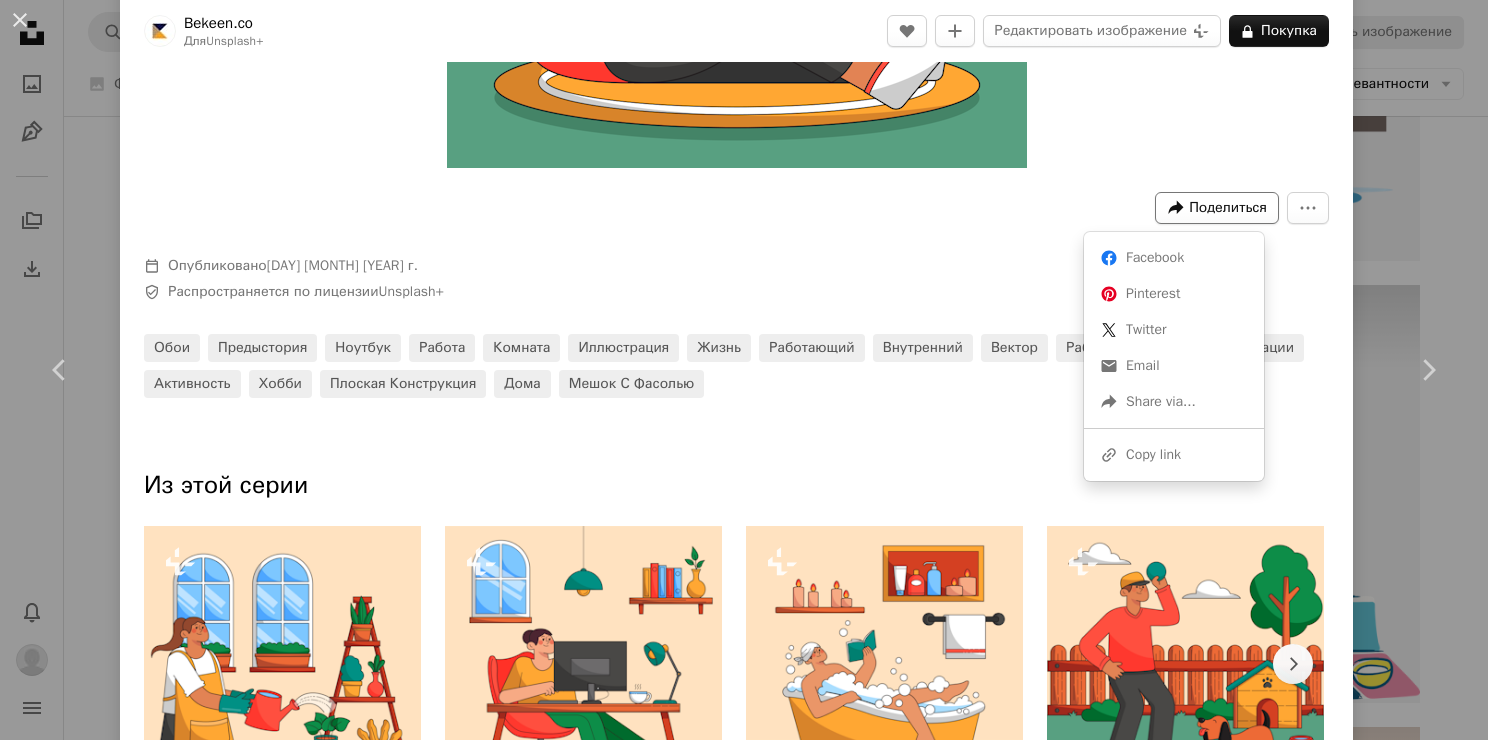 click on "Поделиться" at bounding box center (1228, 207) 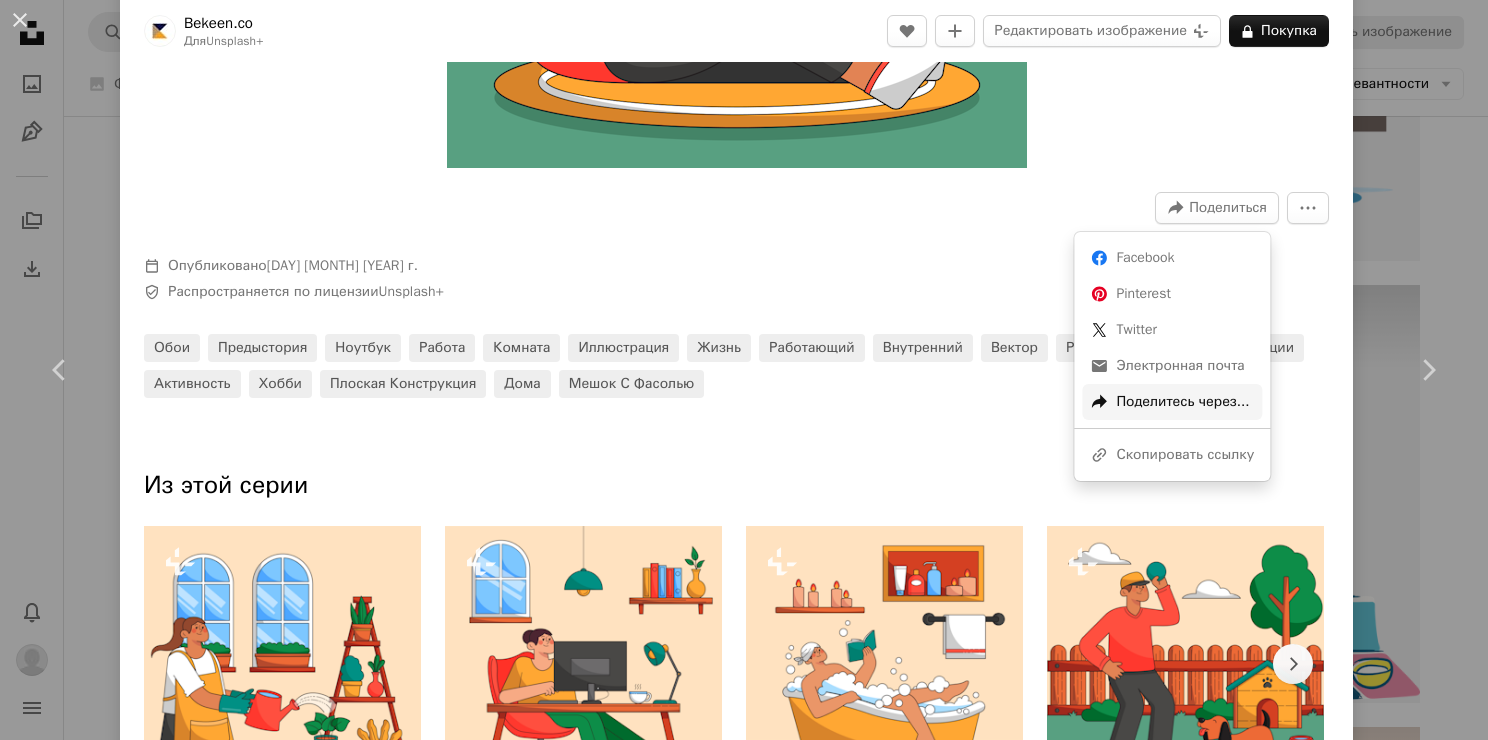 click on "Поделитесь через..." at bounding box center (1182, 402) 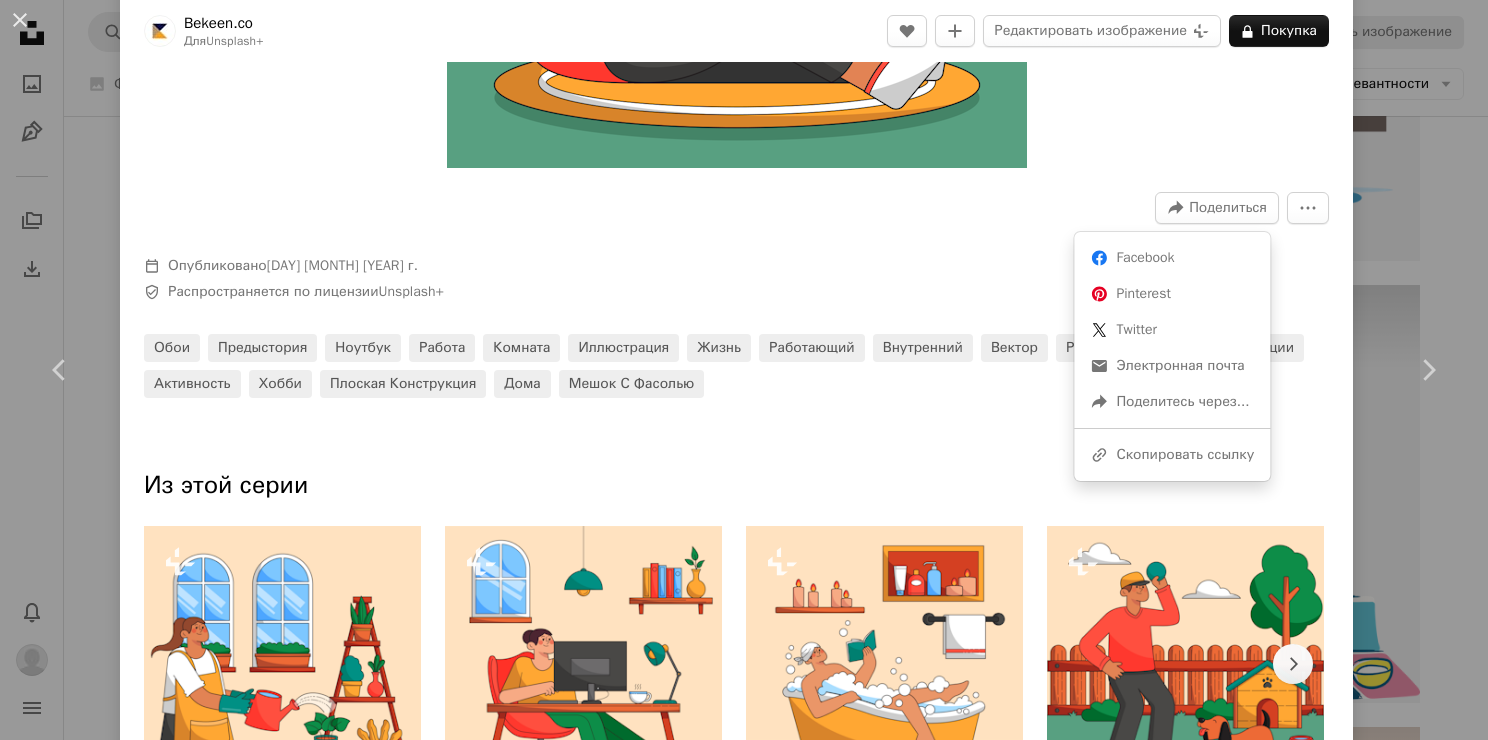 click on "Опубликовано  [DAY] [MONTH] [YEAR] г." at bounding box center [744, 370] 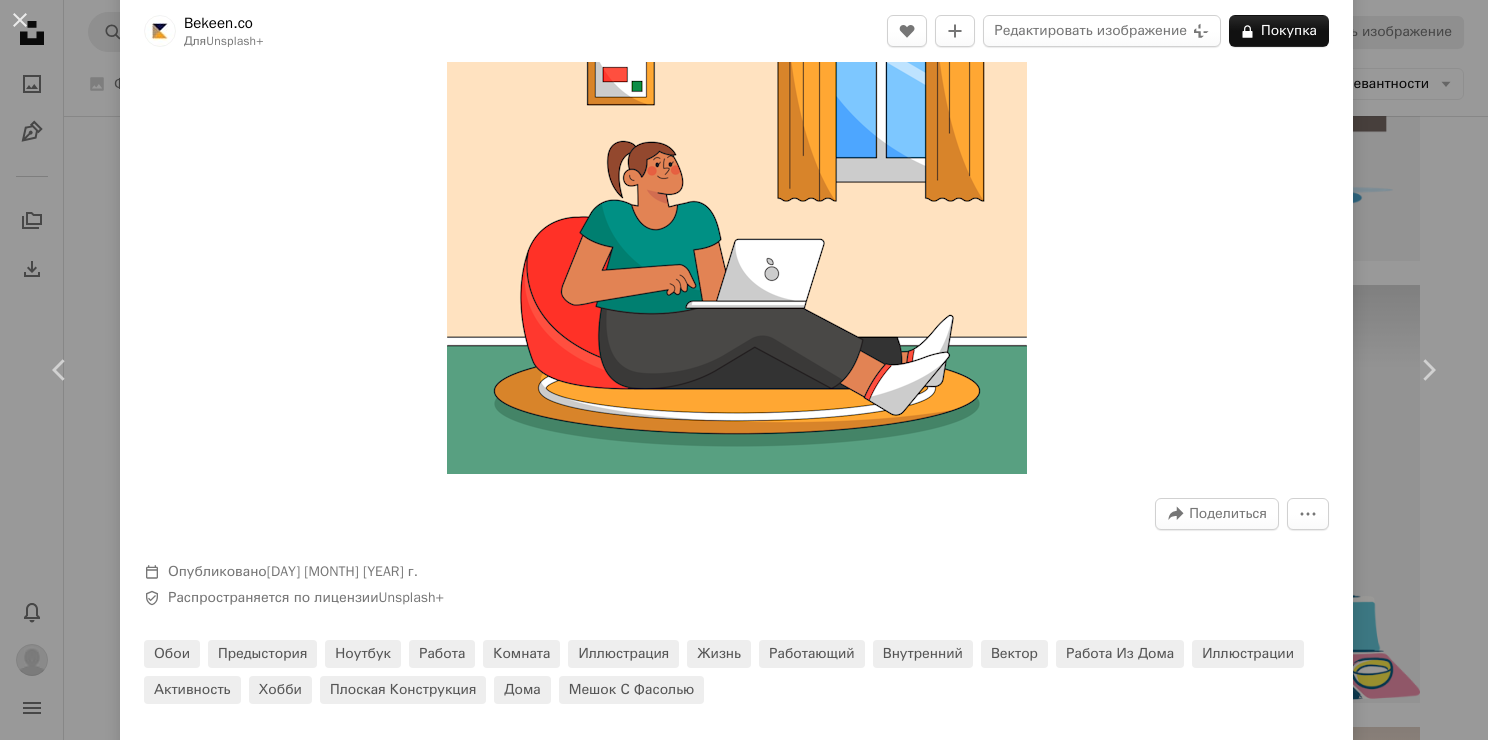 scroll, scrollTop: 0, scrollLeft: 0, axis: both 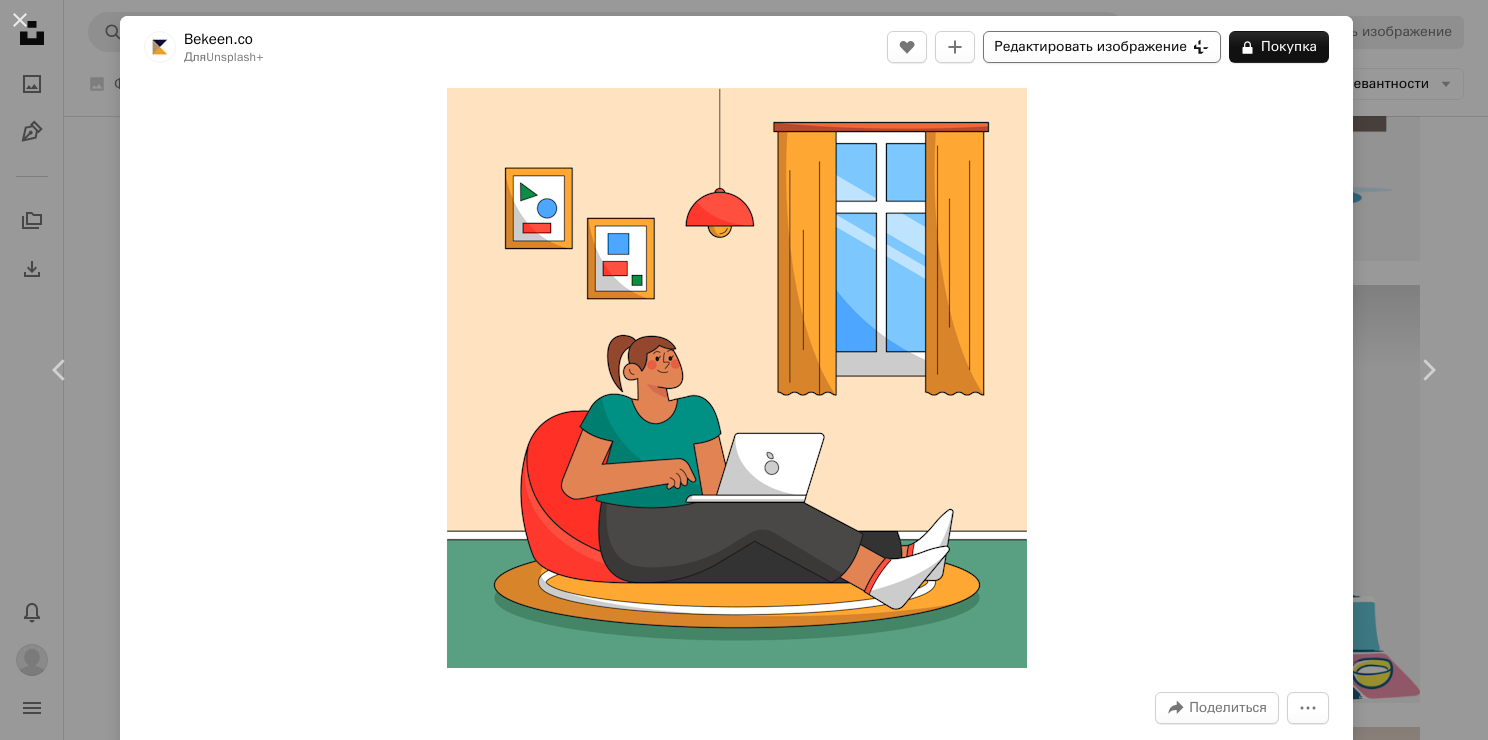 click on "Редактировать изображение" at bounding box center (1090, 47) 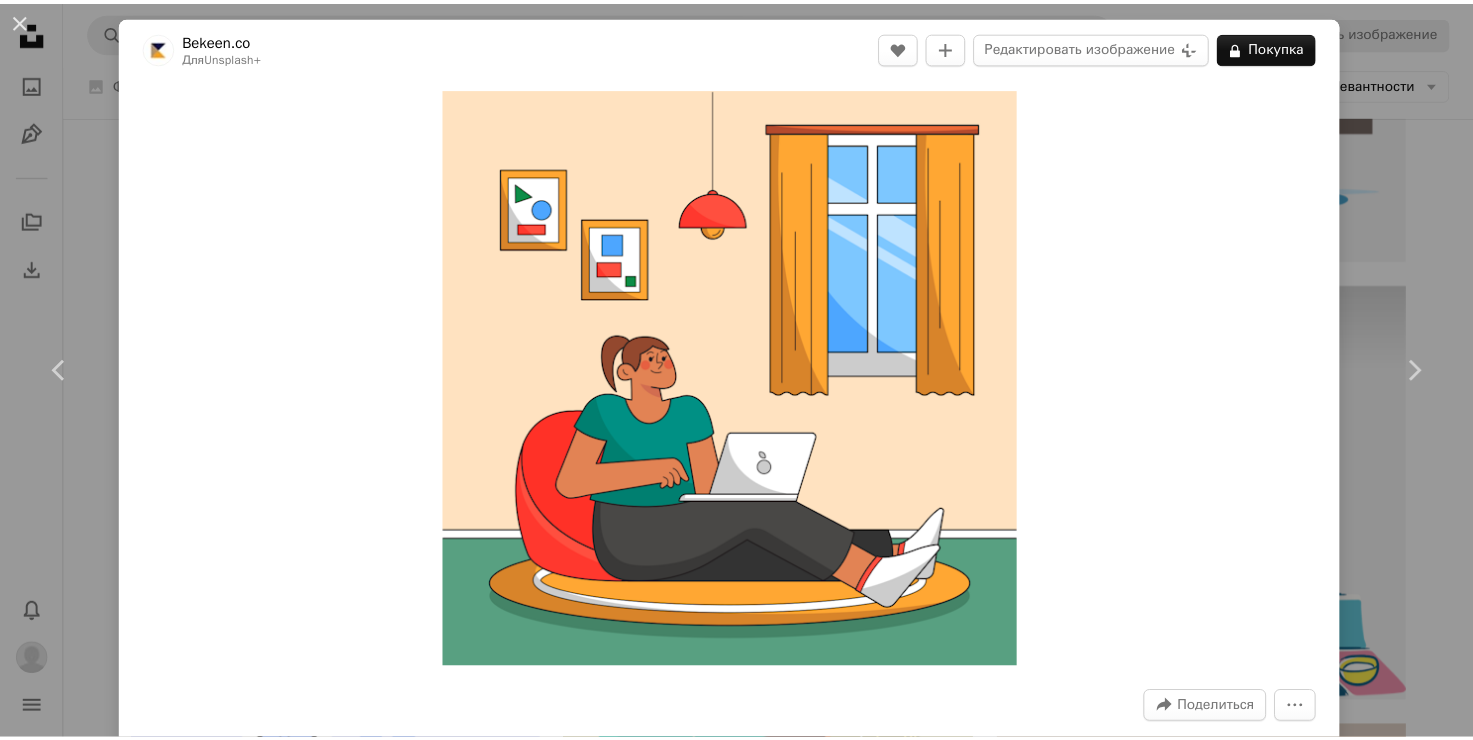 scroll, scrollTop: 0, scrollLeft: 0, axis: both 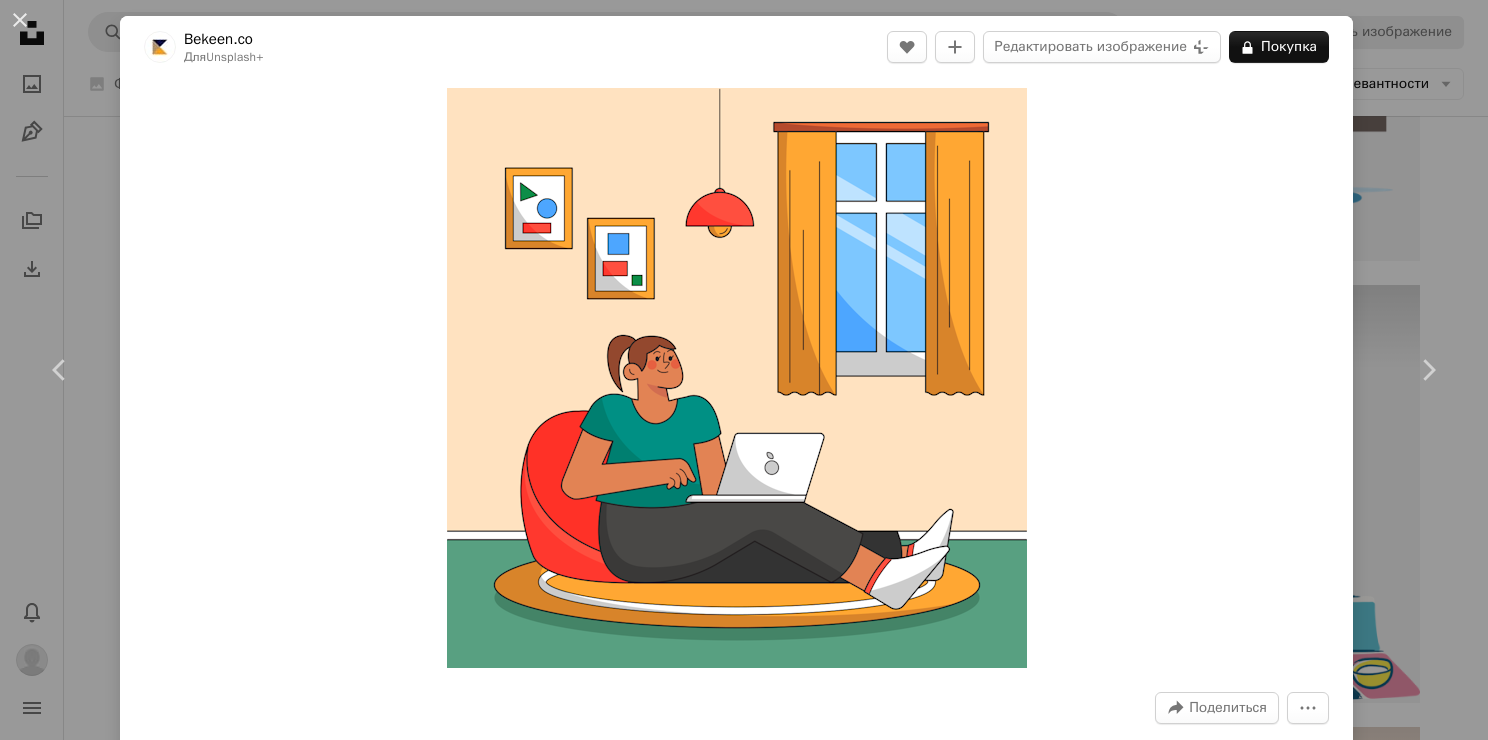 click on "An X shape" at bounding box center (20, 20) 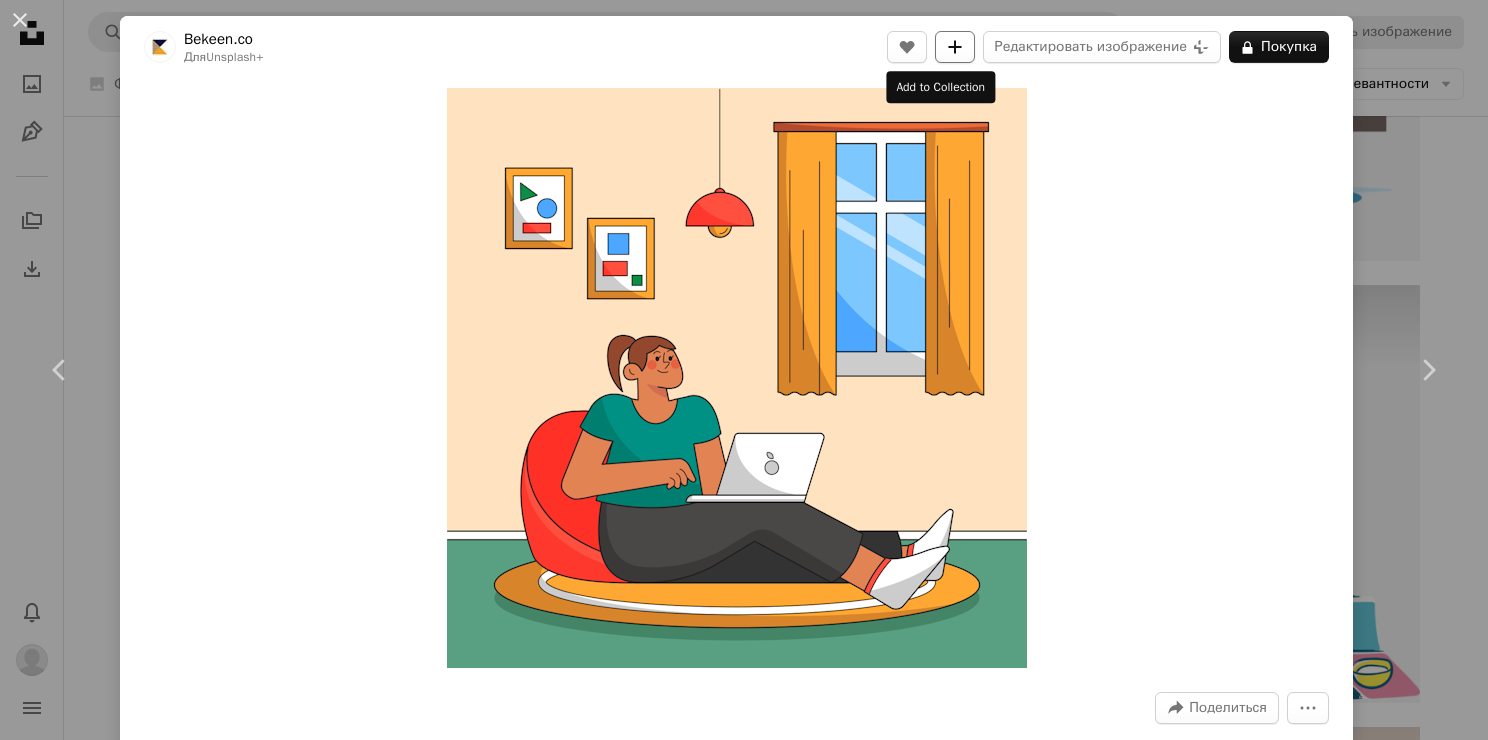 click on "A plus sign" at bounding box center [955, 47] 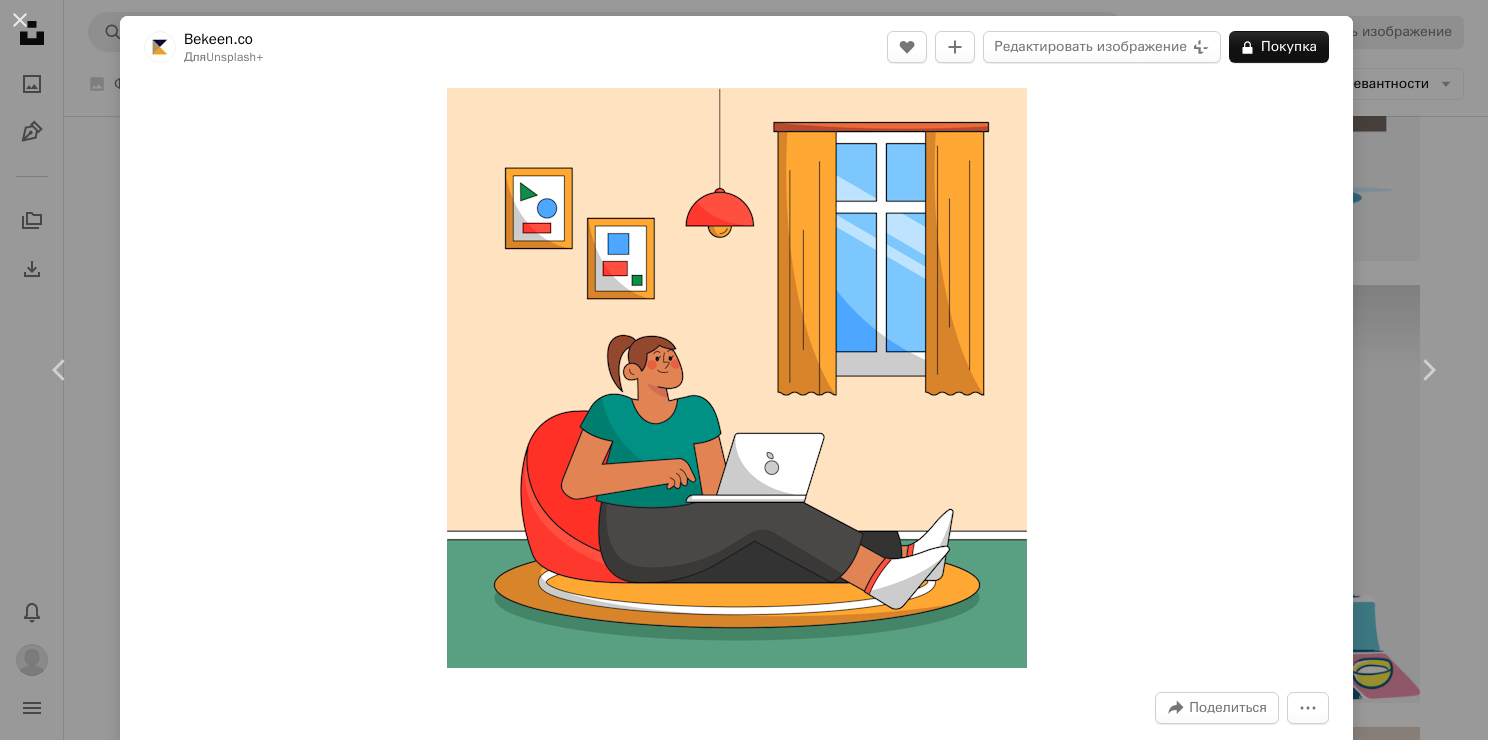 click on "An X shape" at bounding box center (20, 20) 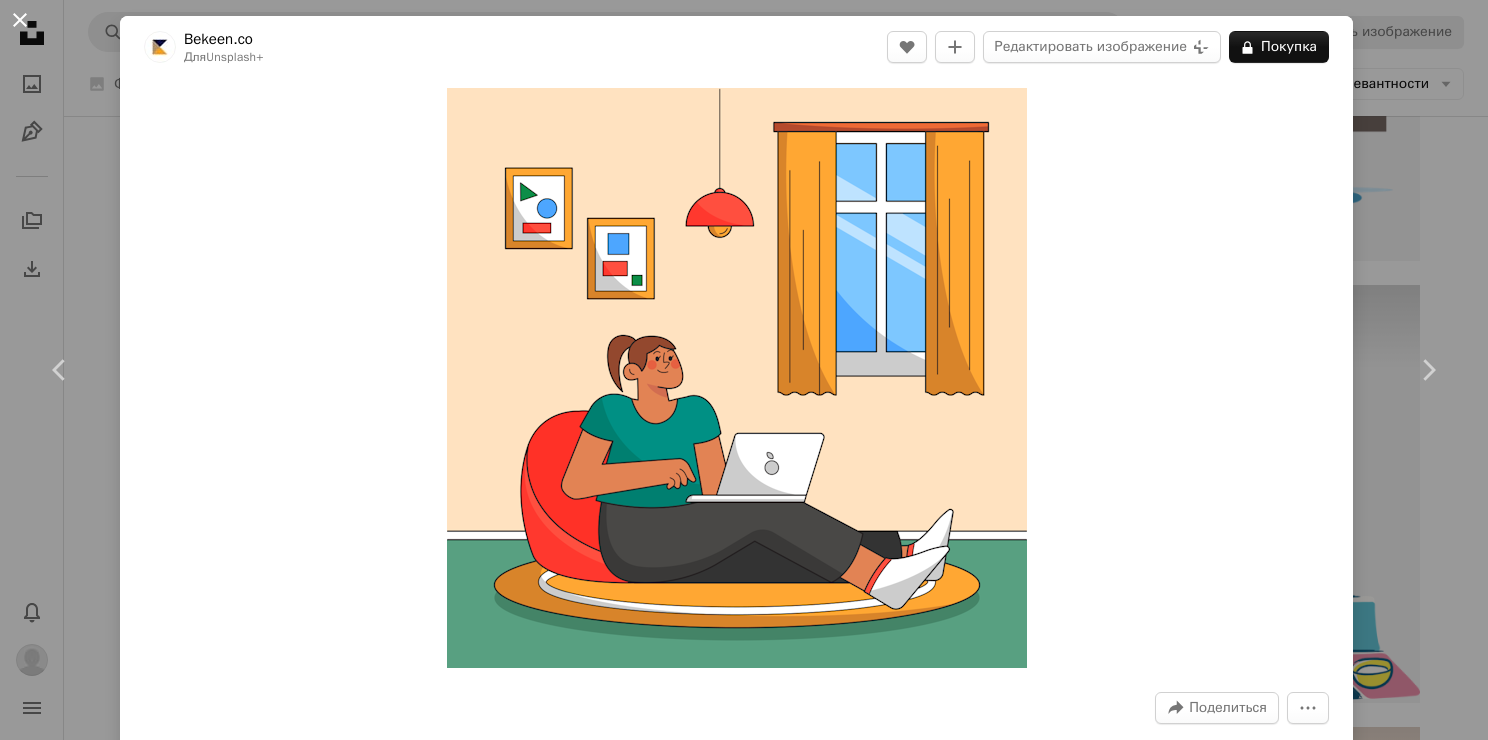 click on "An X shape" at bounding box center [20, 20] 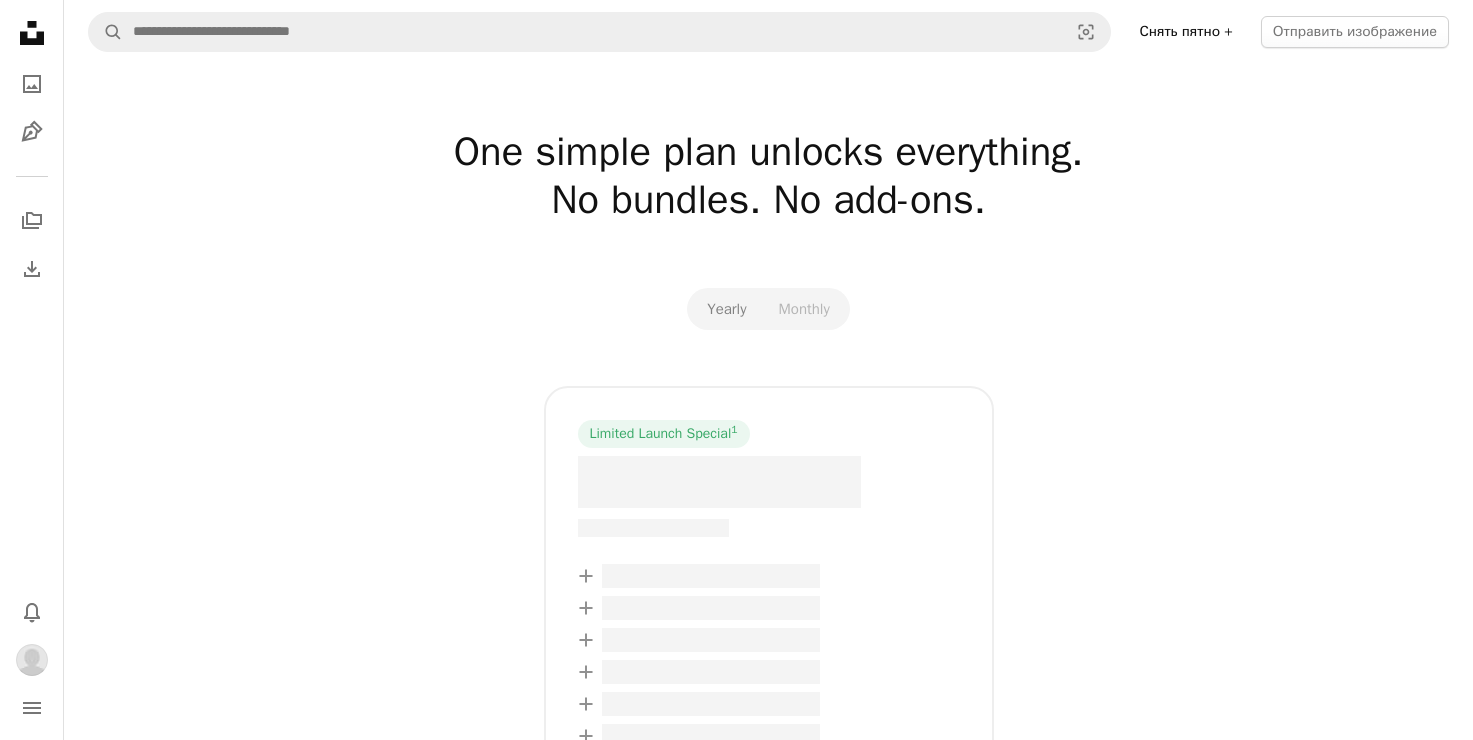 scroll, scrollTop: 0, scrollLeft: 0, axis: both 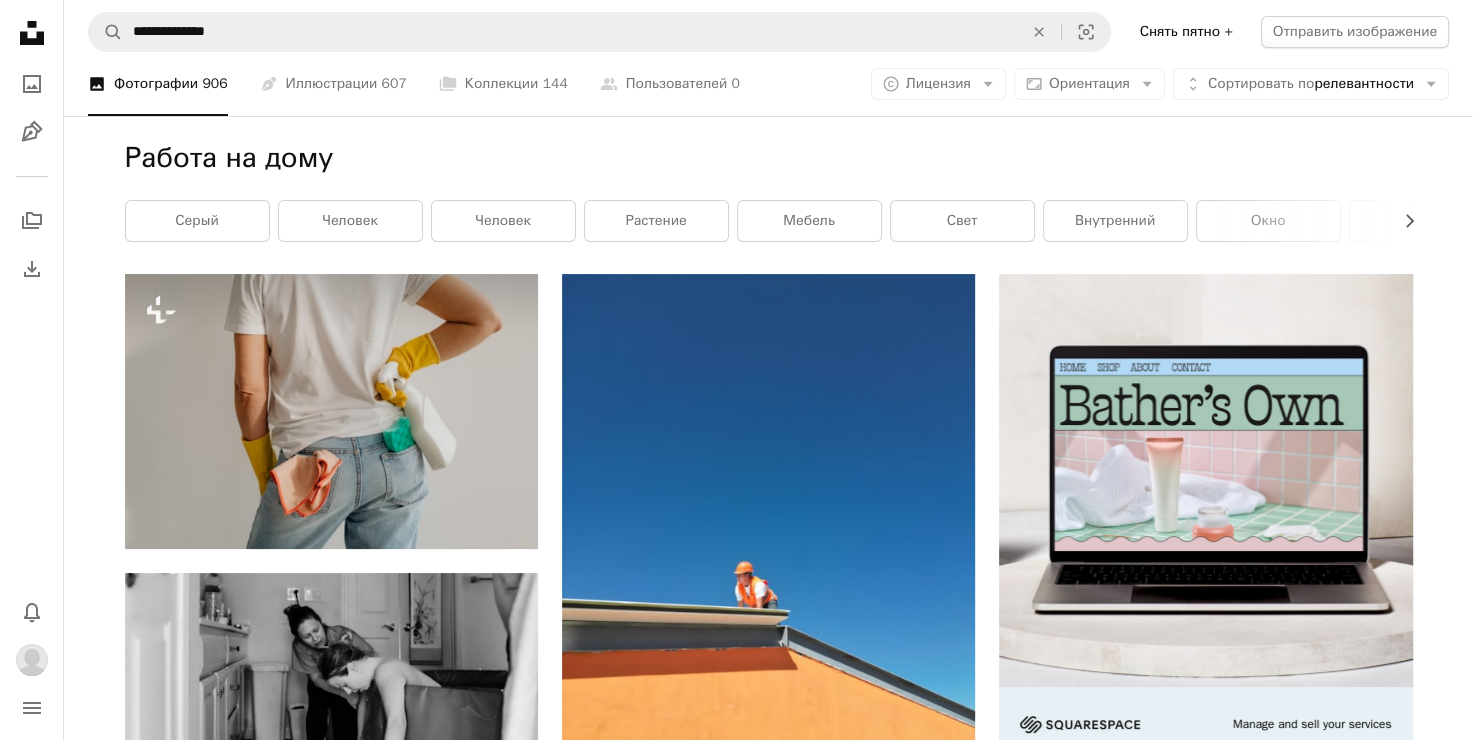 click on "Снять пятно +" at bounding box center (1185, 32) 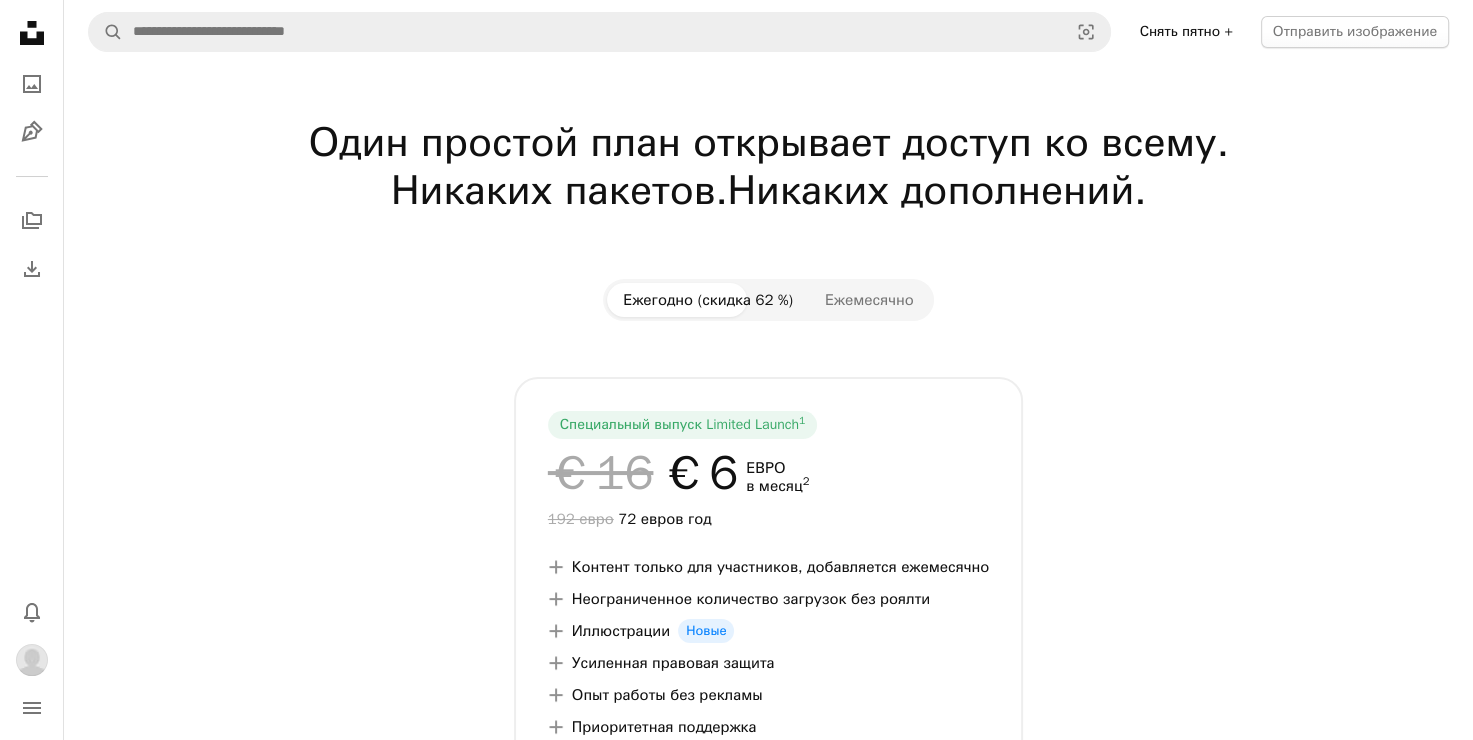 scroll, scrollTop: 0, scrollLeft: 0, axis: both 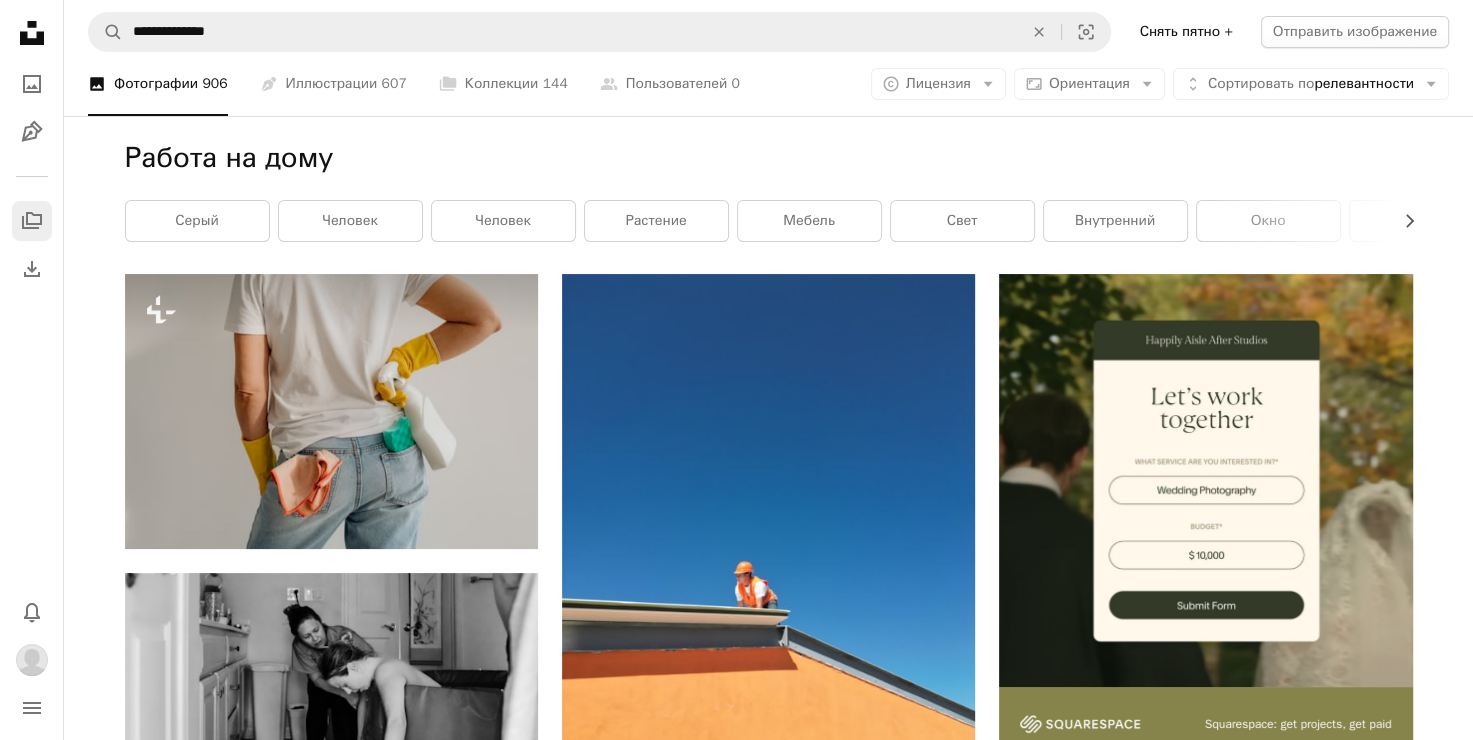 click on "A stack of folders" at bounding box center [32, 221] 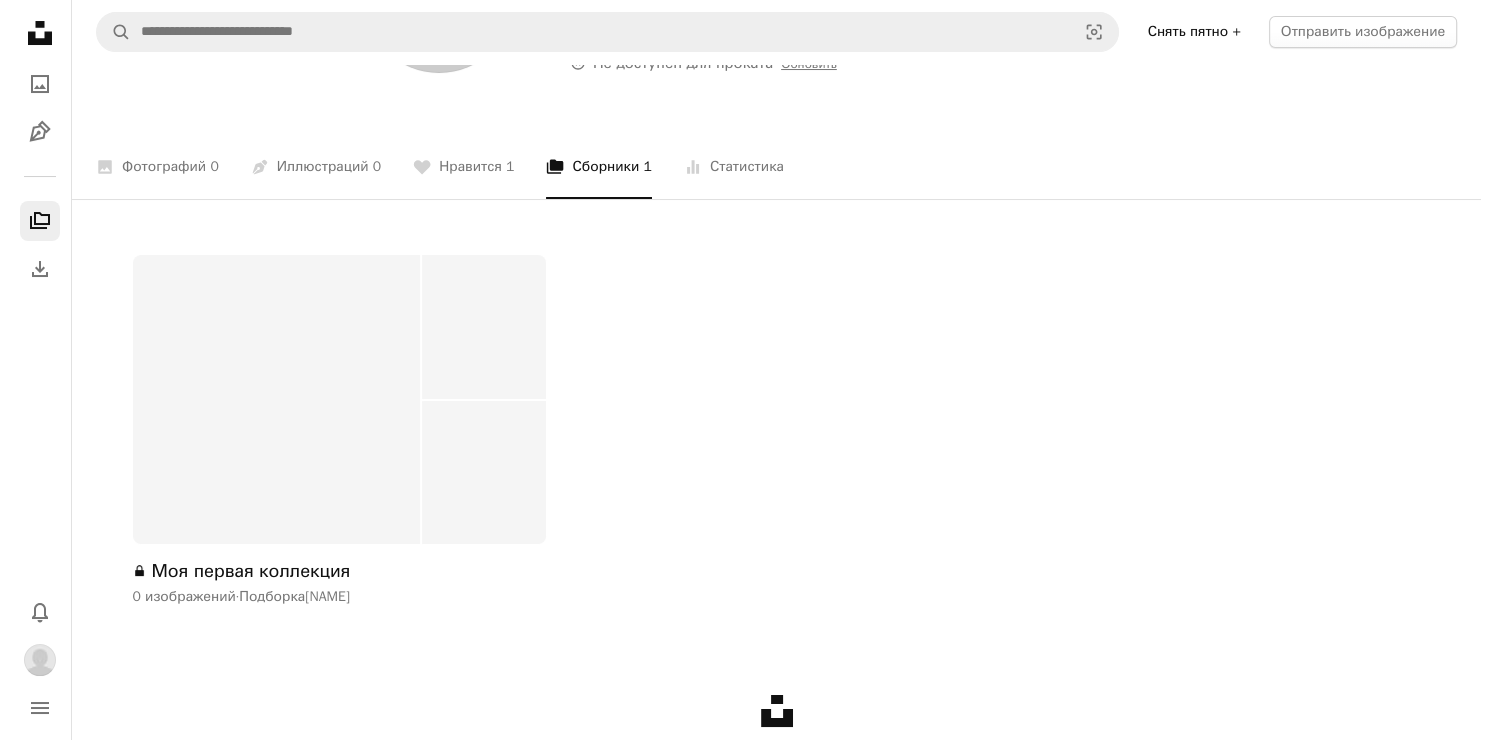 scroll, scrollTop: 200, scrollLeft: 0, axis: vertical 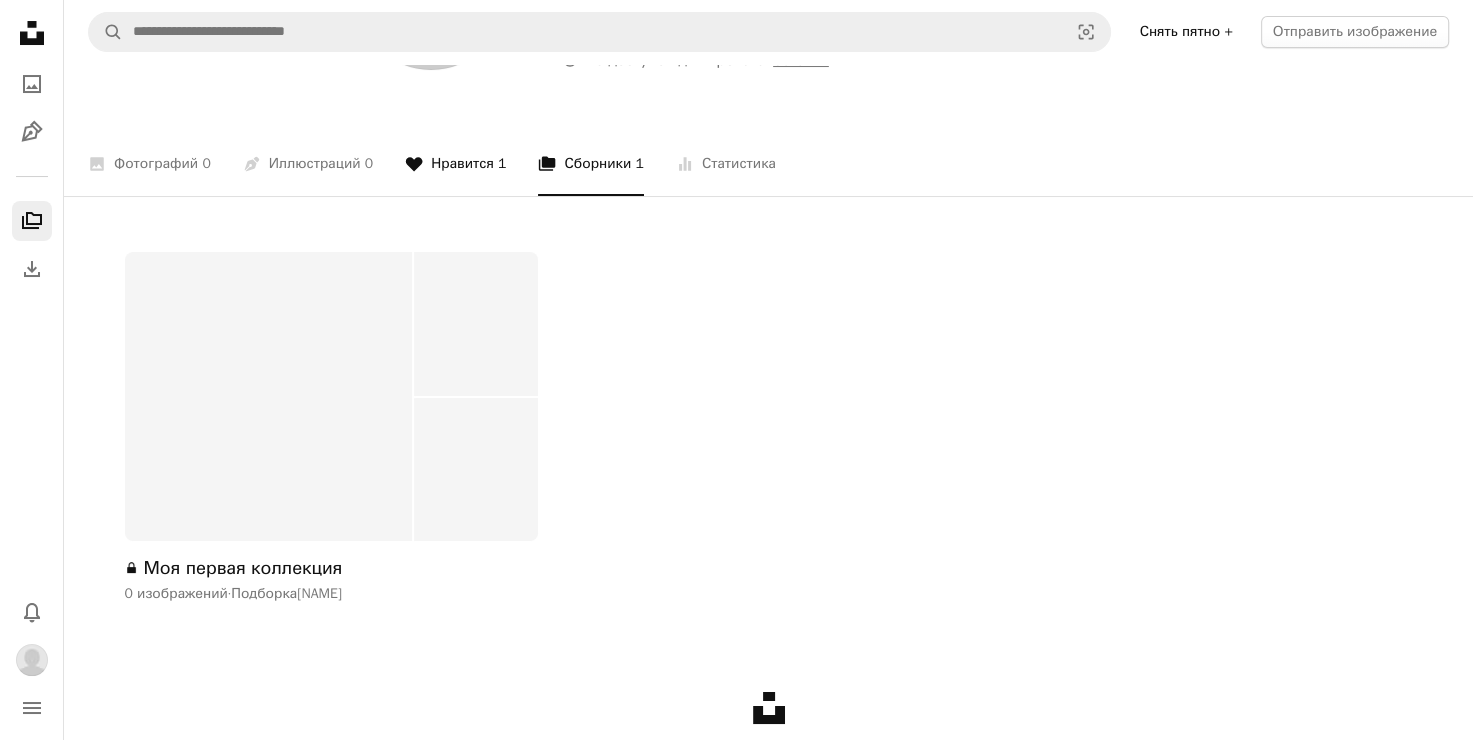 click on "Нравится" at bounding box center (462, 164) 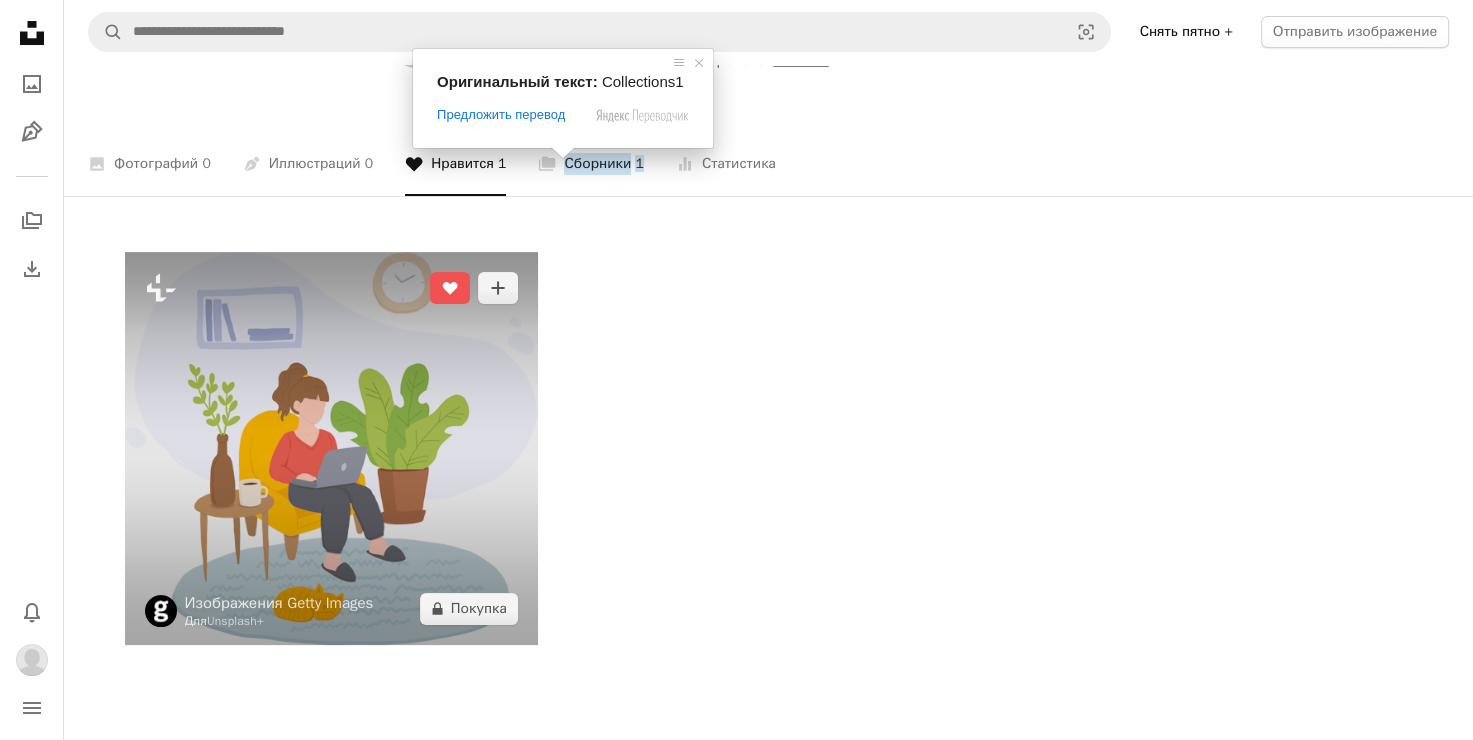 click at bounding box center (331, 448) 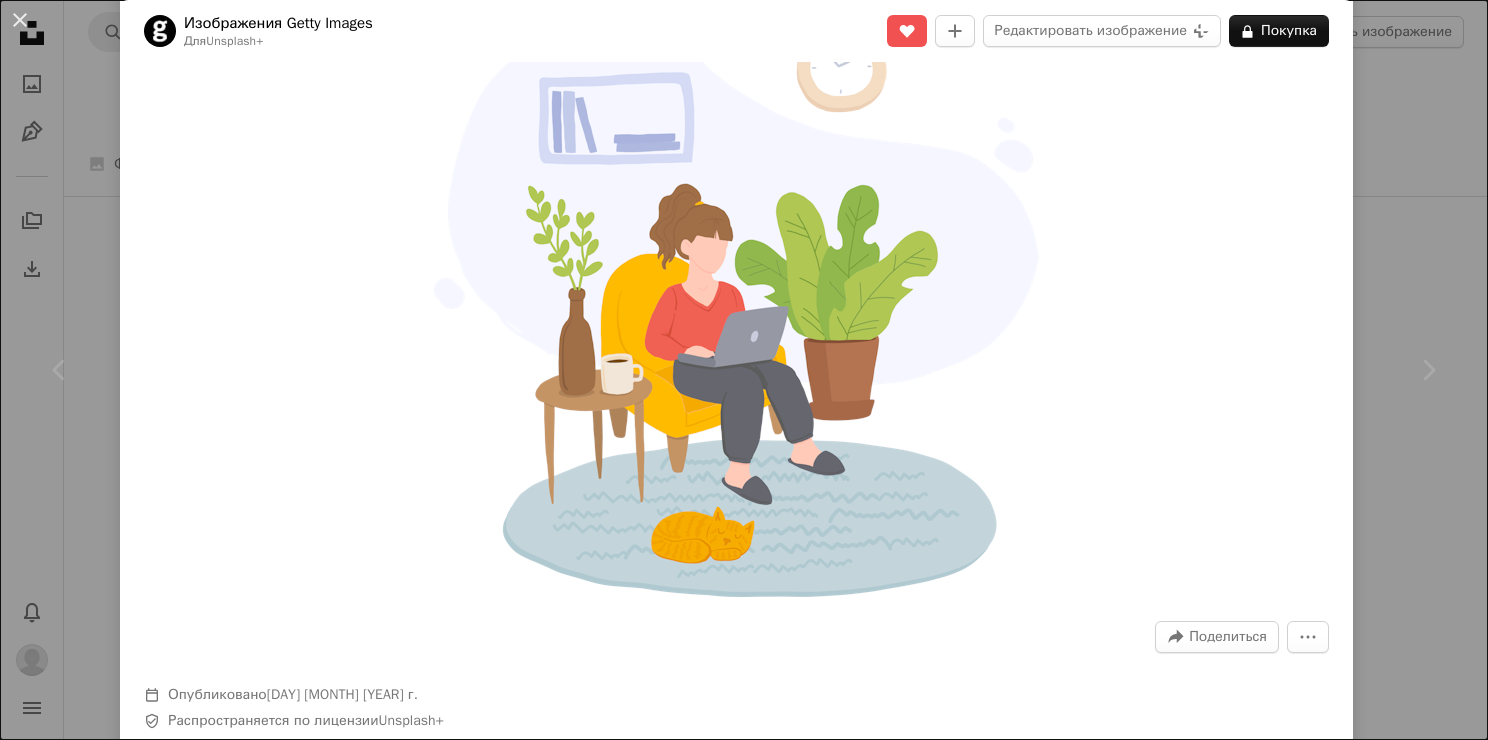 scroll, scrollTop: 0, scrollLeft: 0, axis: both 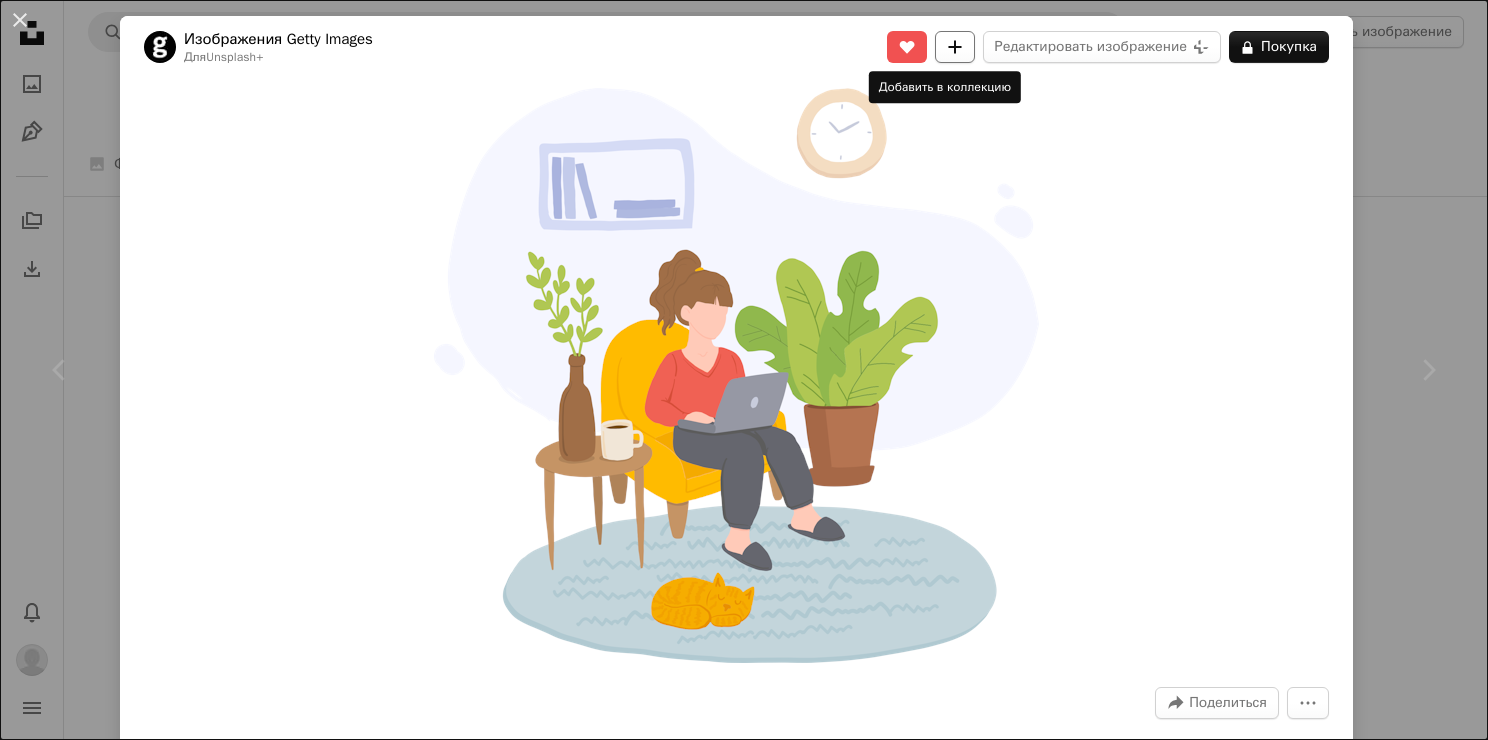 click on "A plus sign" 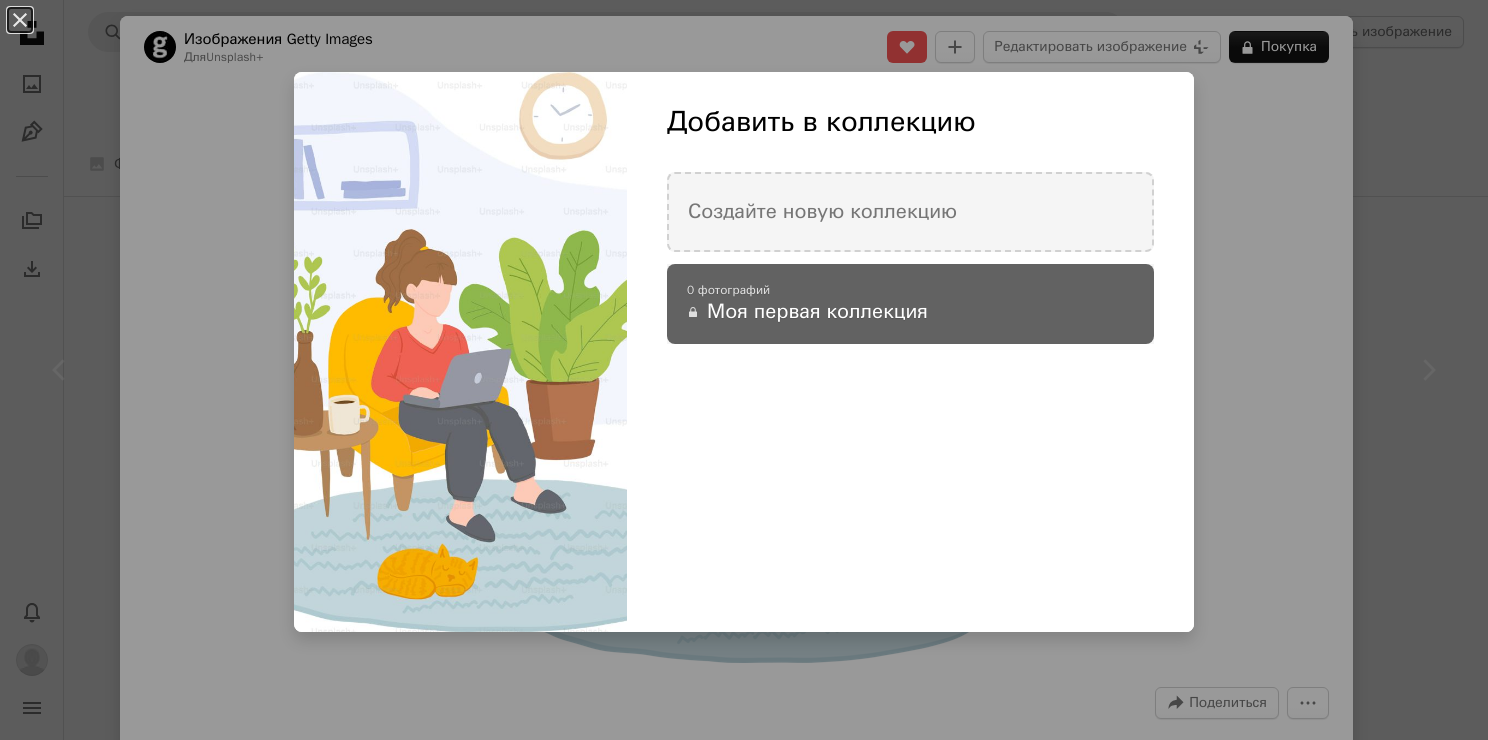 click on "0 фотографий" at bounding box center (910, 290) 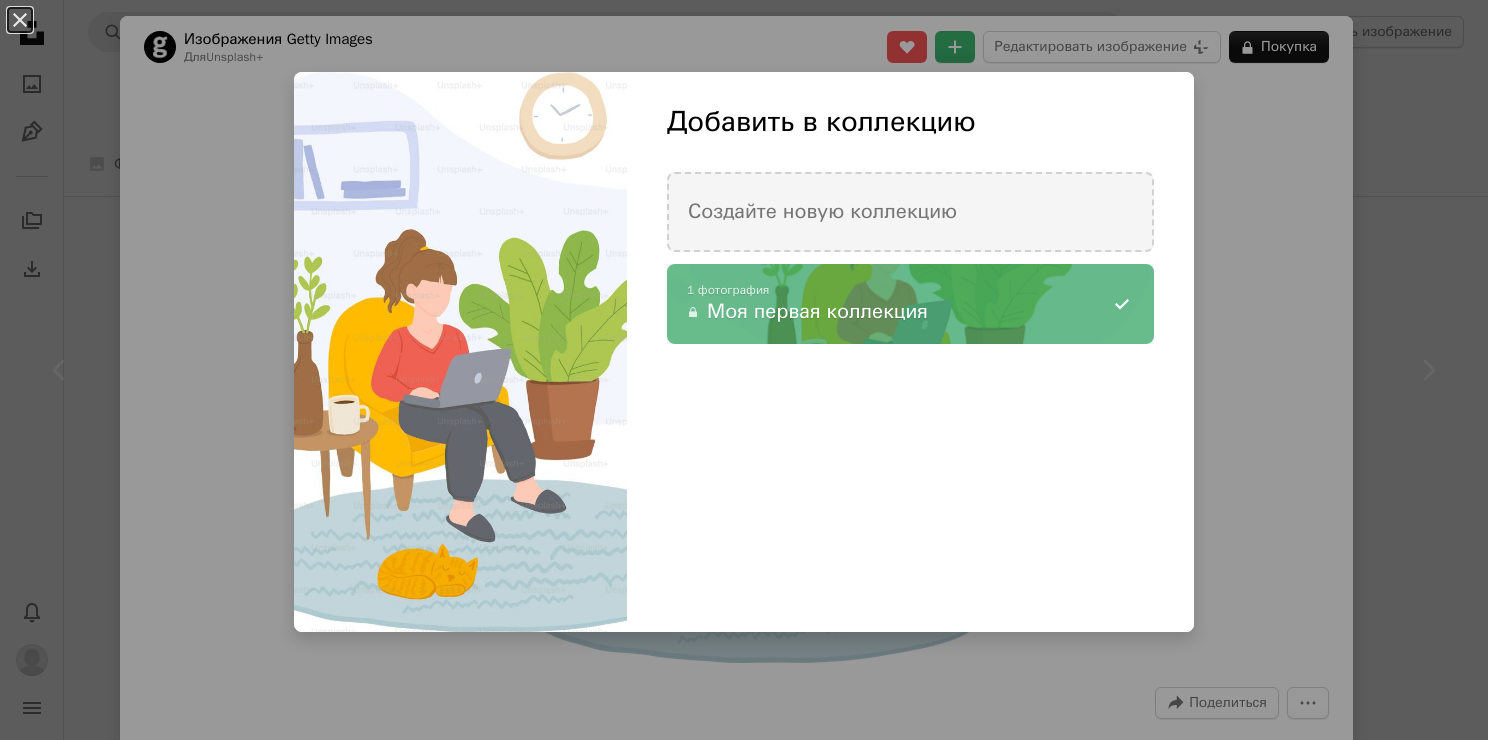 click on "An X shape Добавить в коллекцию Создайте новую коллекцию A checkmark A minus sign 1 фотография A lock Моя первая коллекция Создать новую коллекцию Имя 60 Описание  (необязательно) 250 Сделайте коллекцию частной A lock Отмена Создать коллекцию" at bounding box center (744, 370) 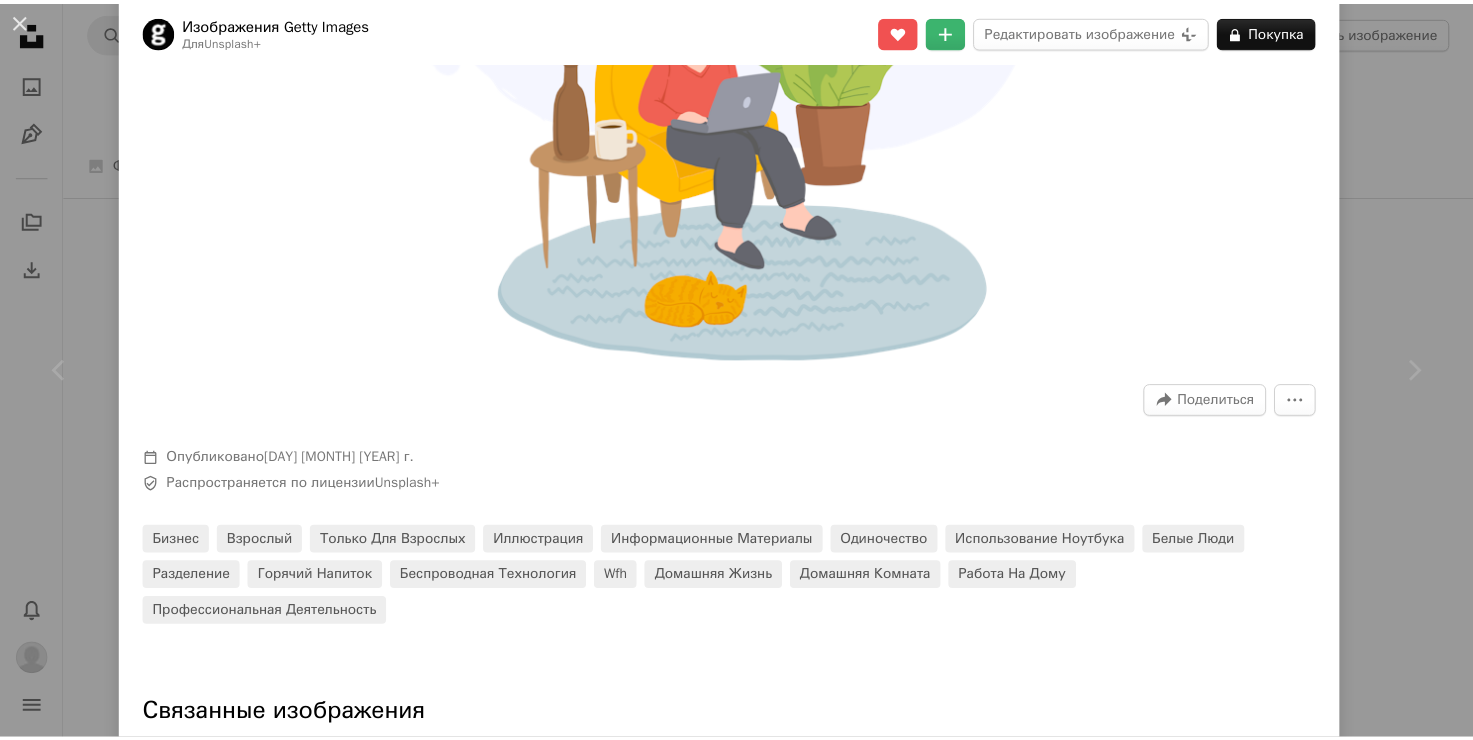 scroll, scrollTop: 0, scrollLeft: 0, axis: both 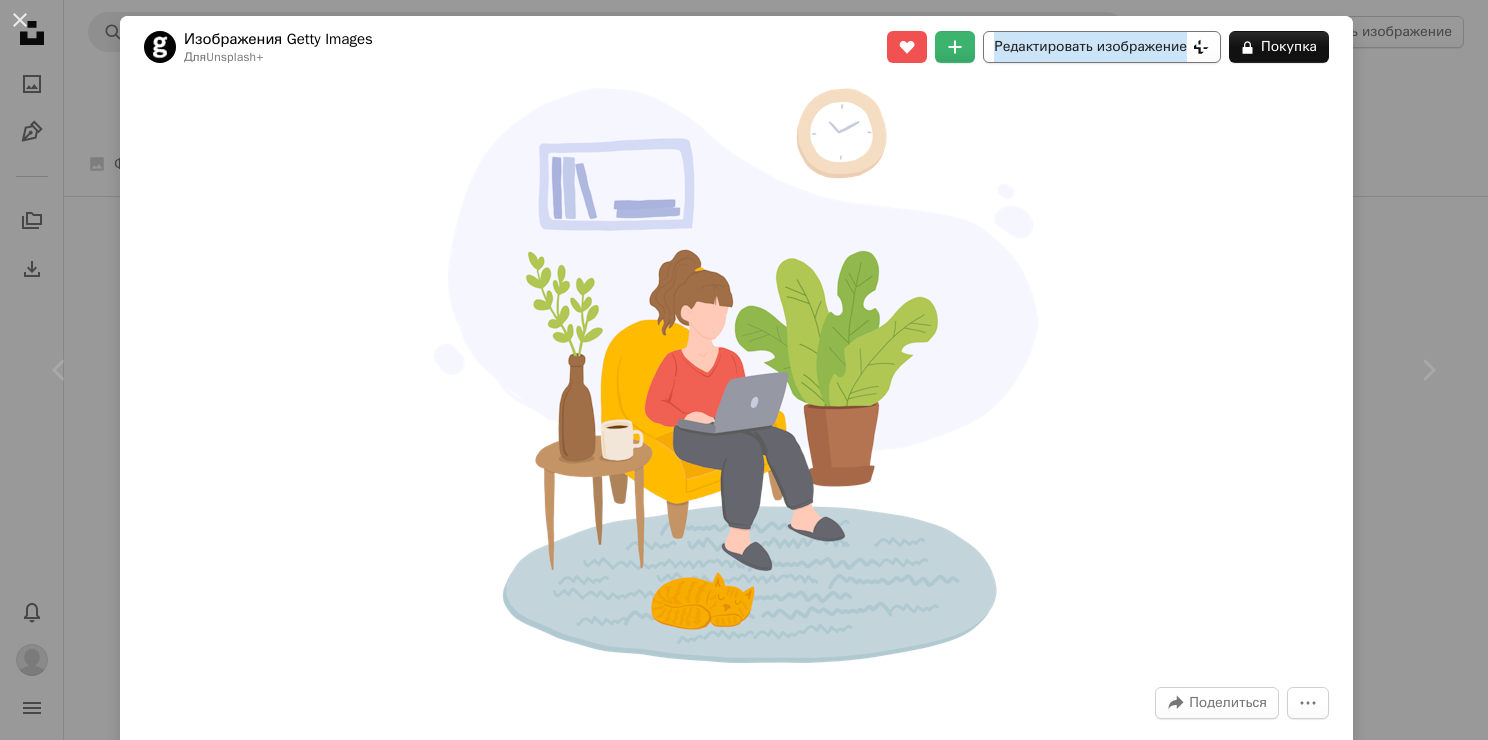 click on "Plus sign for Unsplash+" 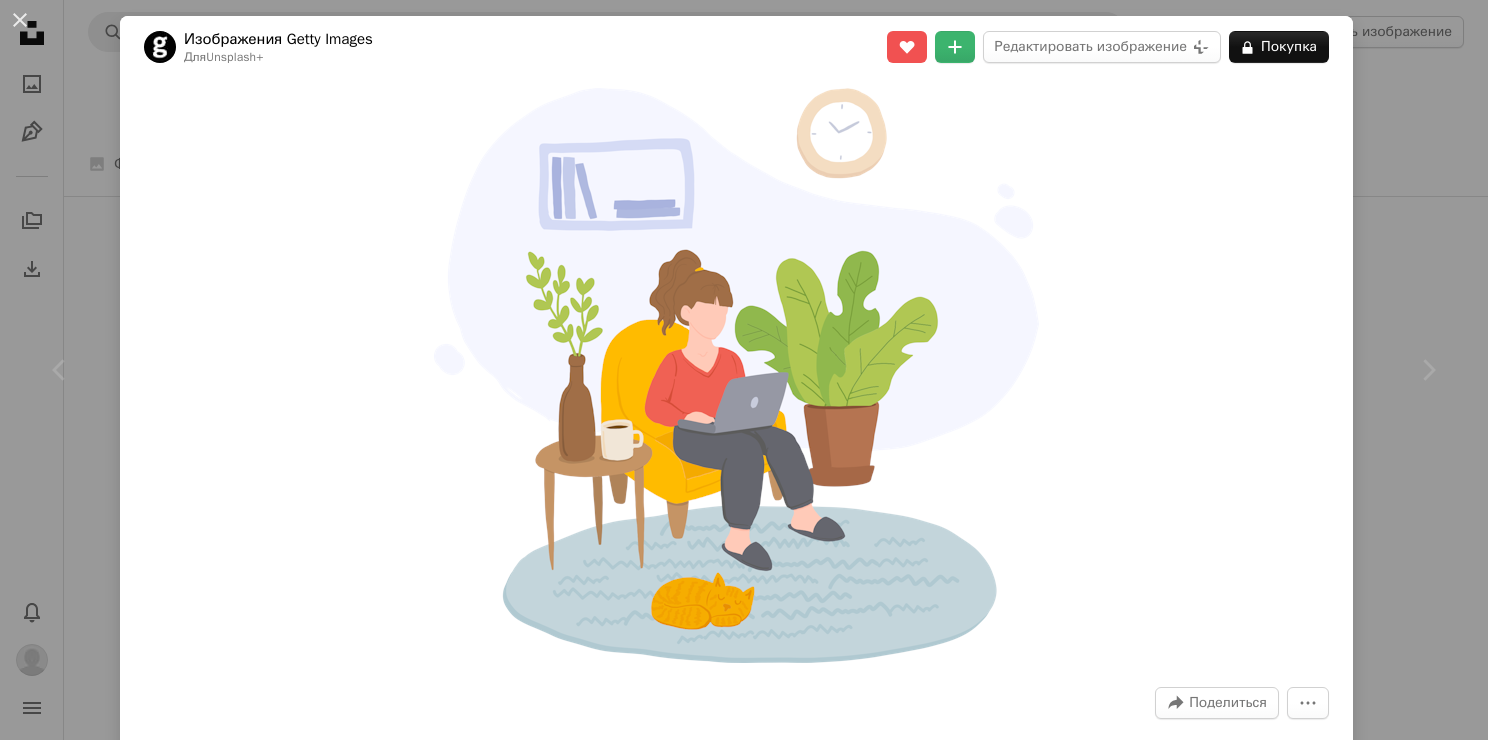 click on "An X shape" at bounding box center [20, 20] 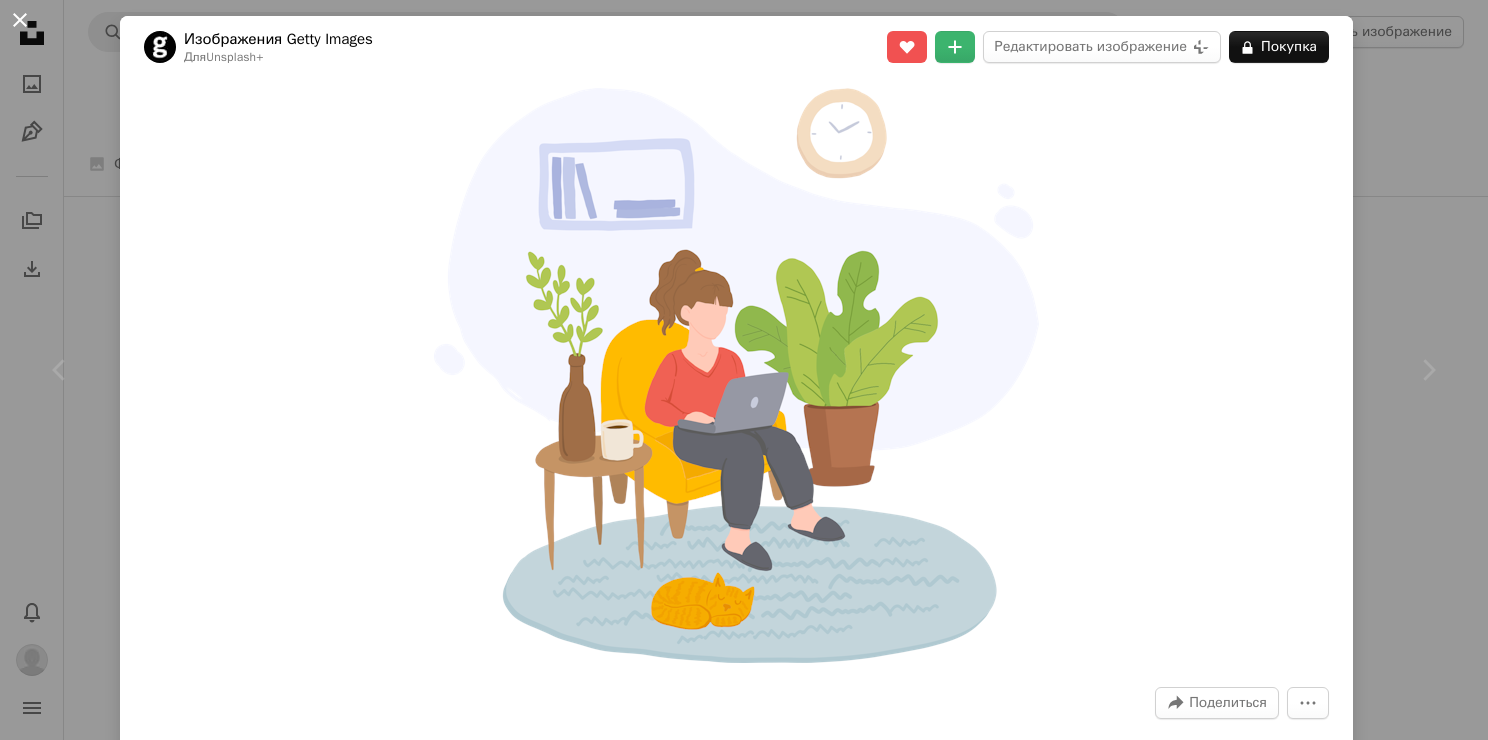 click on "An X shape" at bounding box center [20, 20] 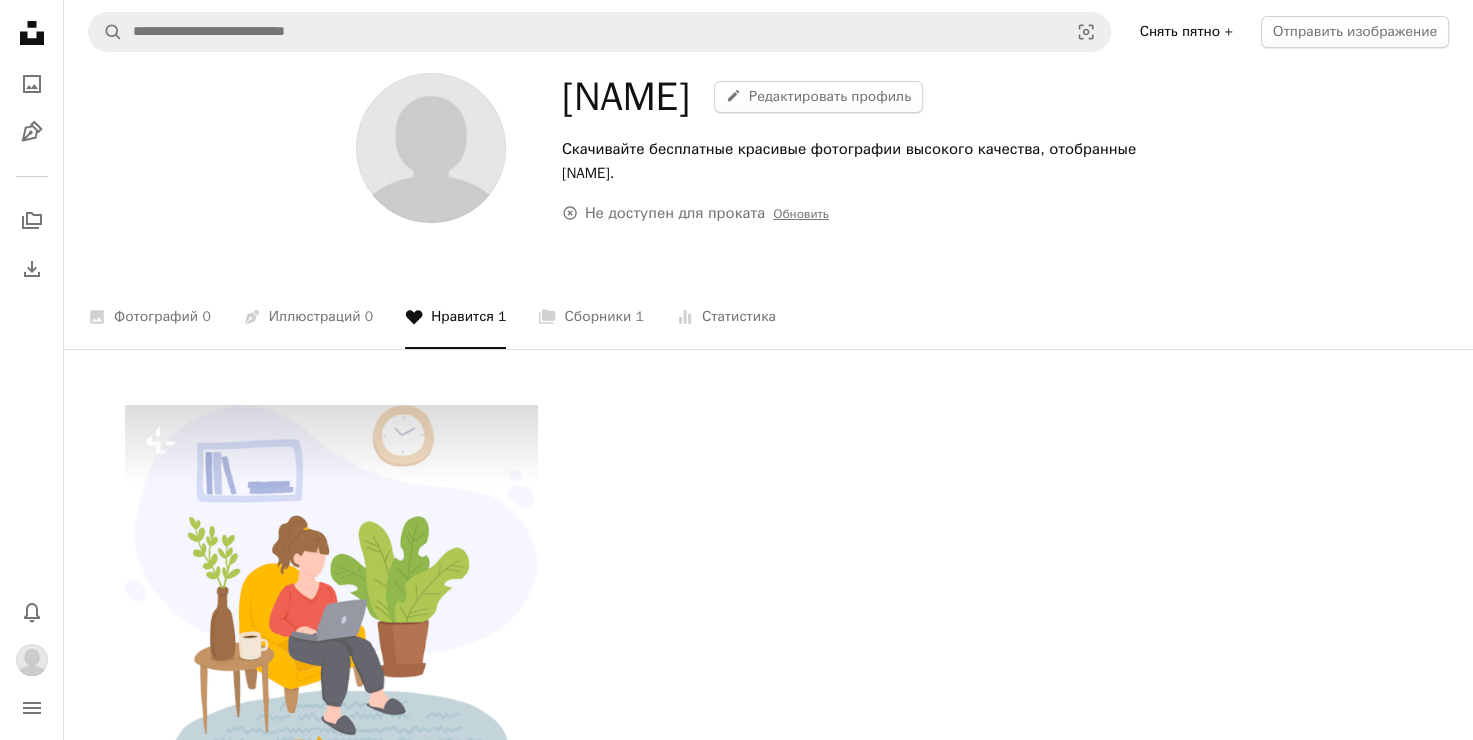 scroll, scrollTop: 0, scrollLeft: 0, axis: both 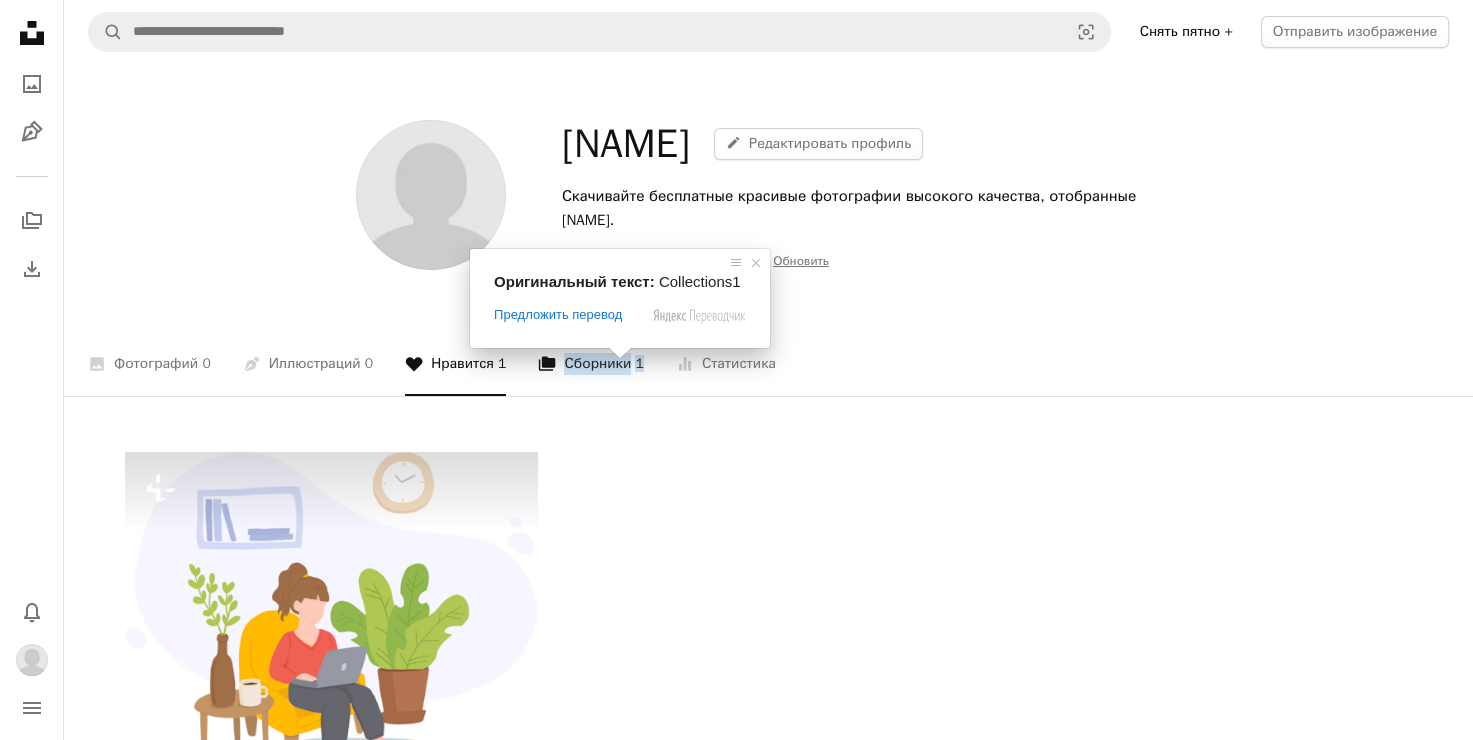 click on "Сборники" at bounding box center [597, 364] 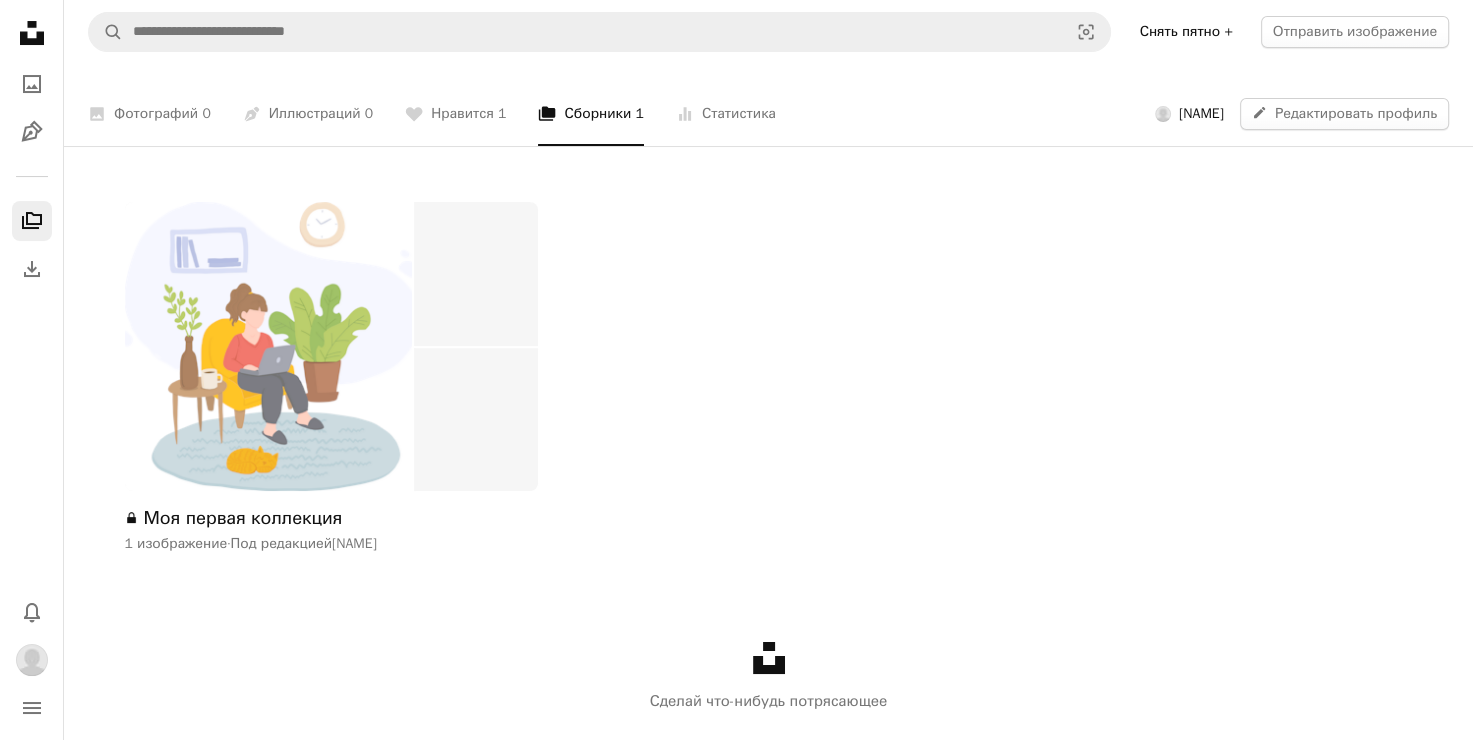 scroll, scrollTop: 182, scrollLeft: 0, axis: vertical 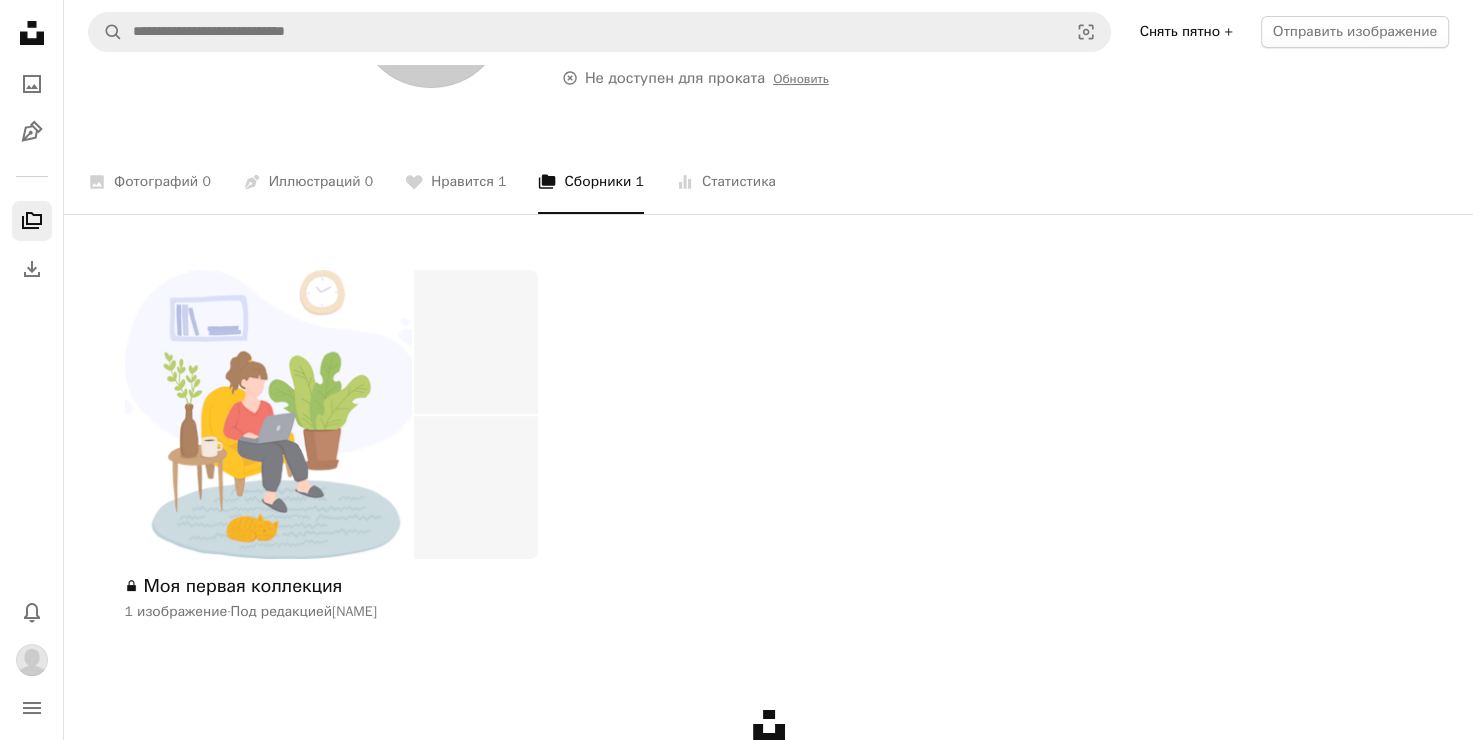 click at bounding box center [269, 414] 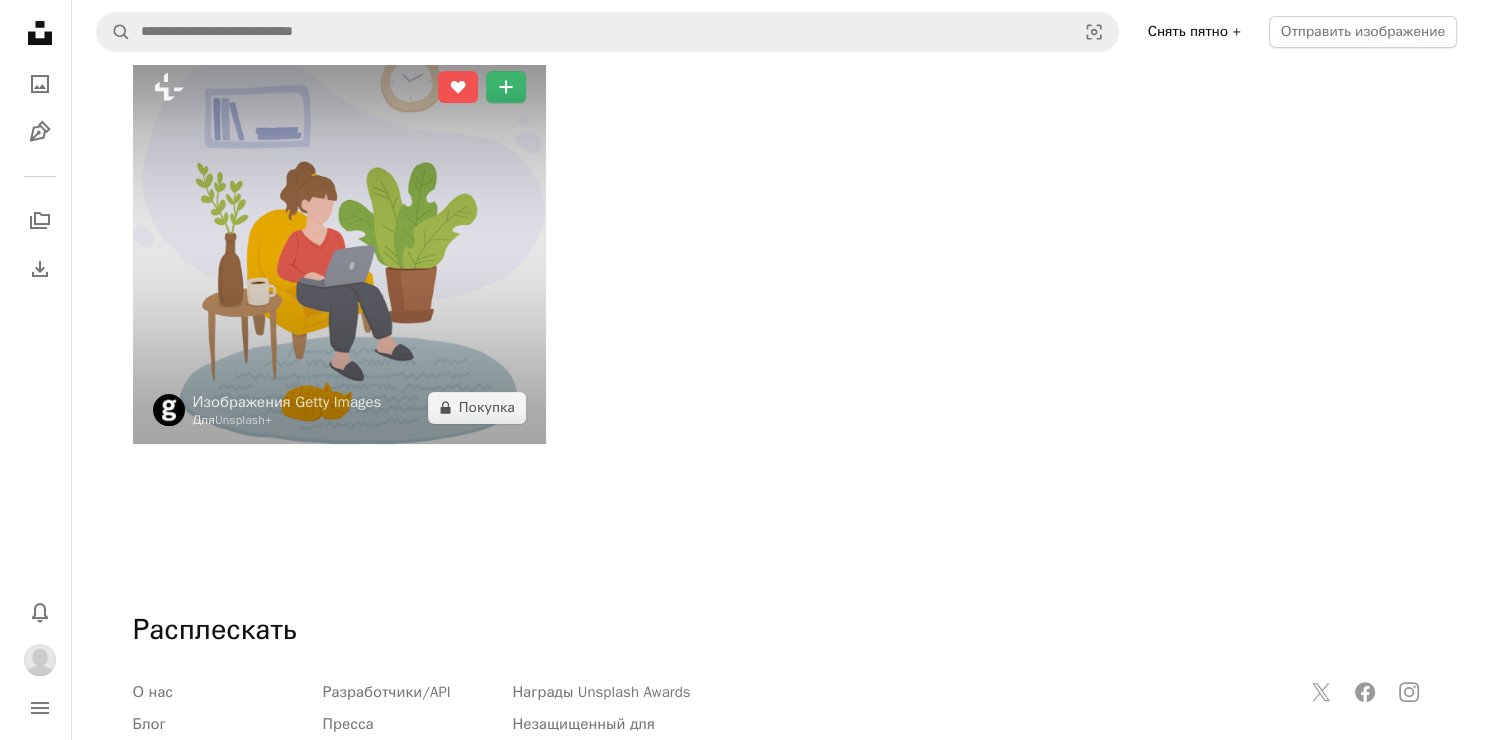 scroll, scrollTop: 300, scrollLeft: 0, axis: vertical 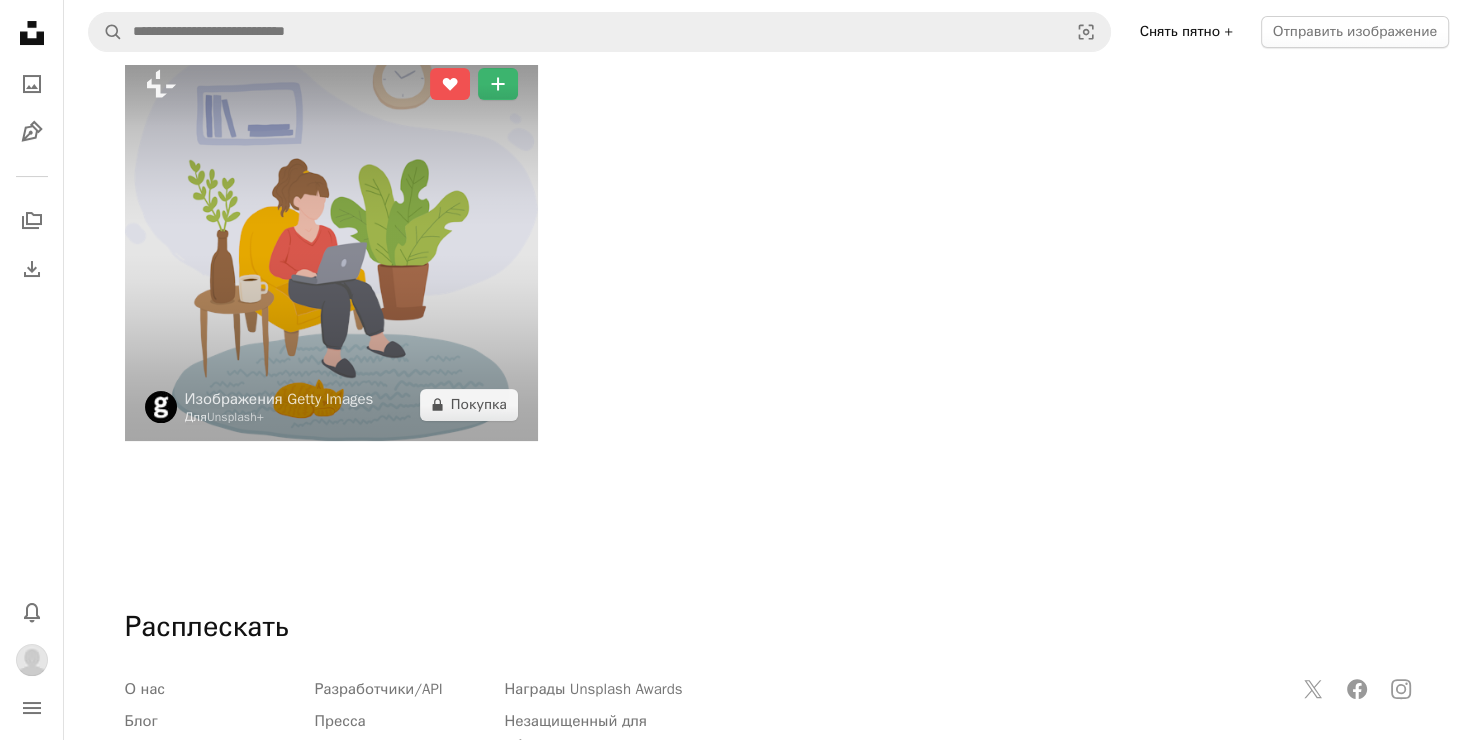 click at bounding box center [331, 244] 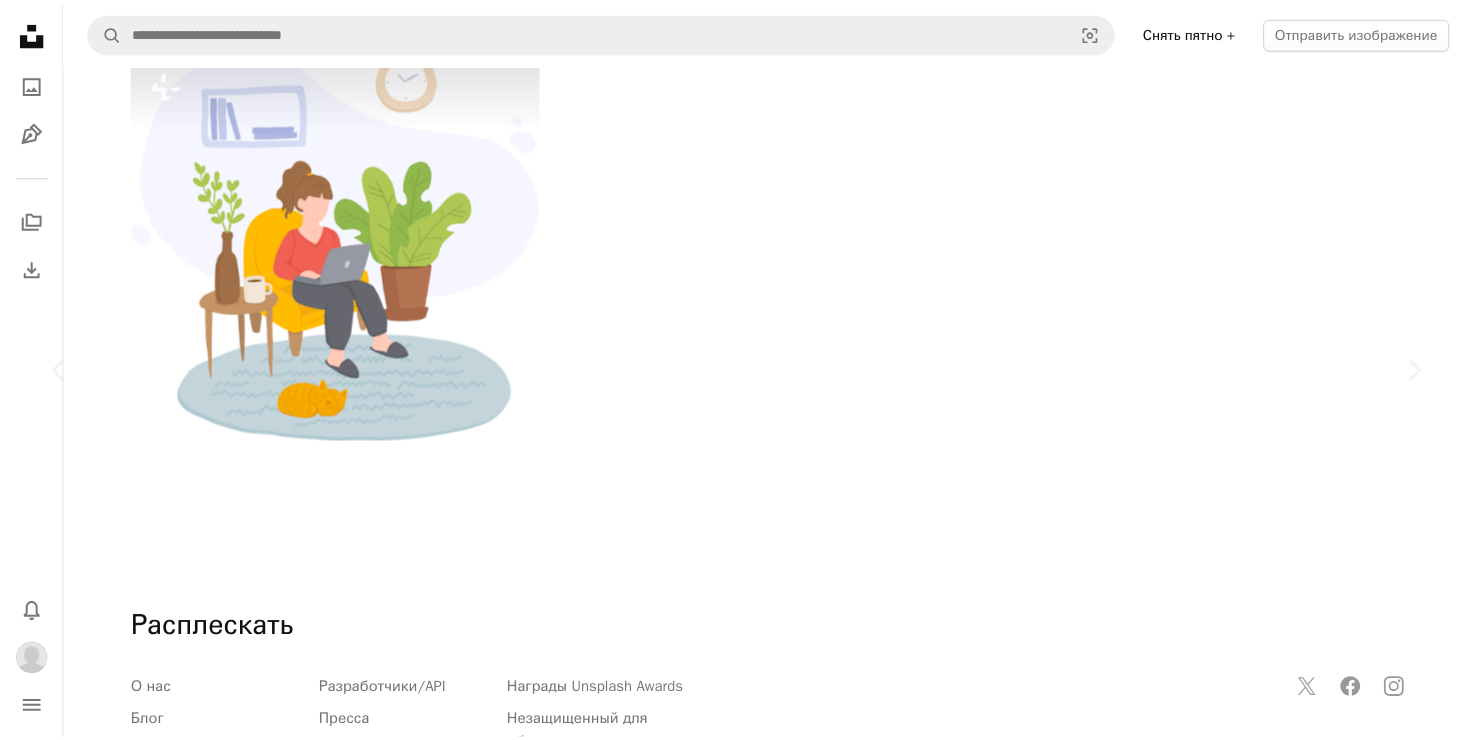 scroll, scrollTop: 0, scrollLeft: 0, axis: both 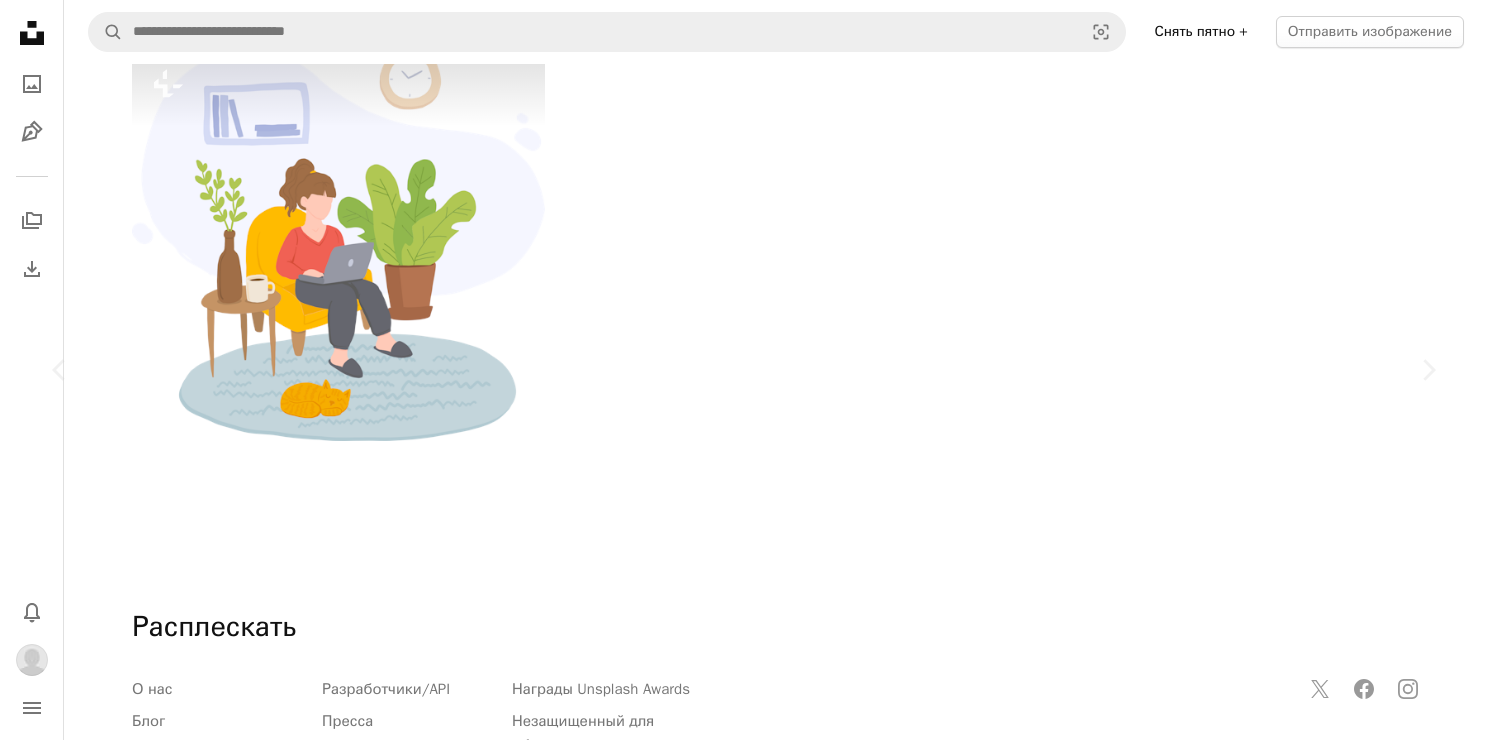 click on "An X shape" at bounding box center (20, 20) 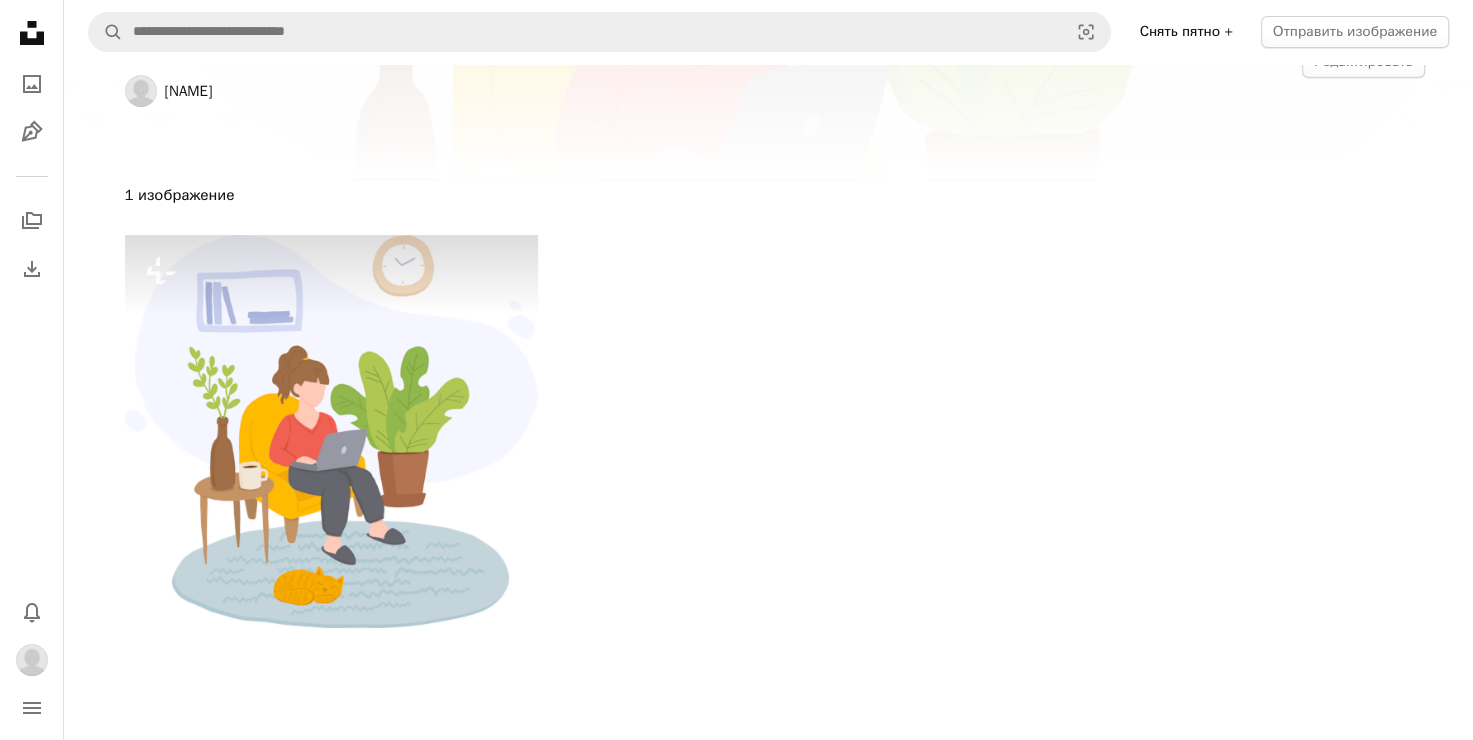 scroll, scrollTop: 0, scrollLeft: 0, axis: both 